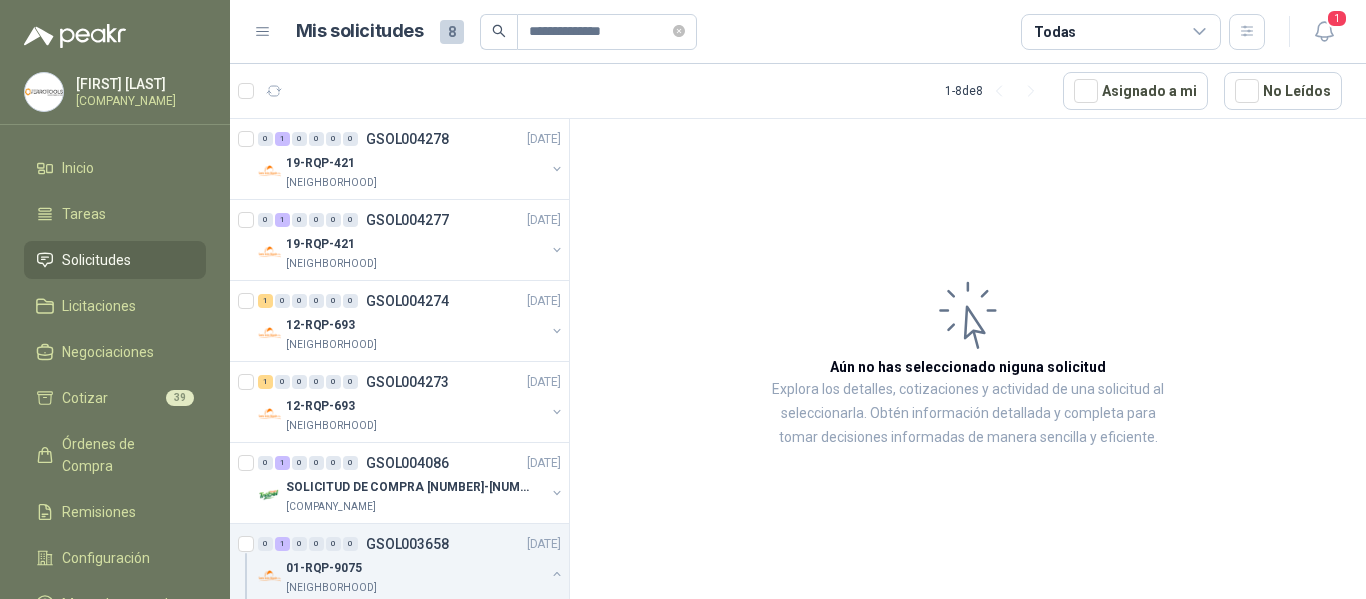 scroll, scrollTop: 0, scrollLeft: 0, axis: both 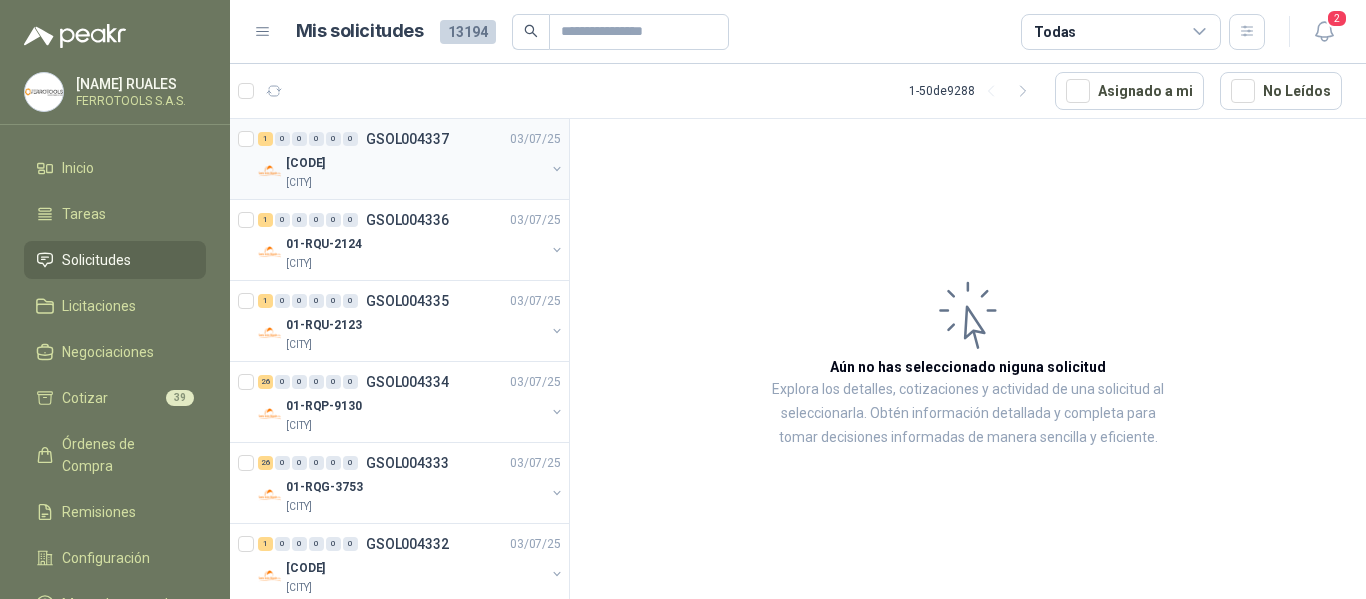 click on "[COMPANY_NAME]" at bounding box center [415, 183] 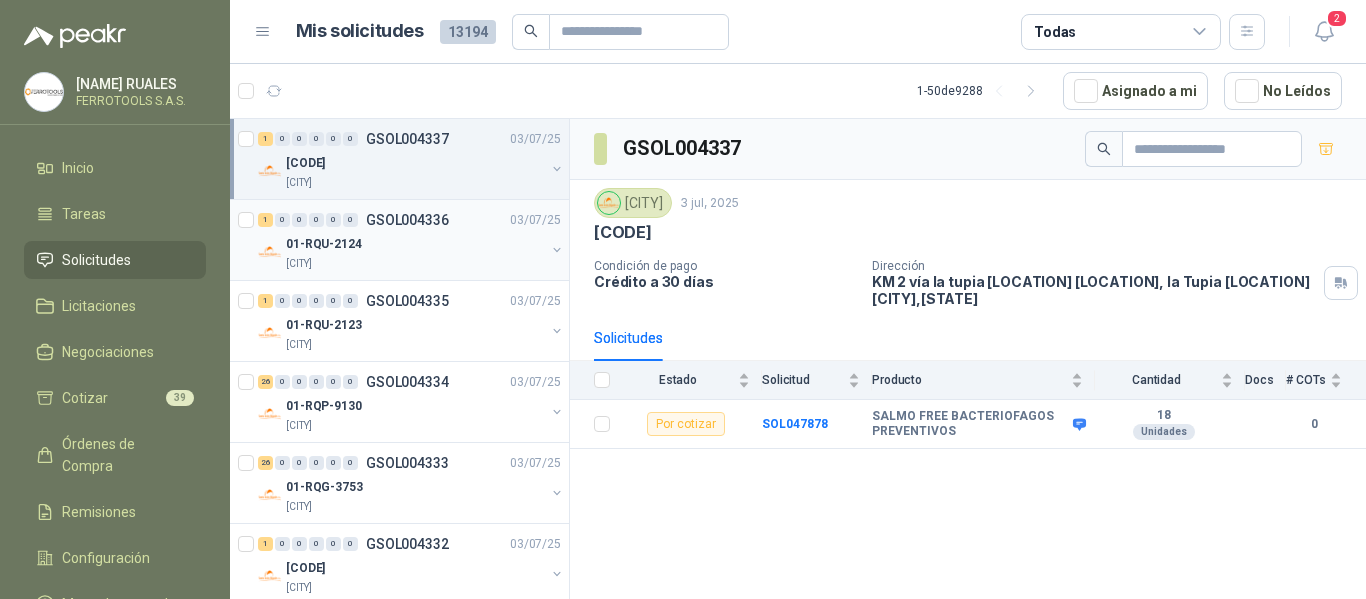 click on "[PRODUCT_CODE]" at bounding box center [415, 244] 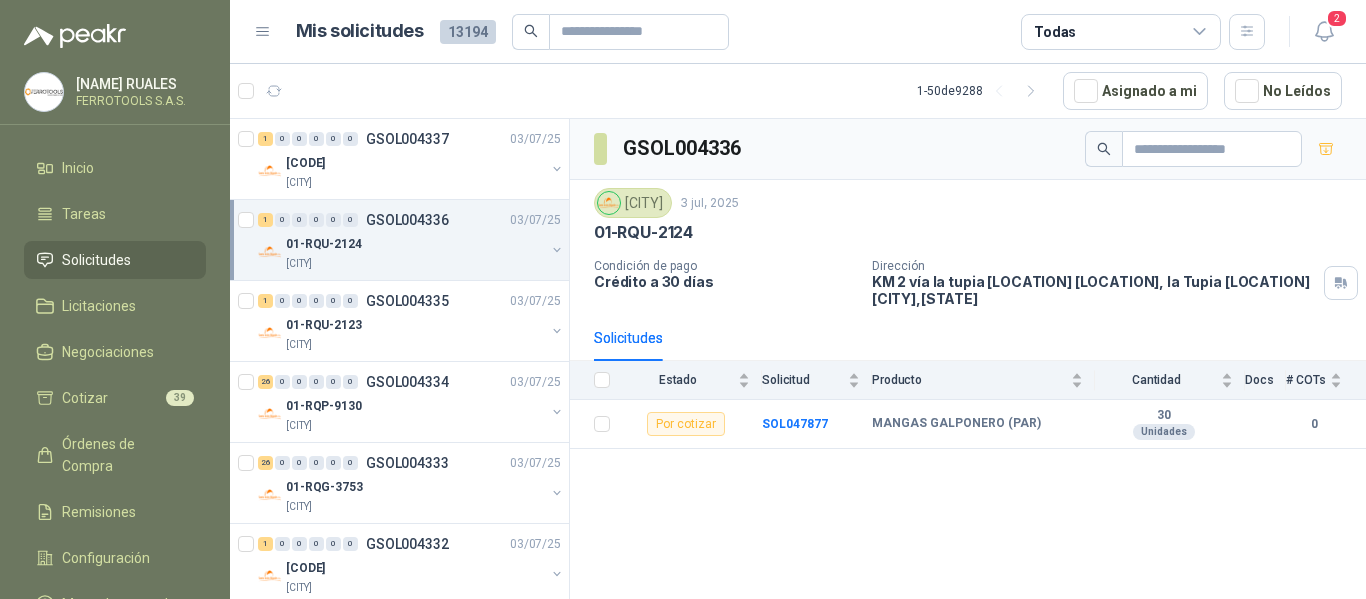 click on "[COMPANY_NAME]" at bounding box center (415, 264) 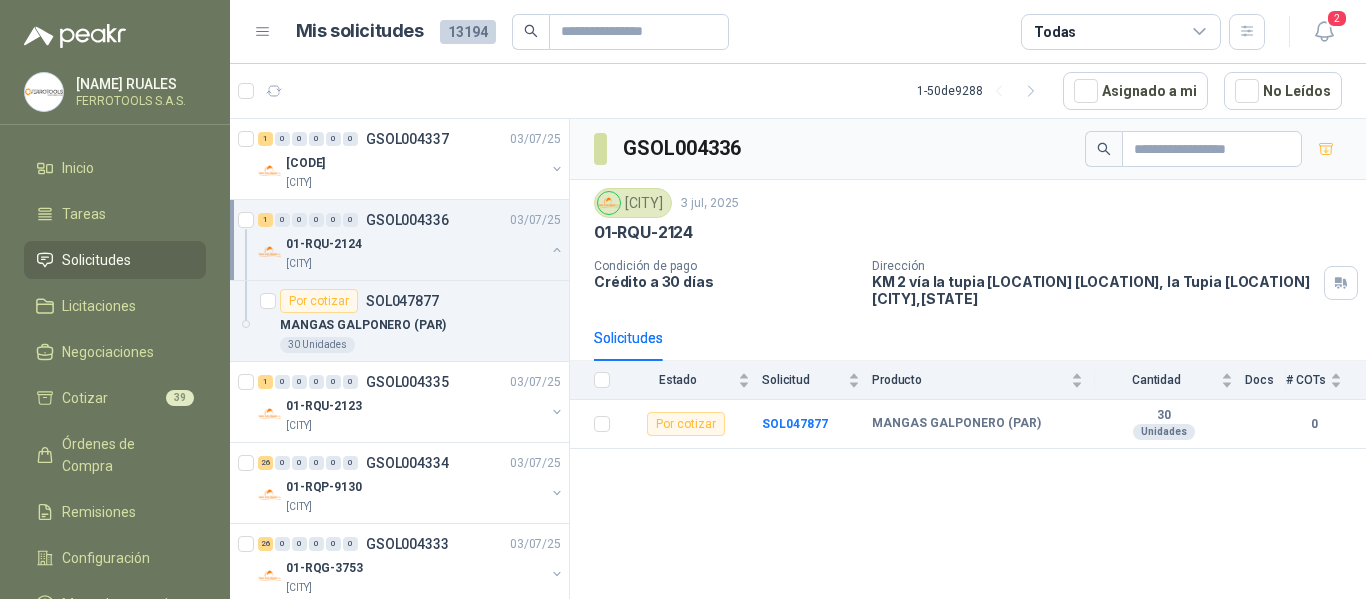 click at bounding box center (557, 250) 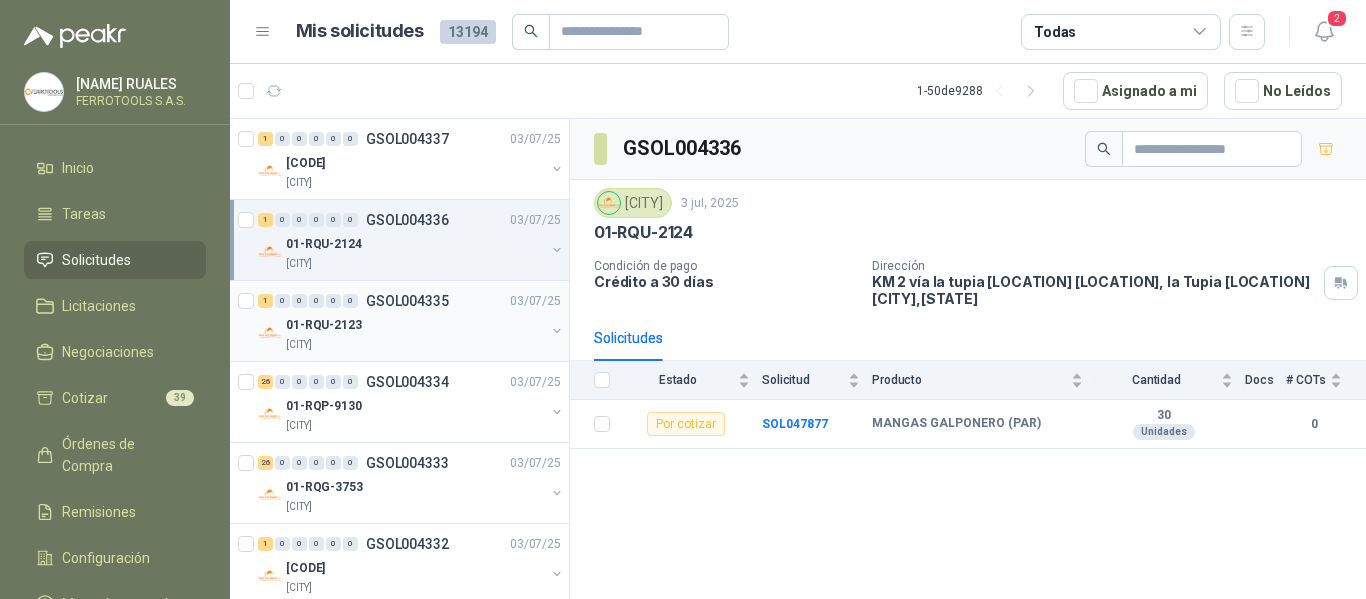 click on "[PRODUCT_CODE]" at bounding box center (415, 325) 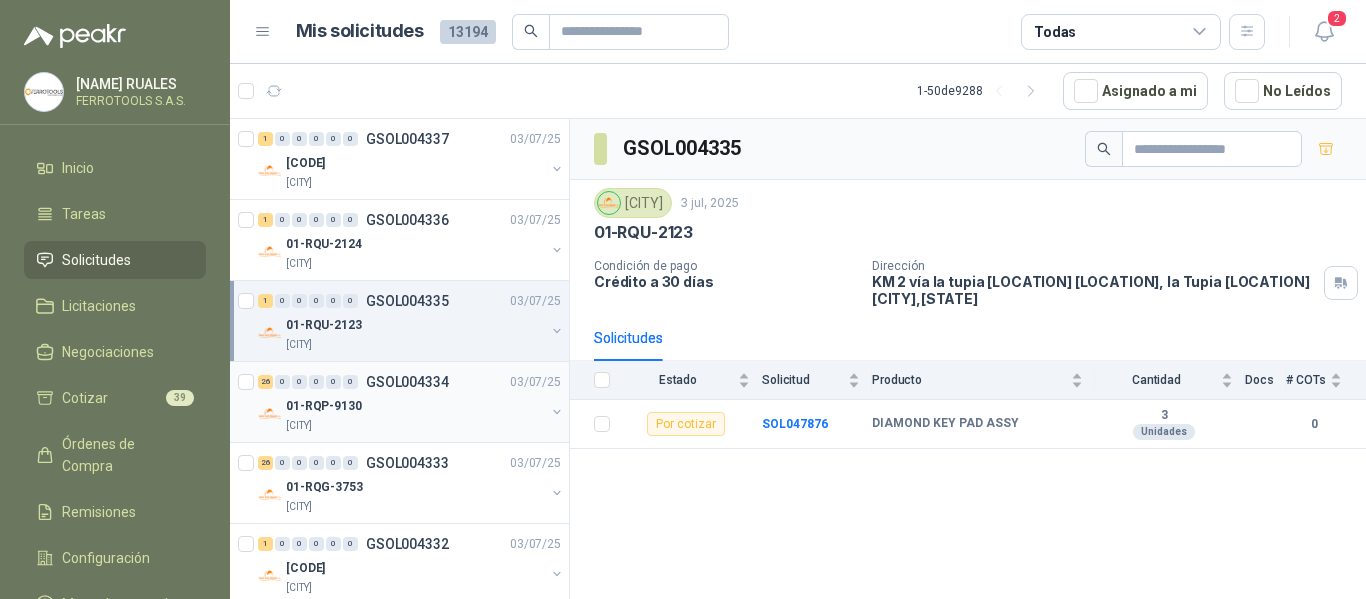 click on "26   0   0   0   0   0   GSOL004334 03/07/25" at bounding box center (411, 382) 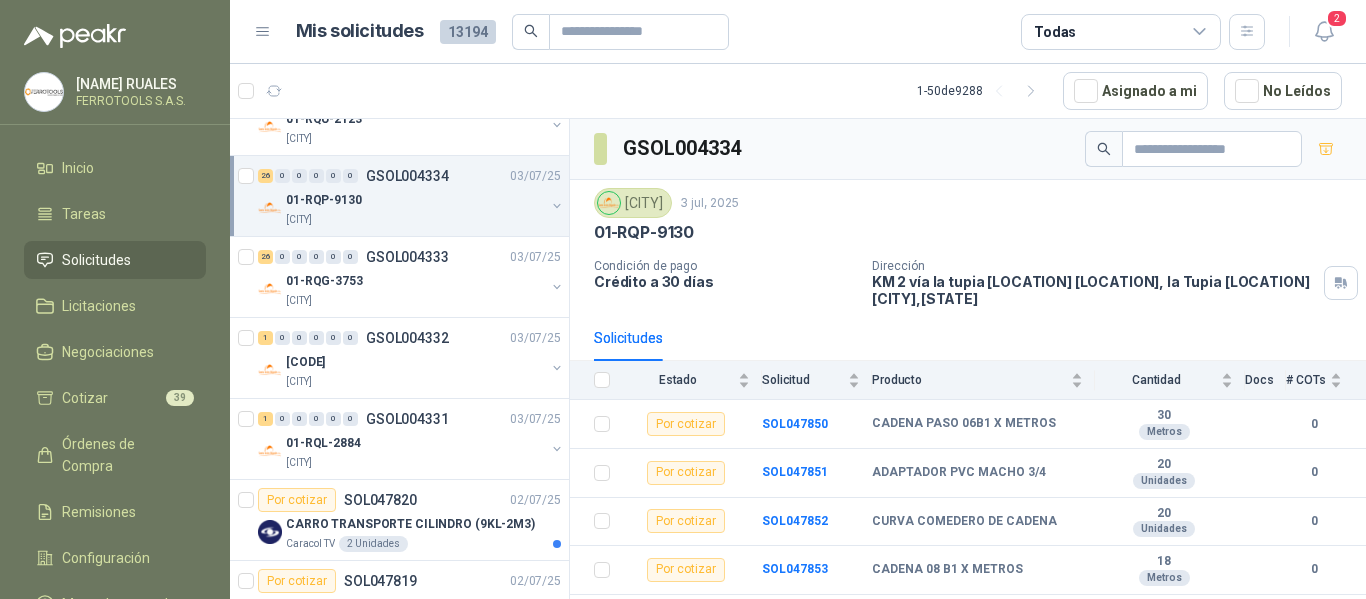 scroll, scrollTop: 211, scrollLeft: 0, axis: vertical 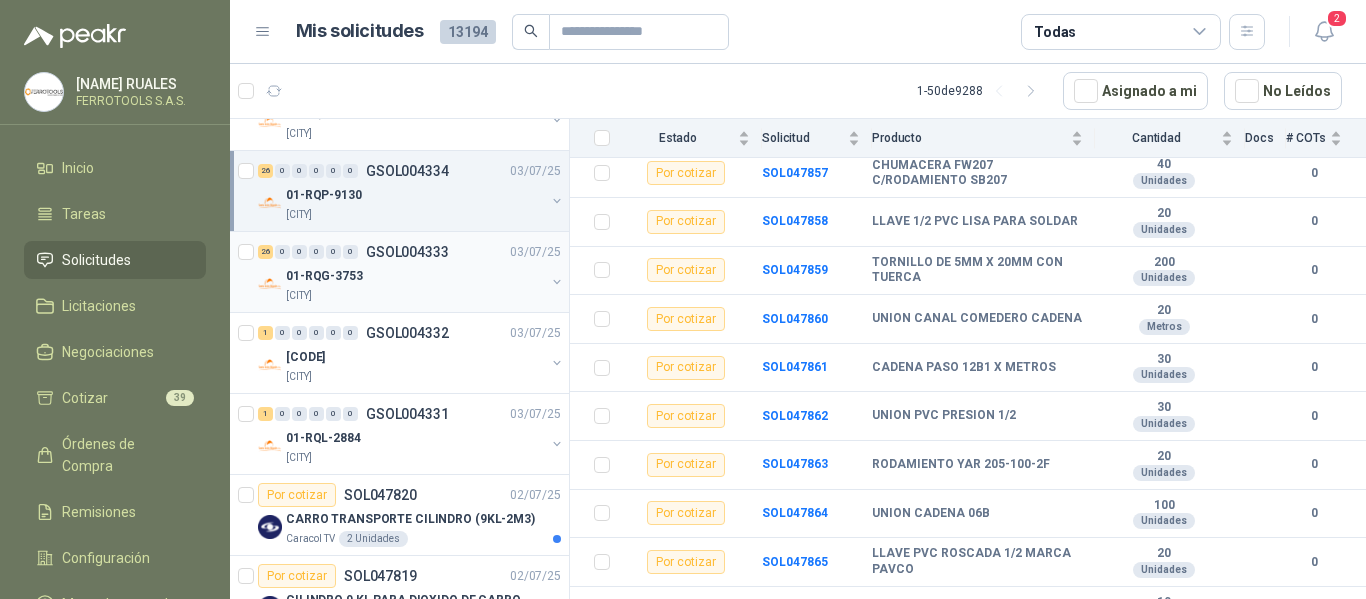 click on "[COMPANY_NAME]" at bounding box center (415, 296) 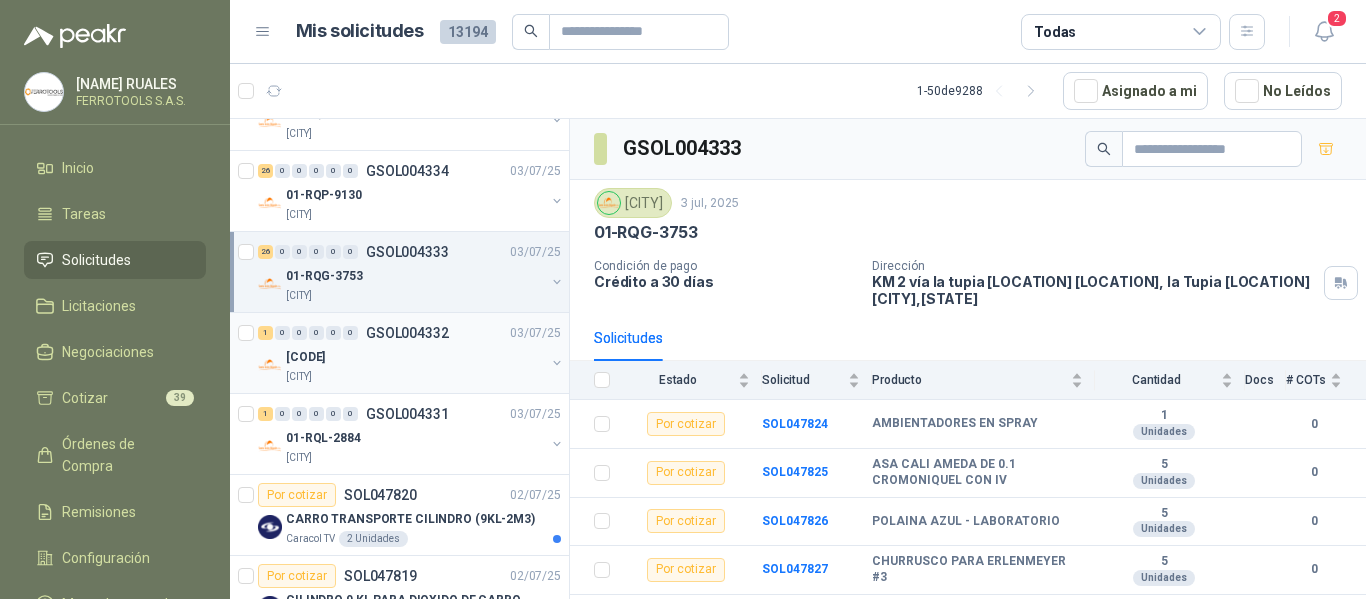 click on "[PRODUCT_CODE]" at bounding box center (415, 357) 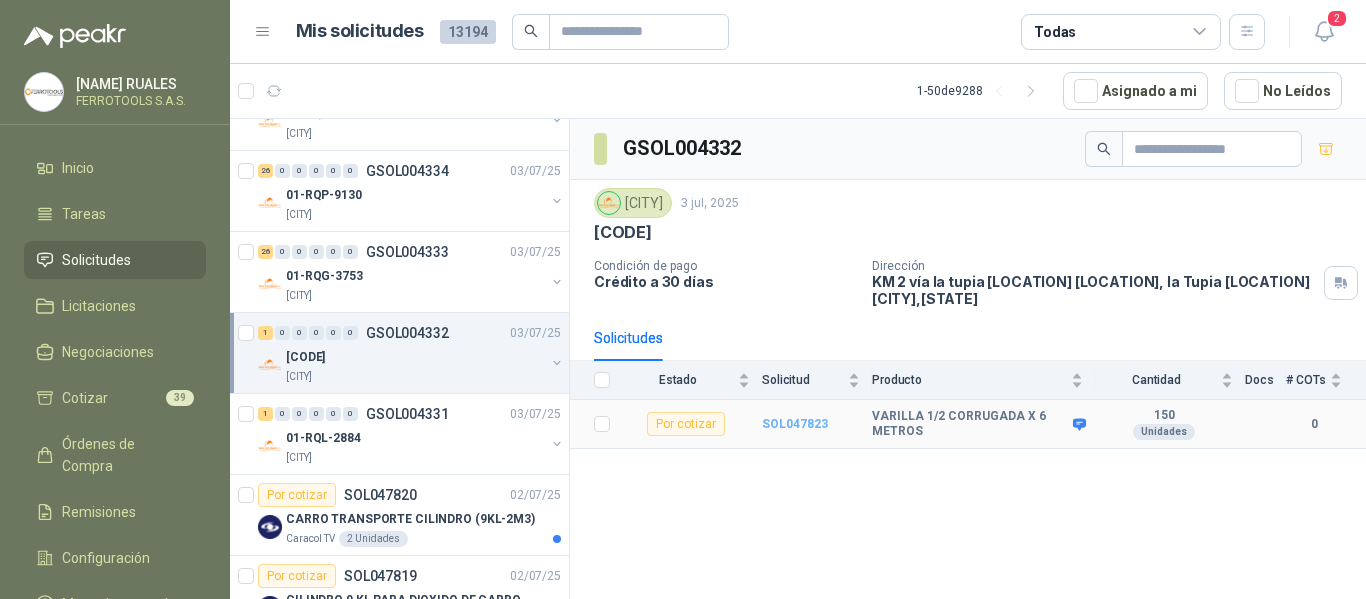click on "SOL047823" at bounding box center [795, 424] 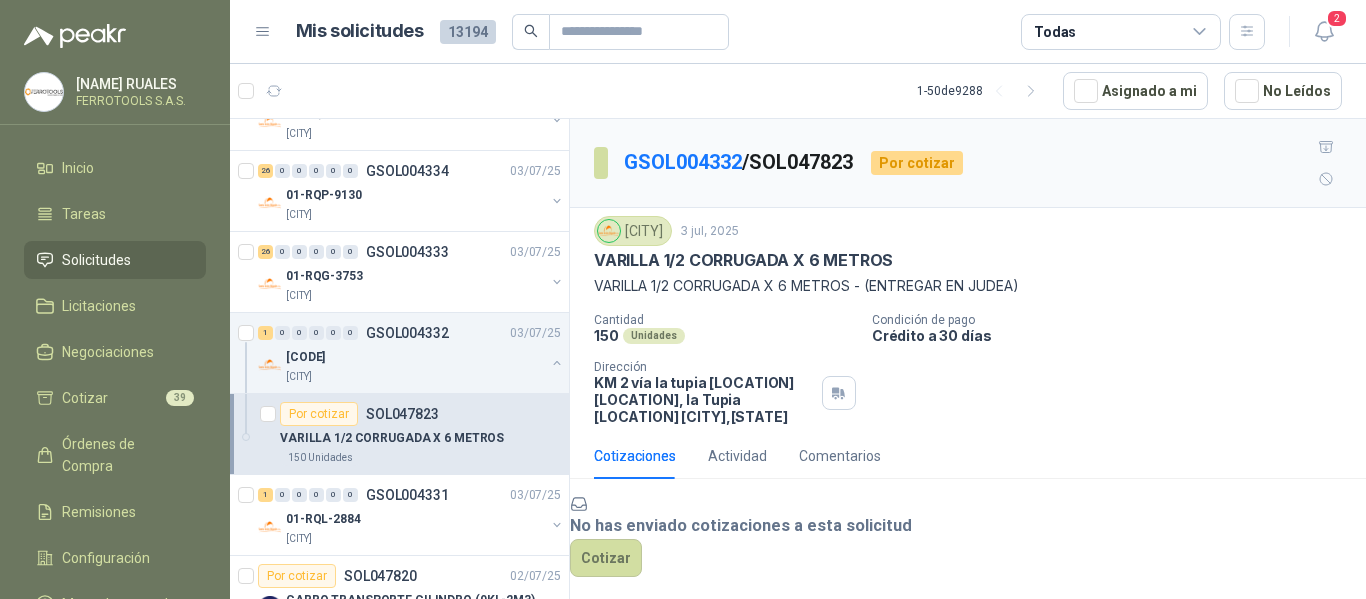 scroll, scrollTop: 113, scrollLeft: 0, axis: vertical 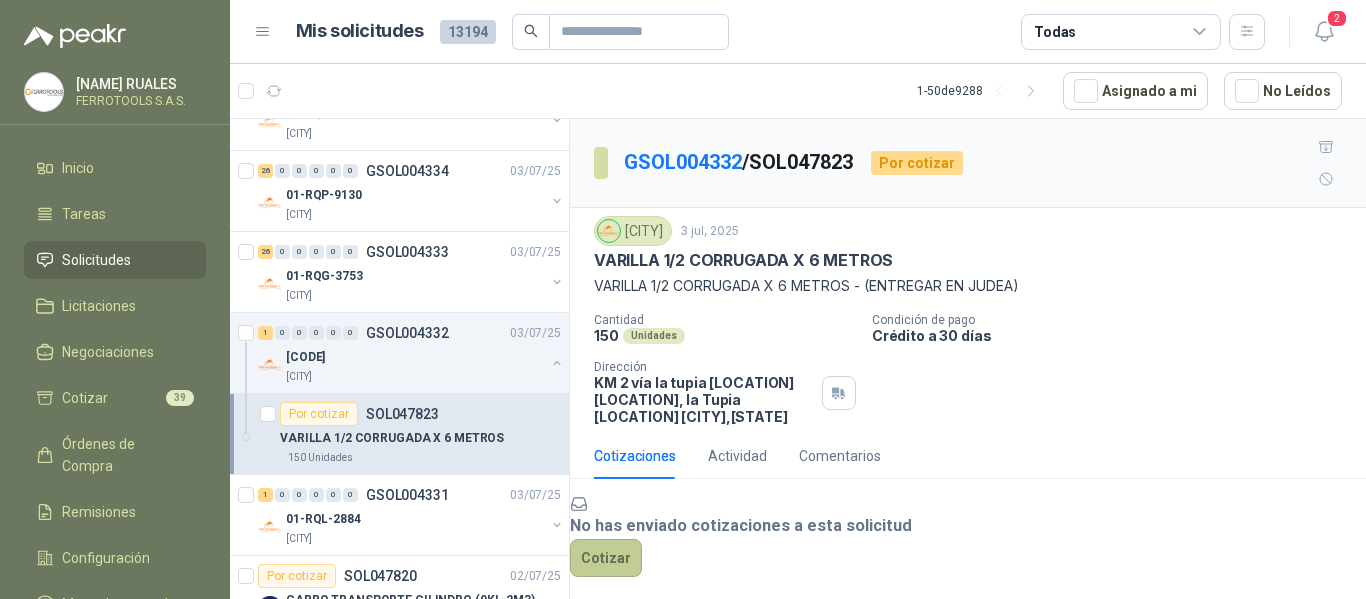 click on "[QUOTE]" at bounding box center [606, 558] 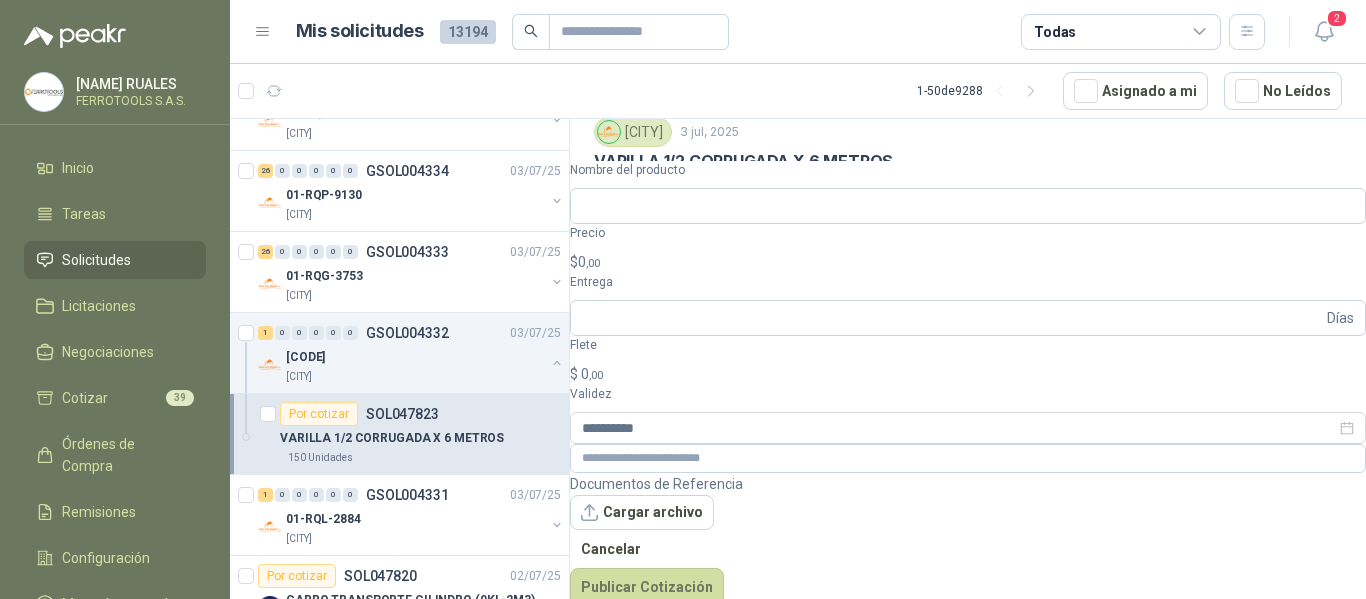 scroll, scrollTop: 99, scrollLeft: 0, axis: vertical 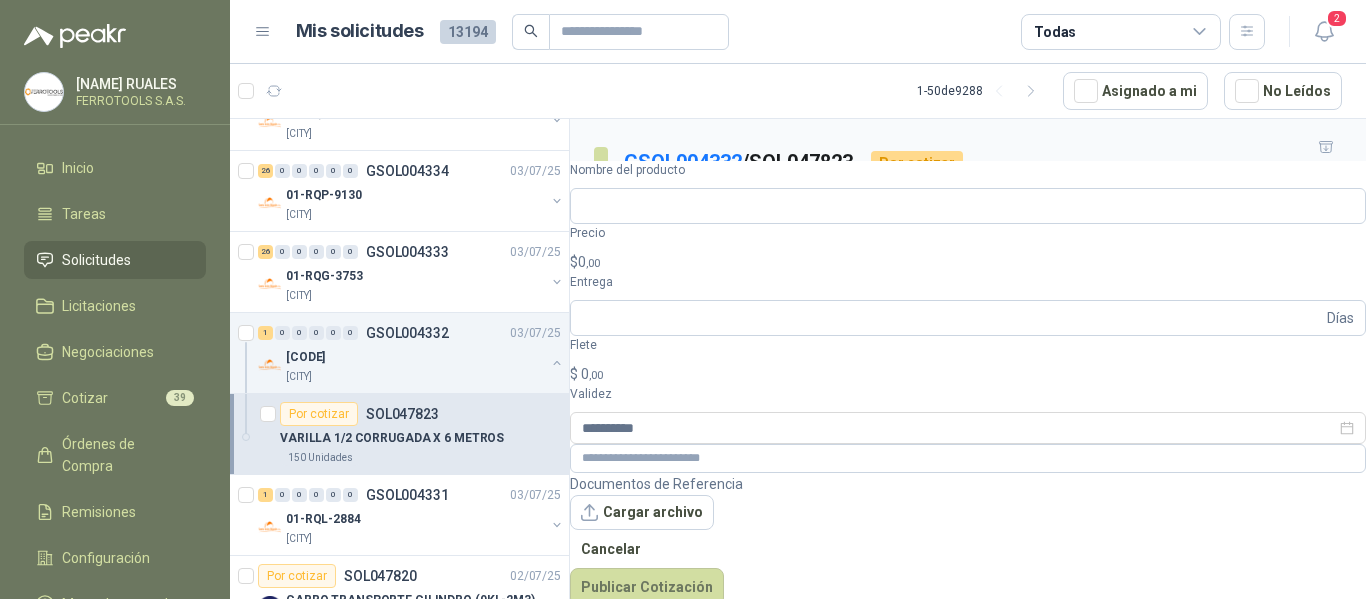 drag, startPoint x: 899, startPoint y: 132, endPoint x: 904, endPoint y: 230, distance: 98.12747 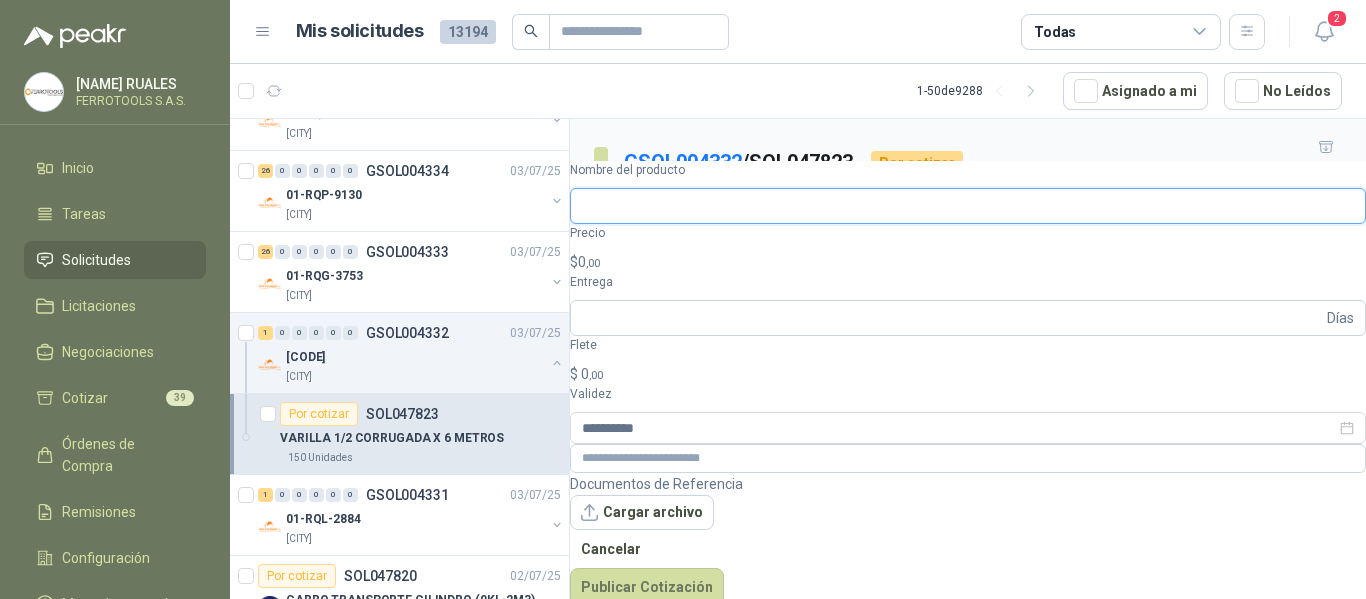 click on "Nombre del producto" at bounding box center [968, 206] 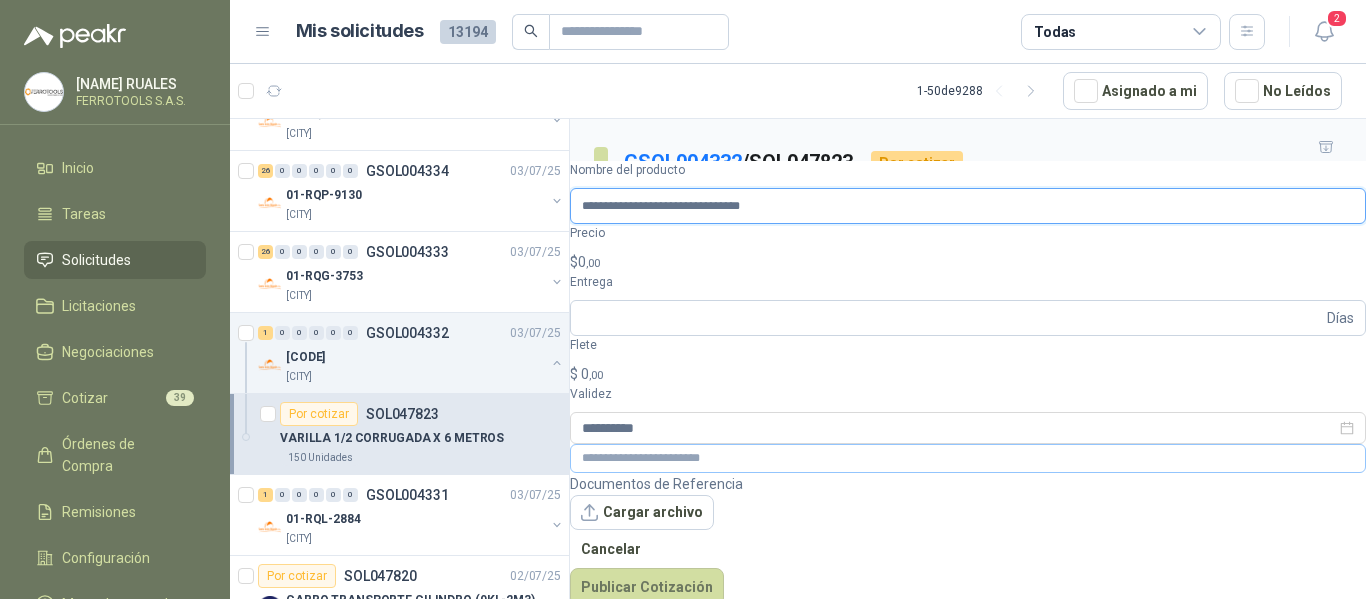 type on "**********" 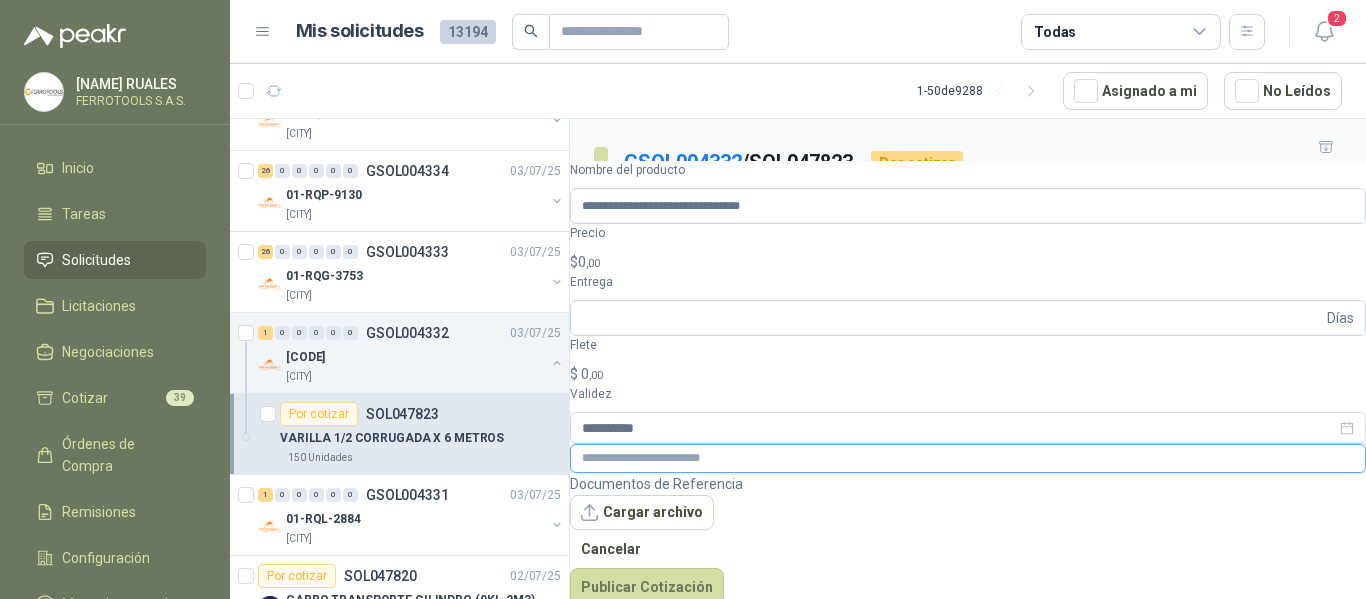 click at bounding box center (968, 458) 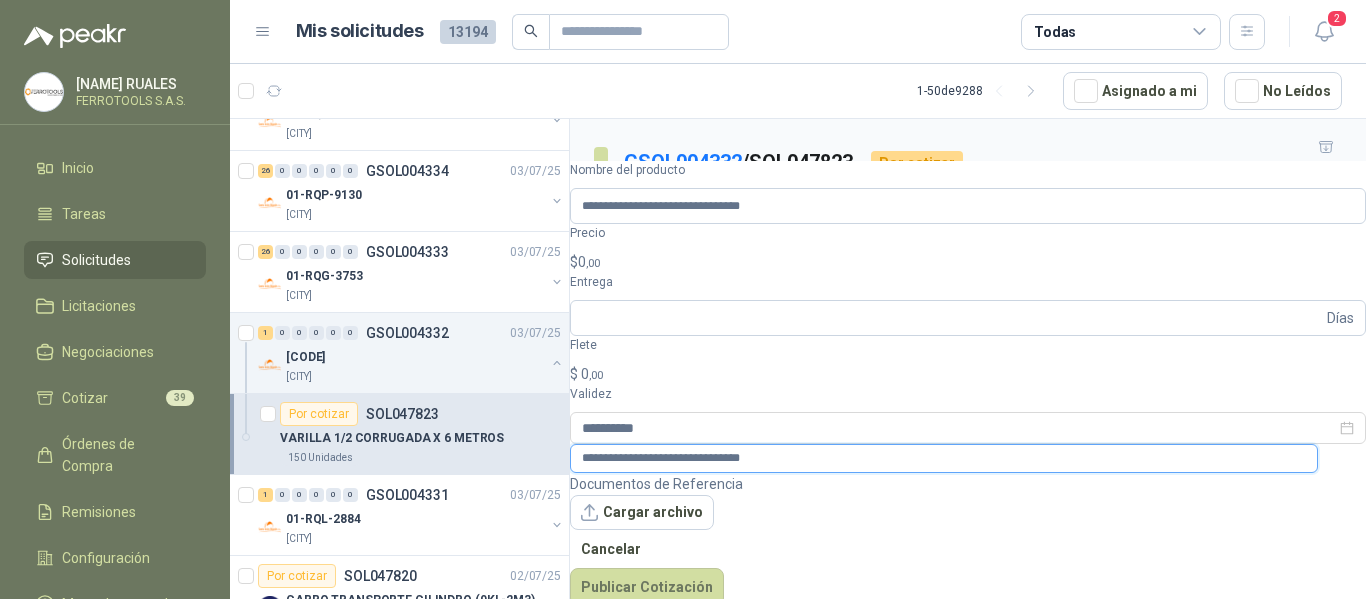 type on "**********" 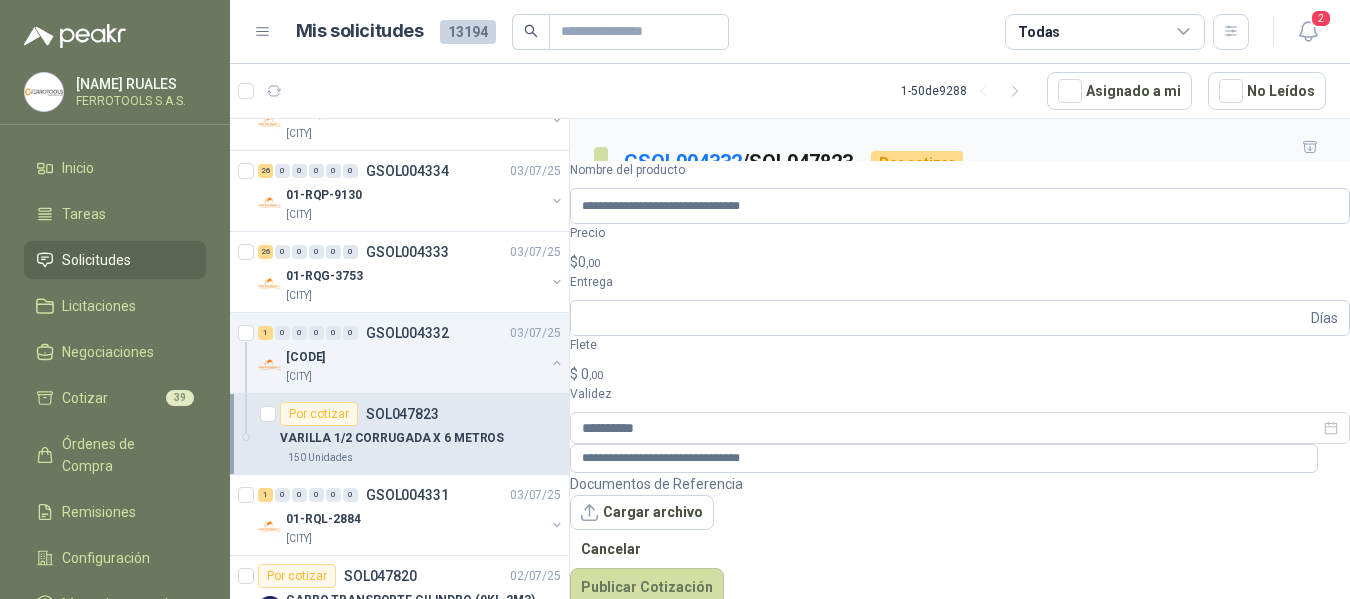 click on "HERNAN   RUALES FERROTOOLS S.A.S.   Inicio   Tareas   Solicitudes   Licitaciones   Negociaciones   Cotizar 39   Órdenes de Compra   Remisiones   Configuración   Manuales y ayuda Mis solicitudes 13194 Todas 2 1 - 50  de  9288 Asignado a mi No Leídos 1   0   0   0   0   0   GSOL004337 03/07/25   01-RQU-2125 Santa Anita Napoles   1   0   0   0   0   0   GSOL004336 03/07/25   01-RQU-2124 Santa Anita Napoles   1   0   0   0   0   0   GSOL004335 03/07/25   01-RQU-2123 Santa Anita Napoles   26   0   0   0   0   0   GSOL004334 03/07/25   01-RQP-9130 Santa Anita Napoles   26   0   0   0   0   0   GSOL004333 03/07/25   01-RQG-3753 Santa Anita Napoles   1   0   0   0   0   0   GSOL004332 03/07/25   01-RQU-2122 Santa Anita Napoles   Por cotizar SOL047823 VARILLA 1/2  CORRUGADA X 6 METROS 150   Unidades 1   0   0   0   0   0   GSOL004331 03/07/25   01-RQL-2884 Santa Anita Napoles   Por cotizar SOL047820 02/07/25   CARRO TRANSPORTE CILINDRO (9KL-2M3) Caracol TV 2   Unidades Por cotizar SOL047819 02/07/25   Caracol TV 4" at bounding box center [675, 299] 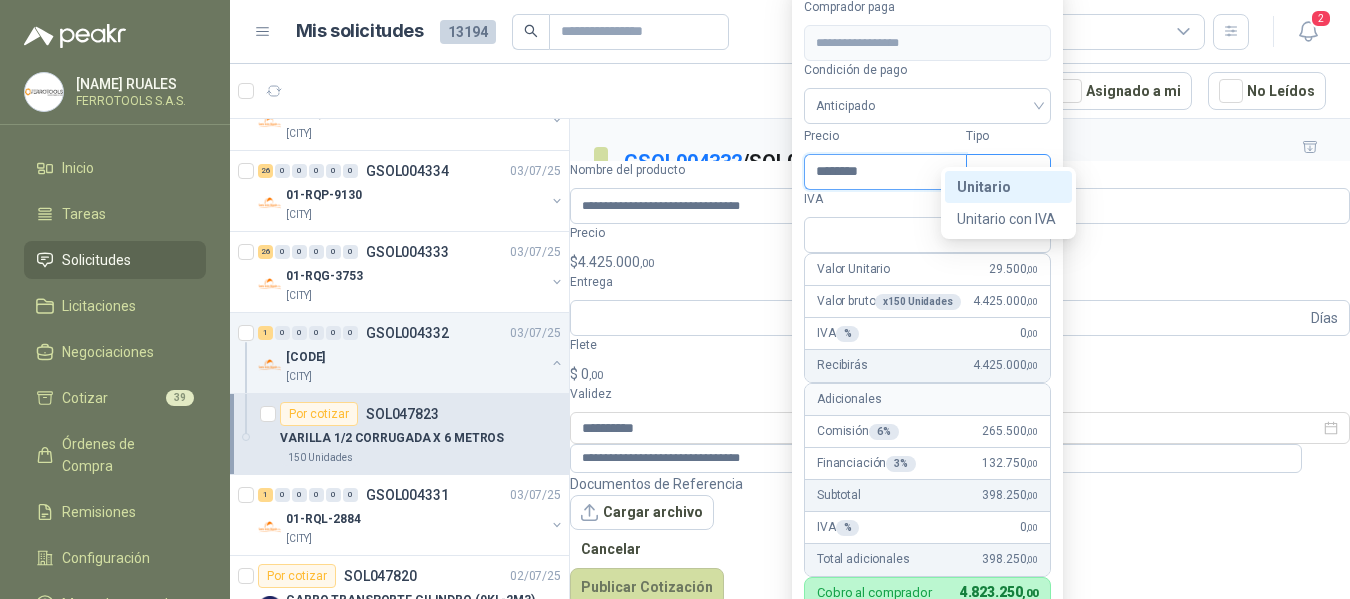 click on "Unitario" at bounding box center (1008, 172) 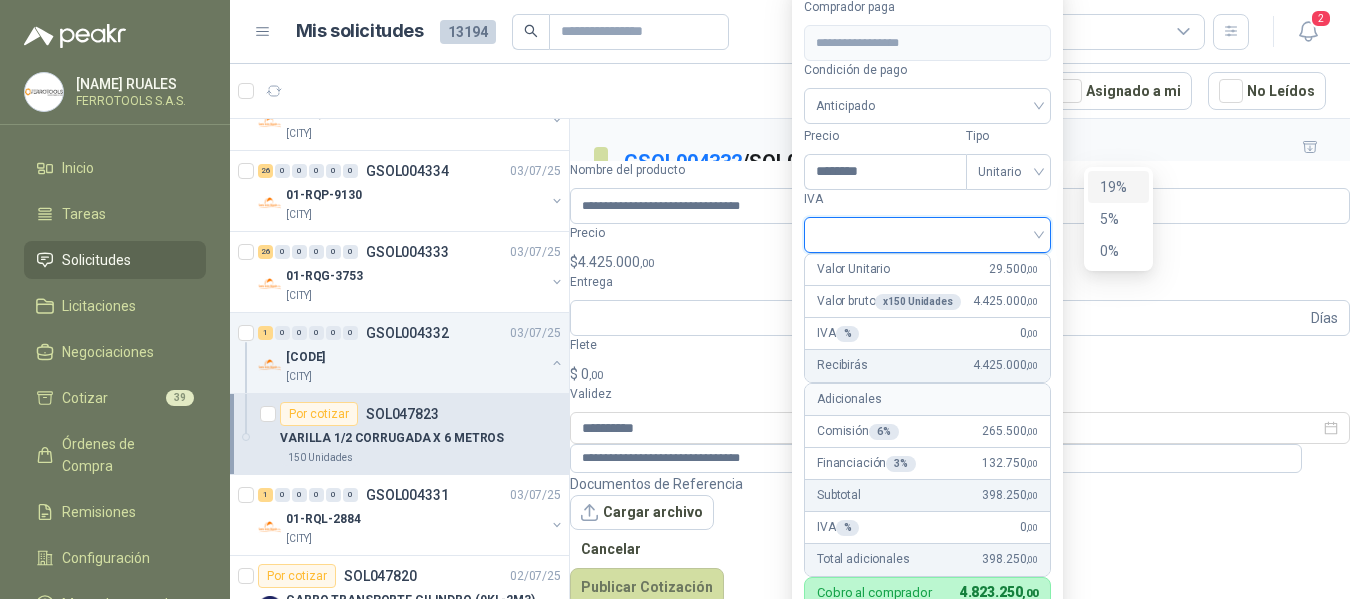 click at bounding box center (927, 233) 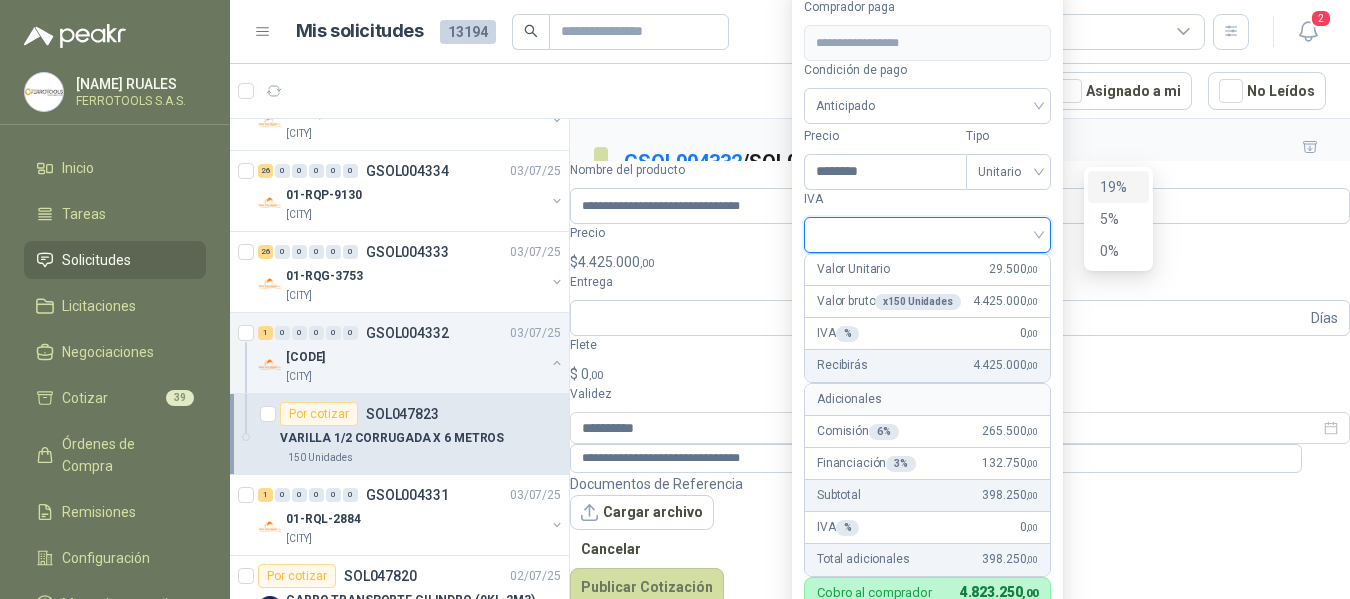 click on "19%" at bounding box center (0, 0) 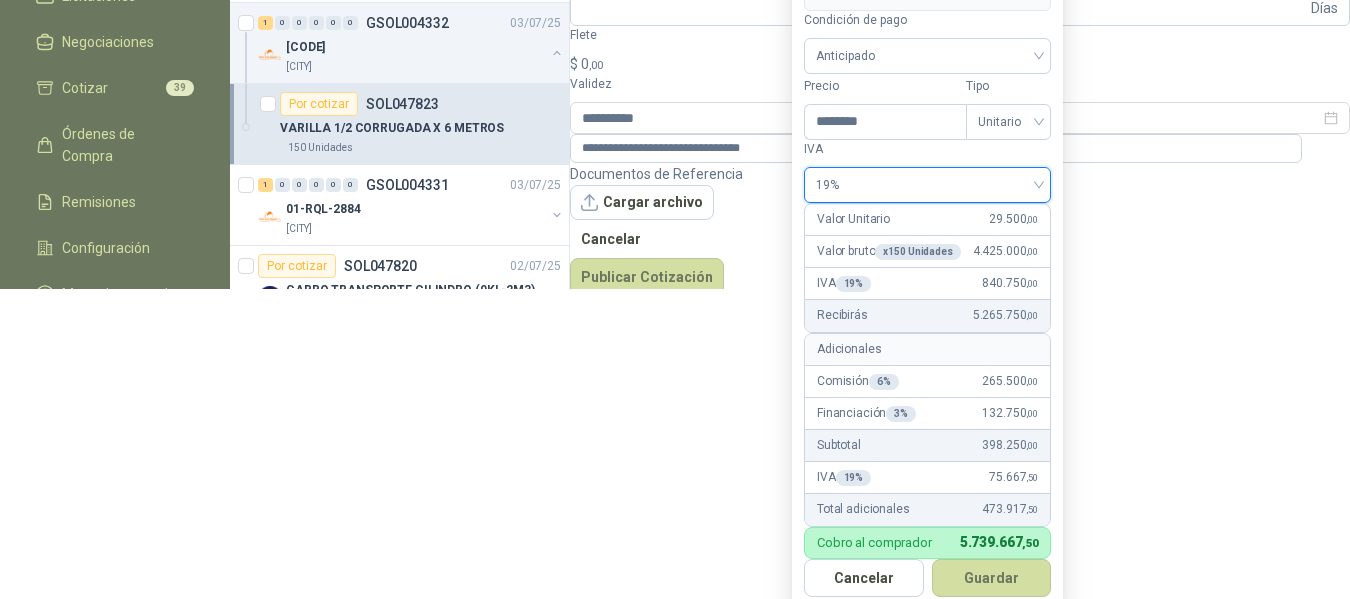 scroll, scrollTop: 322, scrollLeft: 0, axis: vertical 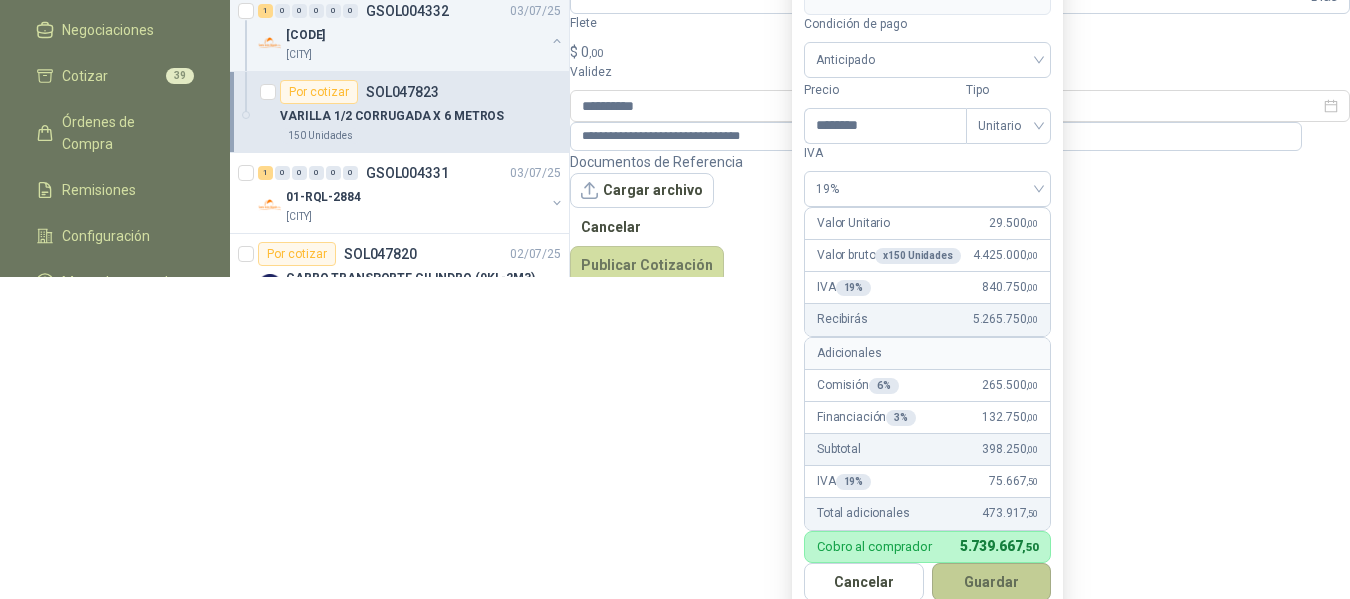 click on "Guardar" at bounding box center (992, 582) 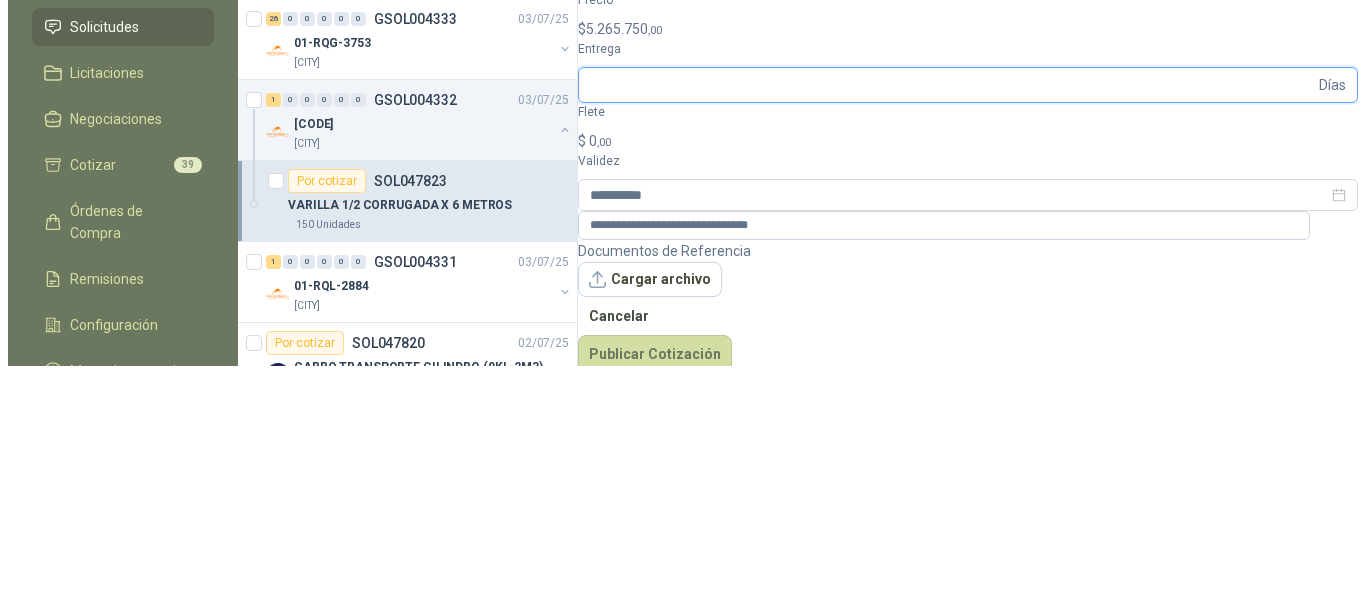 scroll, scrollTop: 0, scrollLeft: 0, axis: both 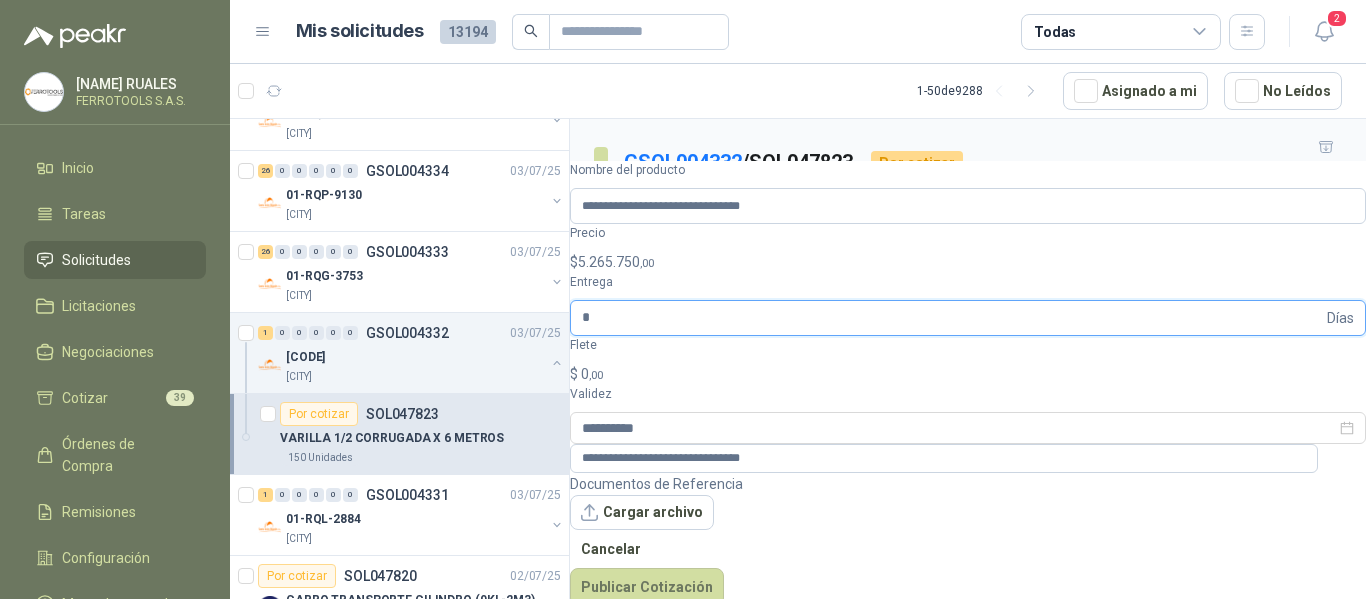 type on "*" 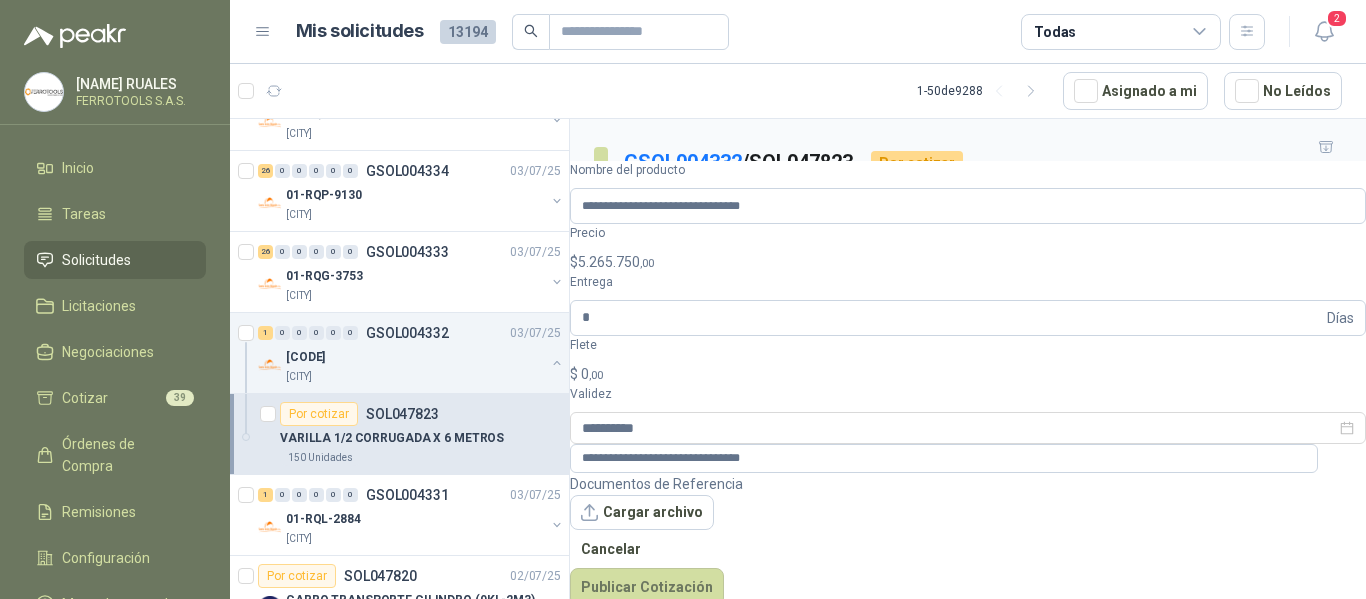 click on "Documentos de Referencia Cargar archivo Cancelar Publicar Cotización" at bounding box center [968, 540] 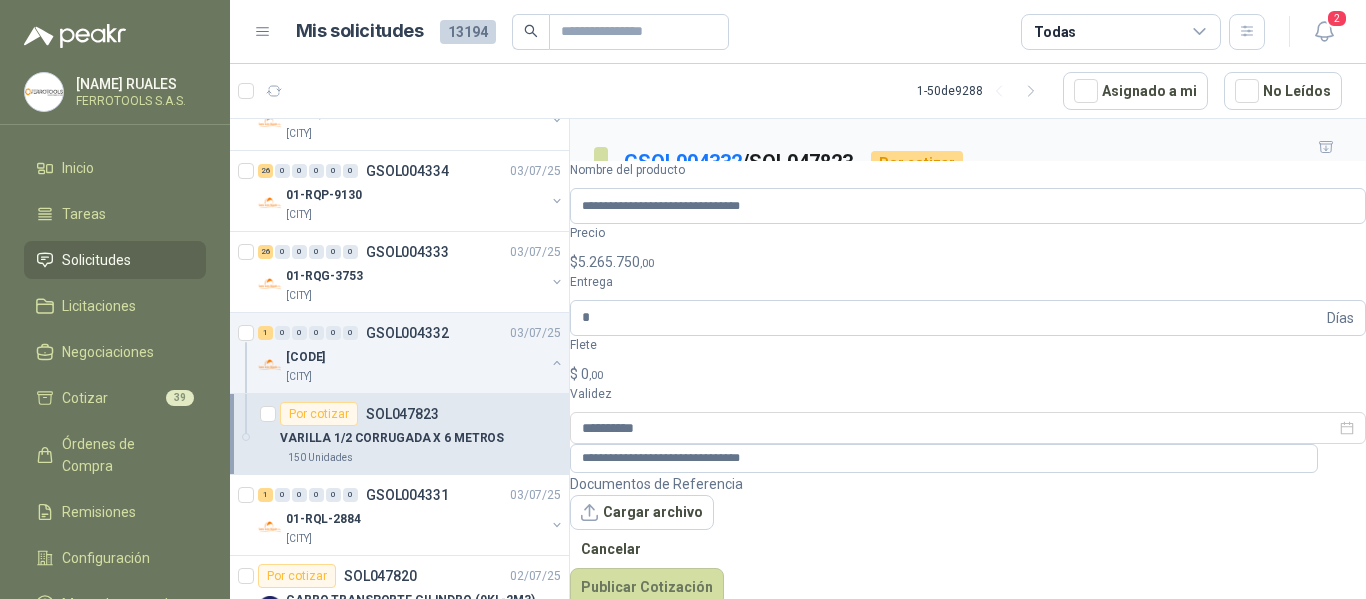 click on "Documentos de Referencia Cargar archivo Cancelar Publicar Cotización" at bounding box center [968, 540] 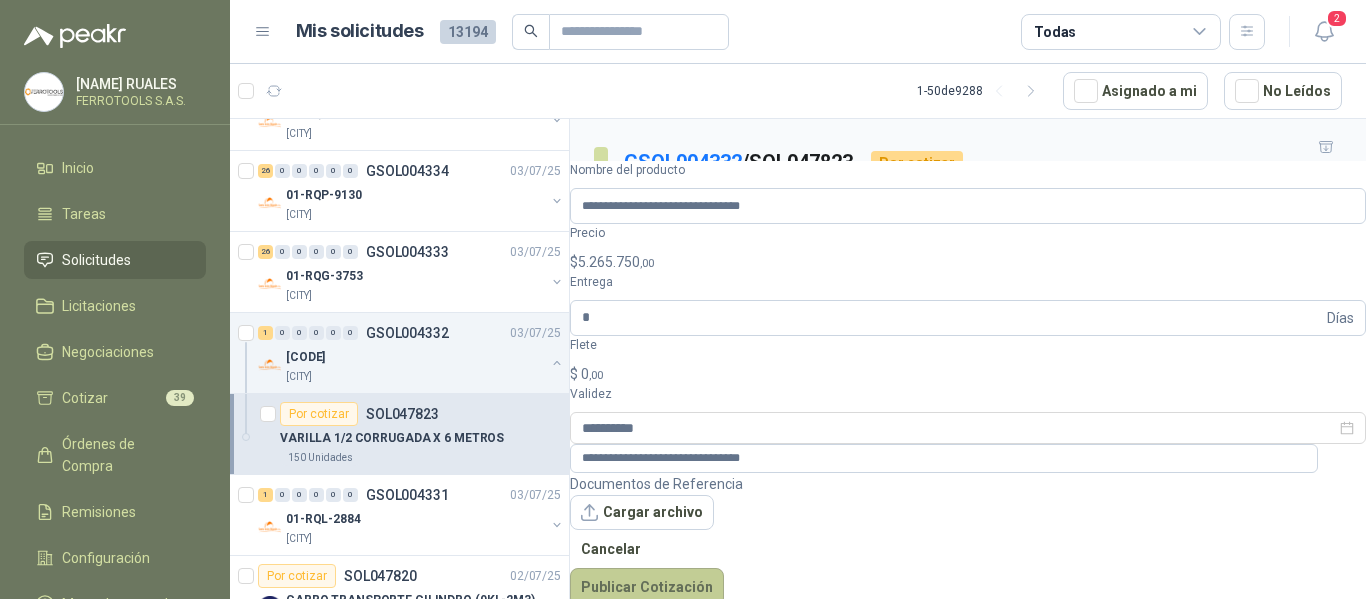 click on "Publicar Cotización" at bounding box center (647, 587) 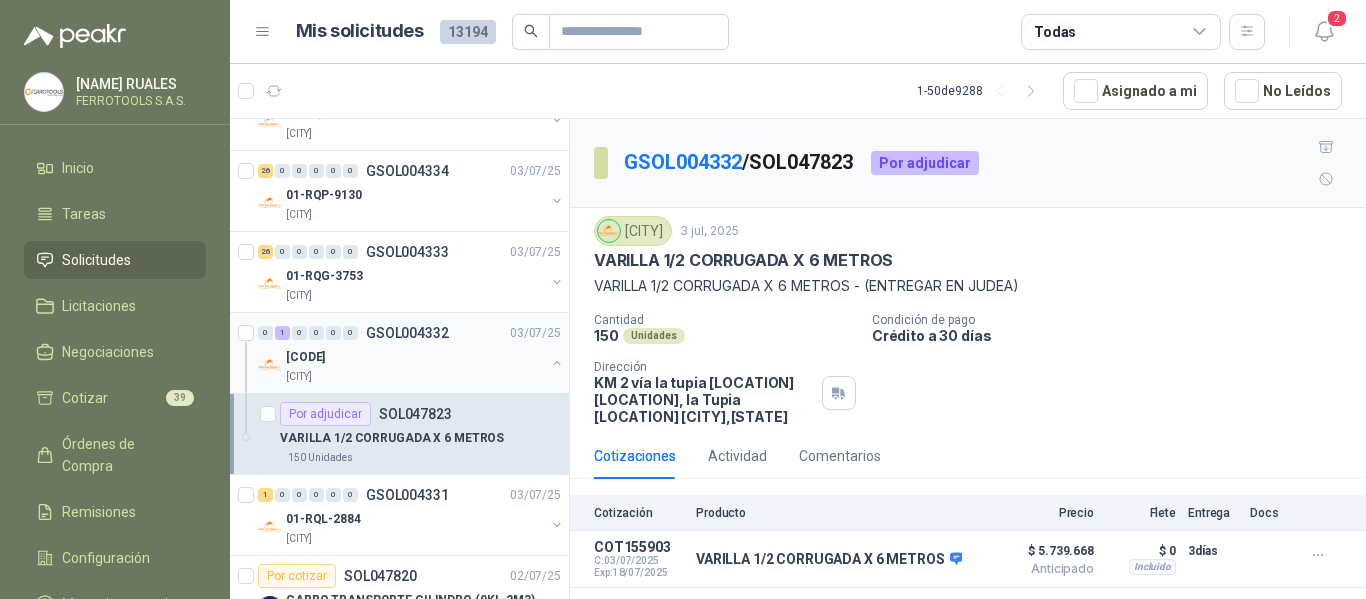 click on "[PRODUCT_CODE]" at bounding box center [415, 357] 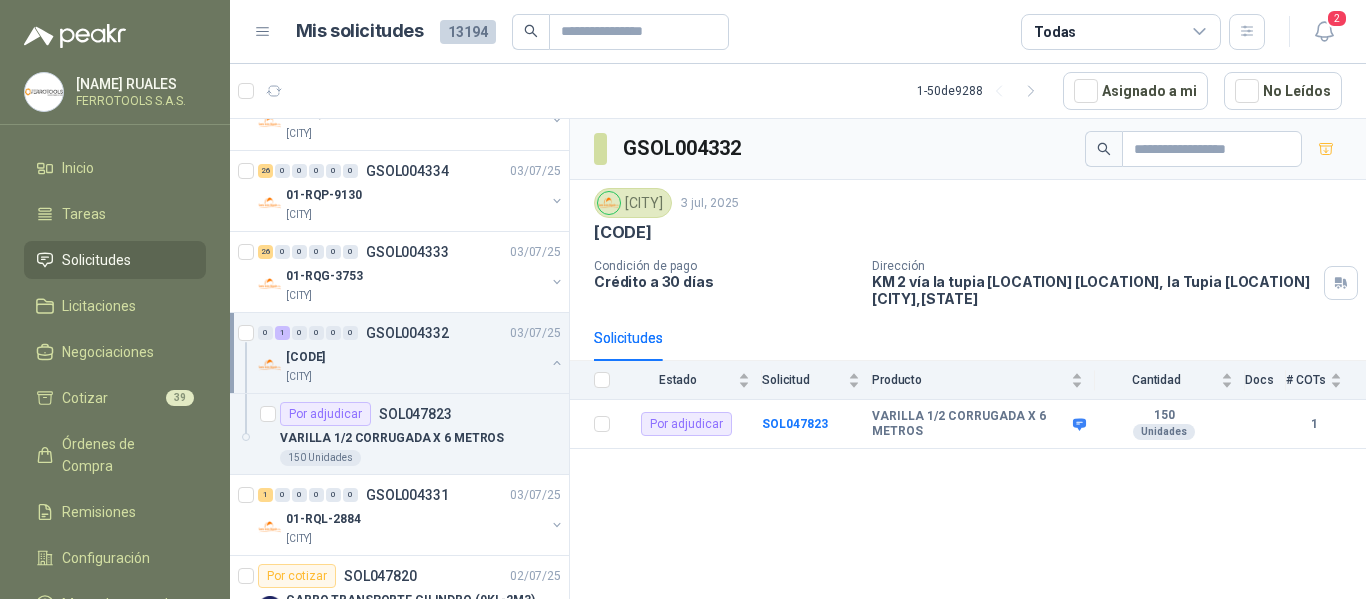 click at bounding box center [557, 363] 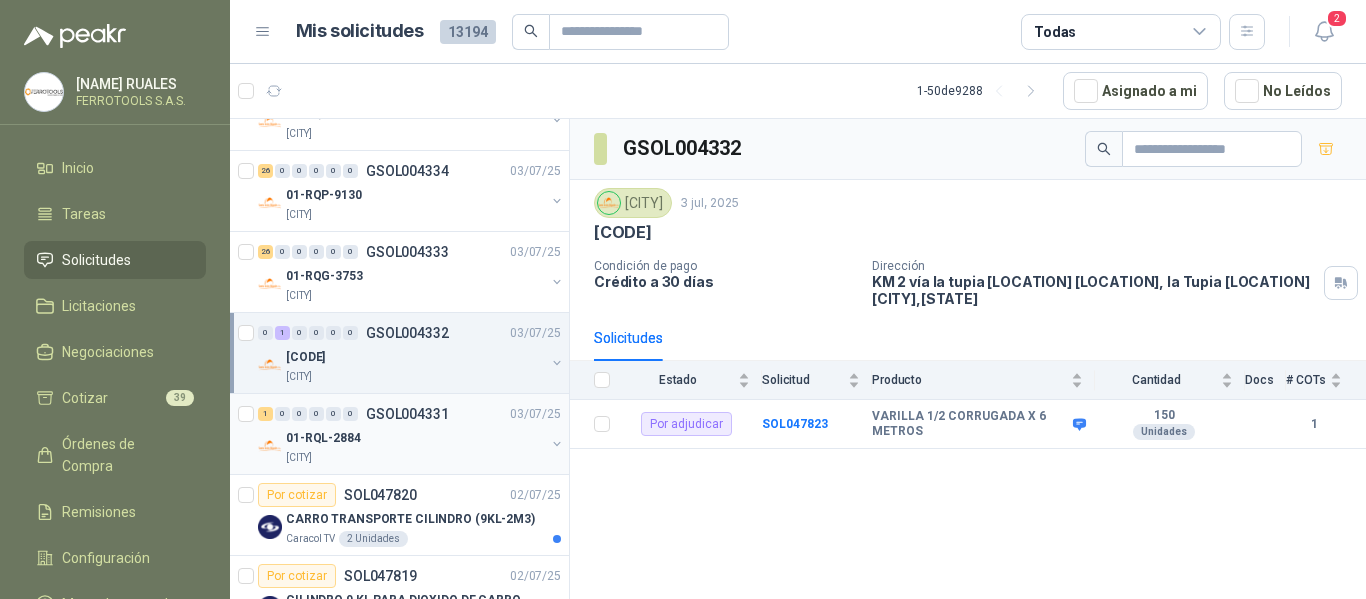 click on "[PRODUCT_CODE]" at bounding box center (415, 438) 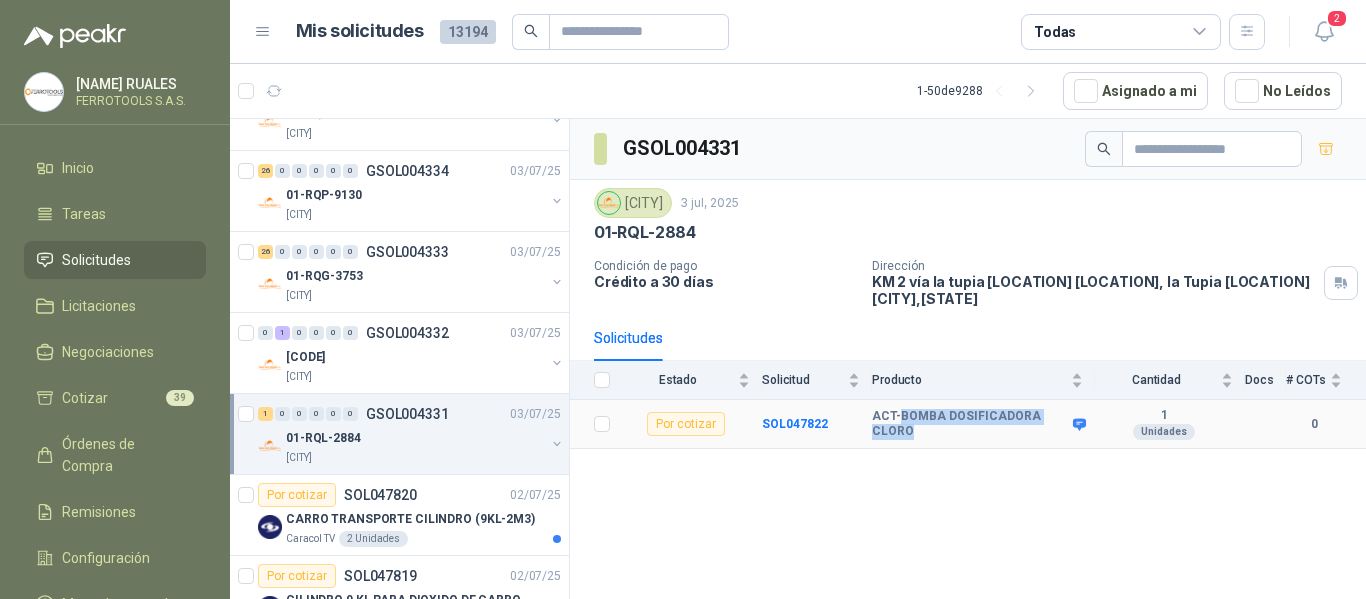 drag, startPoint x: 927, startPoint y: 431, endPoint x: 900, endPoint y: 413, distance: 32.449963 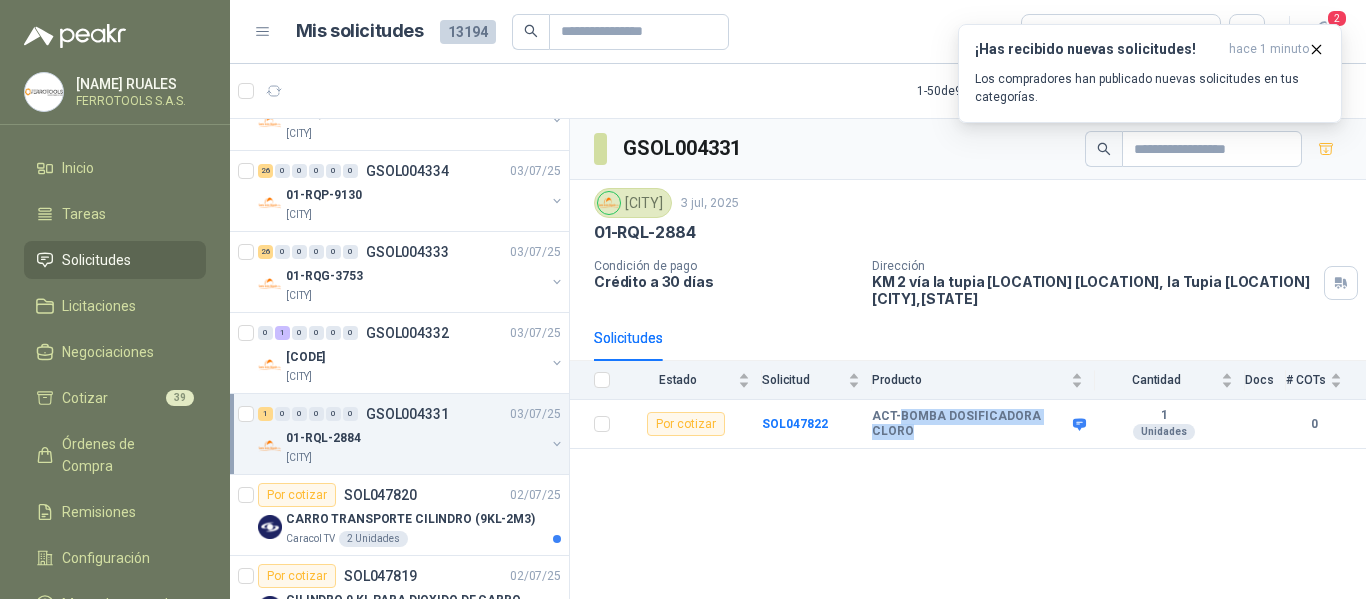 click on "01-RQL-2884 Santa Anita Napoles" at bounding box center [411, 446] 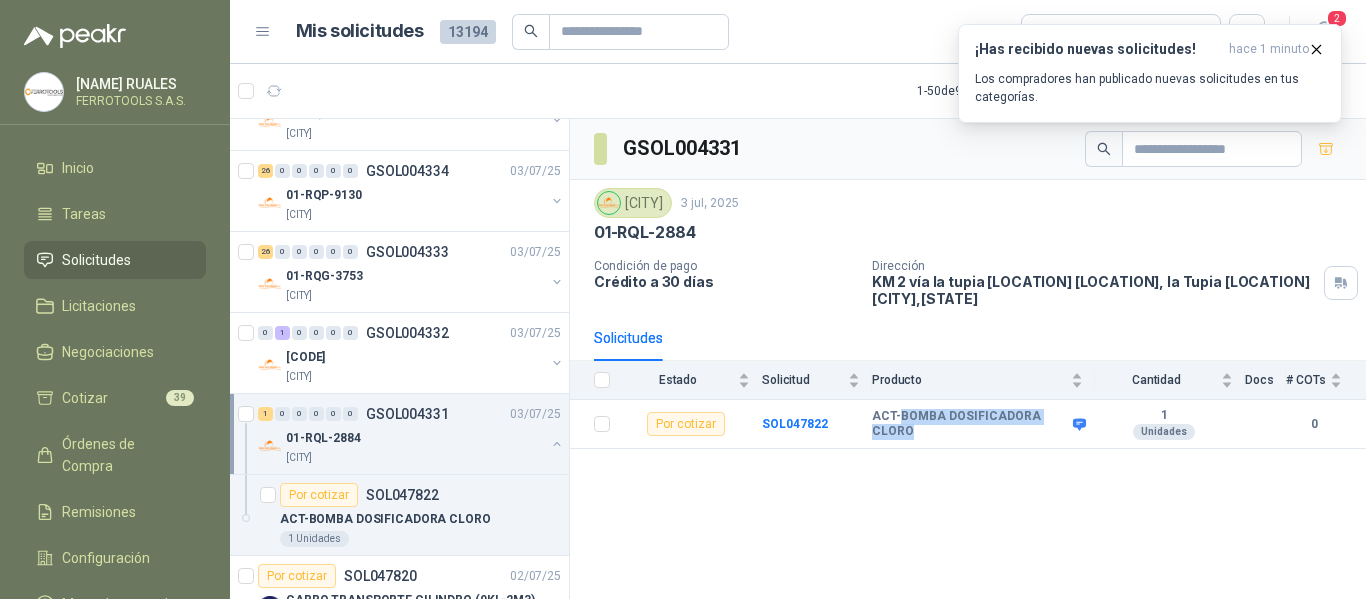 click on "01-RQL-2884 Santa Anita Napoles" at bounding box center (411, 446) 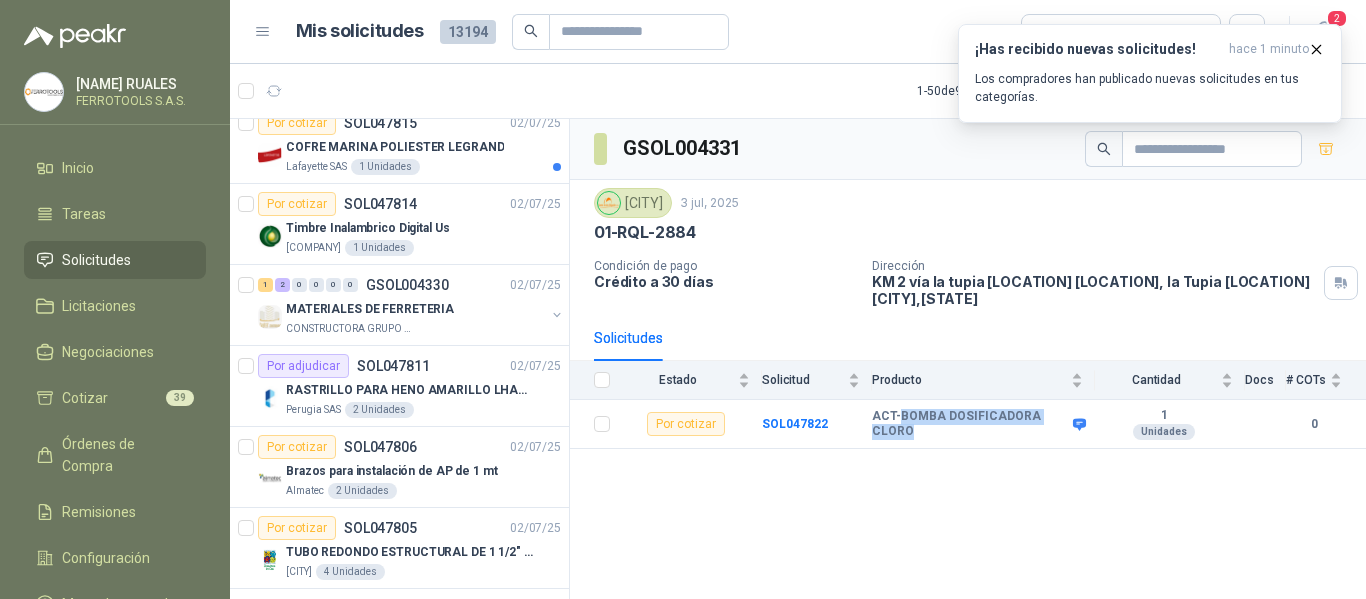 scroll, scrollTop: 990, scrollLeft: 0, axis: vertical 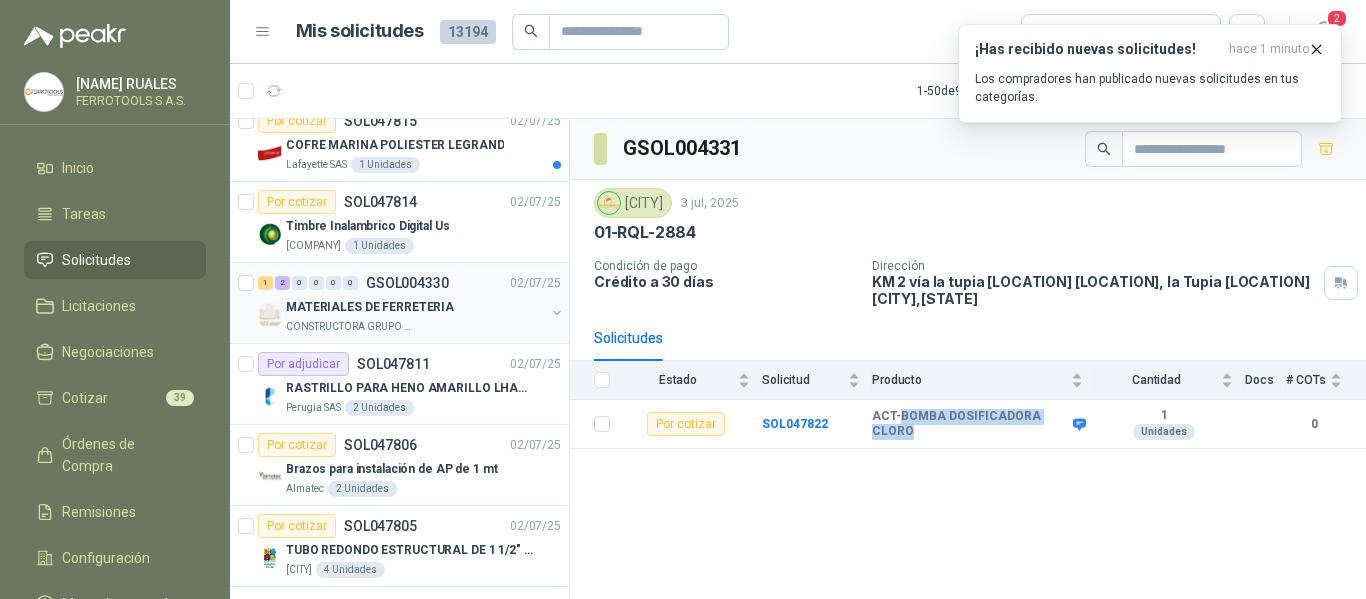click on "1   2   0   0   0   0   GSOL004330 02/07/25" at bounding box center [411, 283] 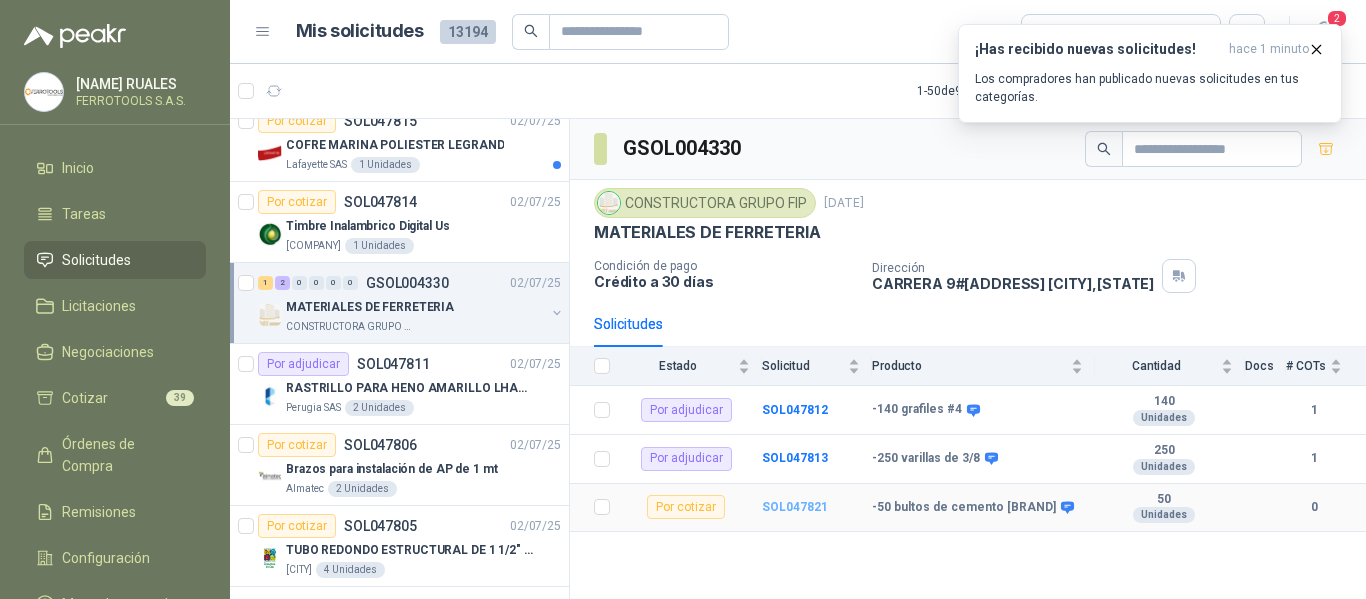 click on "[PRODUCT_CODE]" at bounding box center (795, 507) 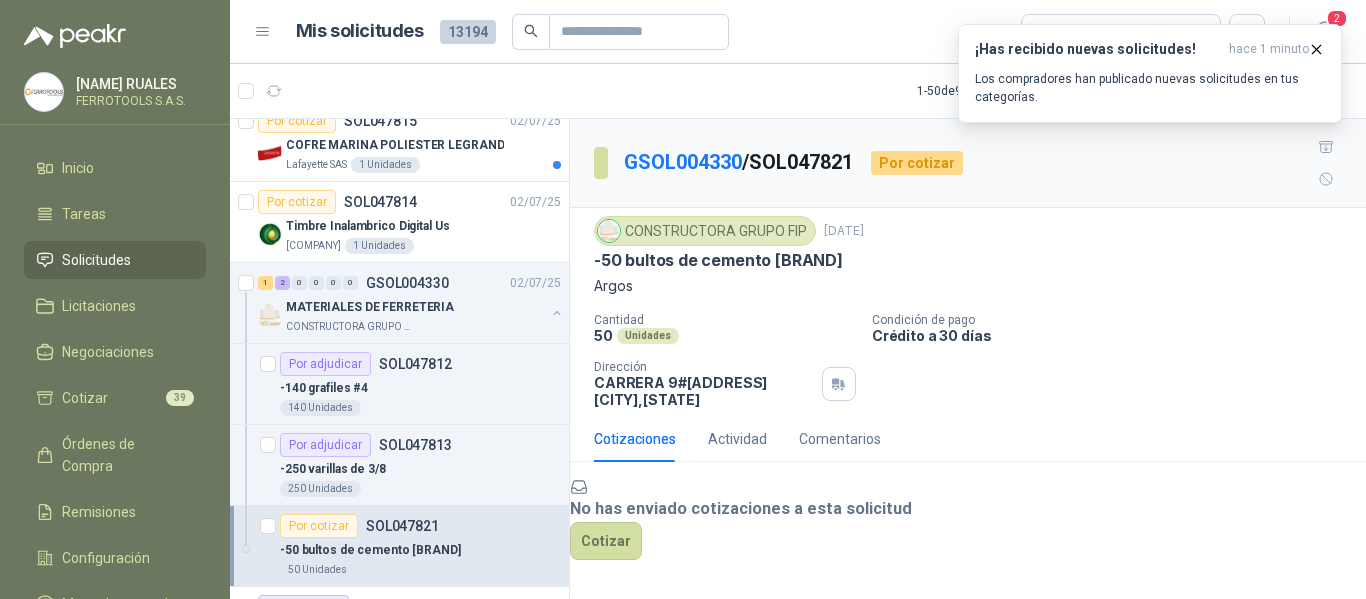 scroll, scrollTop: 1, scrollLeft: 0, axis: vertical 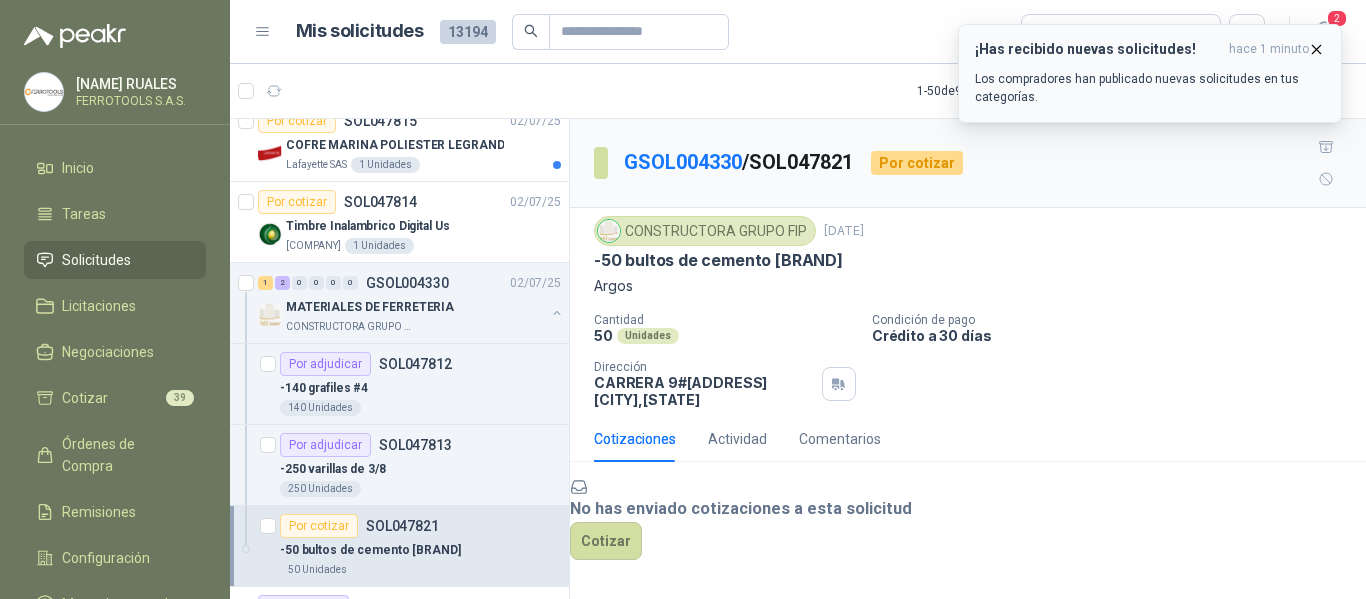 click at bounding box center [1316, 49] 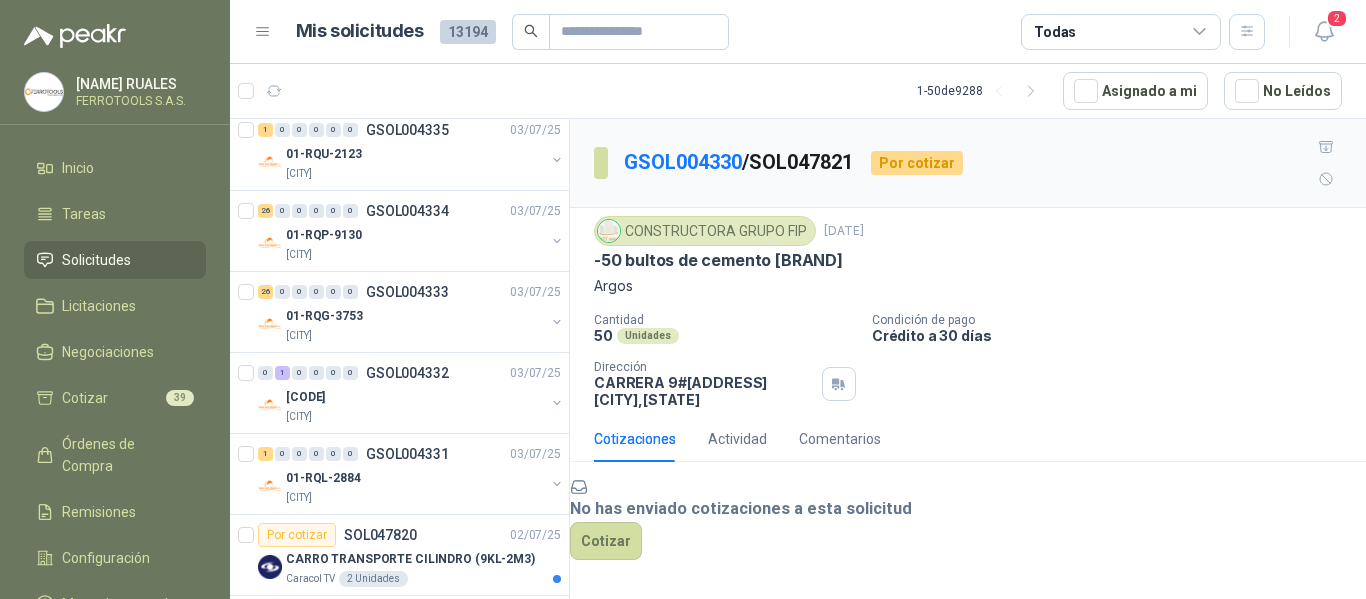 scroll, scrollTop: 0, scrollLeft: 0, axis: both 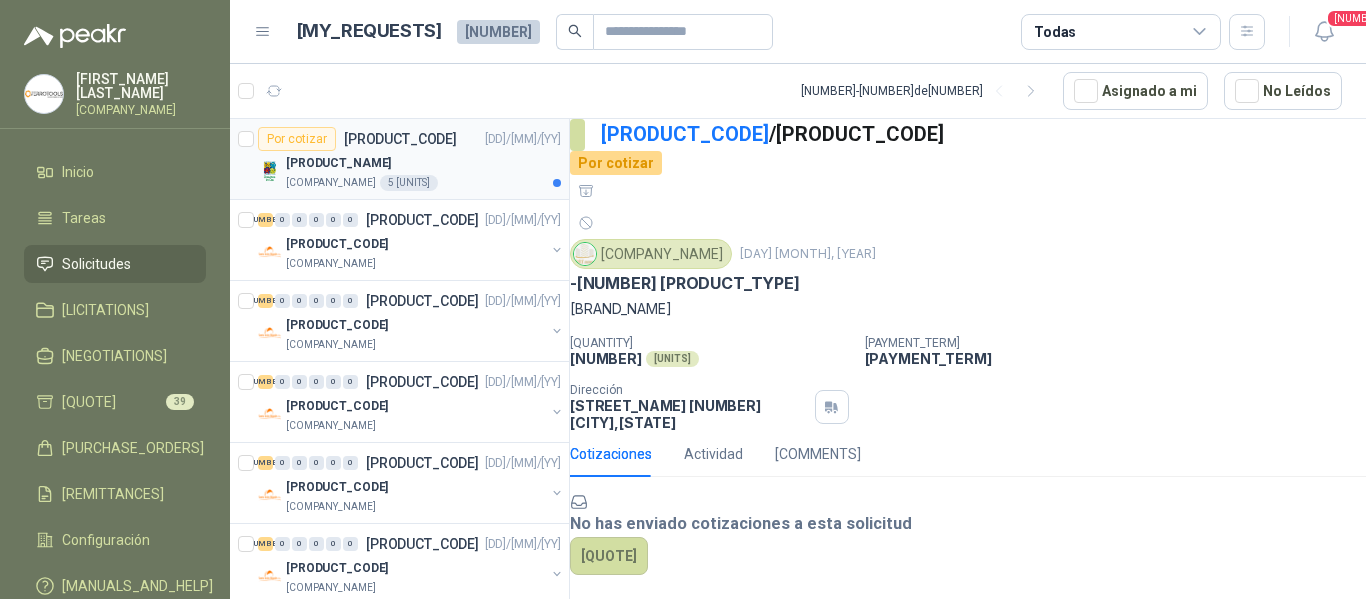 click on "[COMPANY_NAME] [NUMBER] [UNITS]" at bounding box center (423, 183) 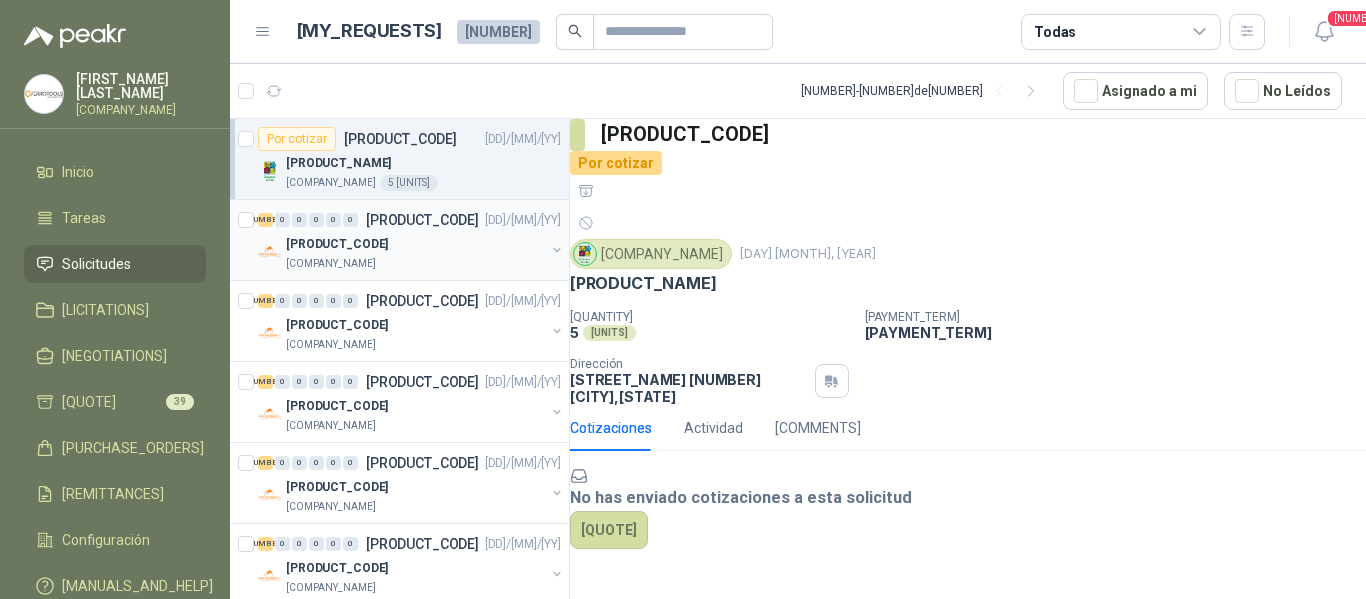 click on "[COMPANY_NAME]" at bounding box center [415, 264] 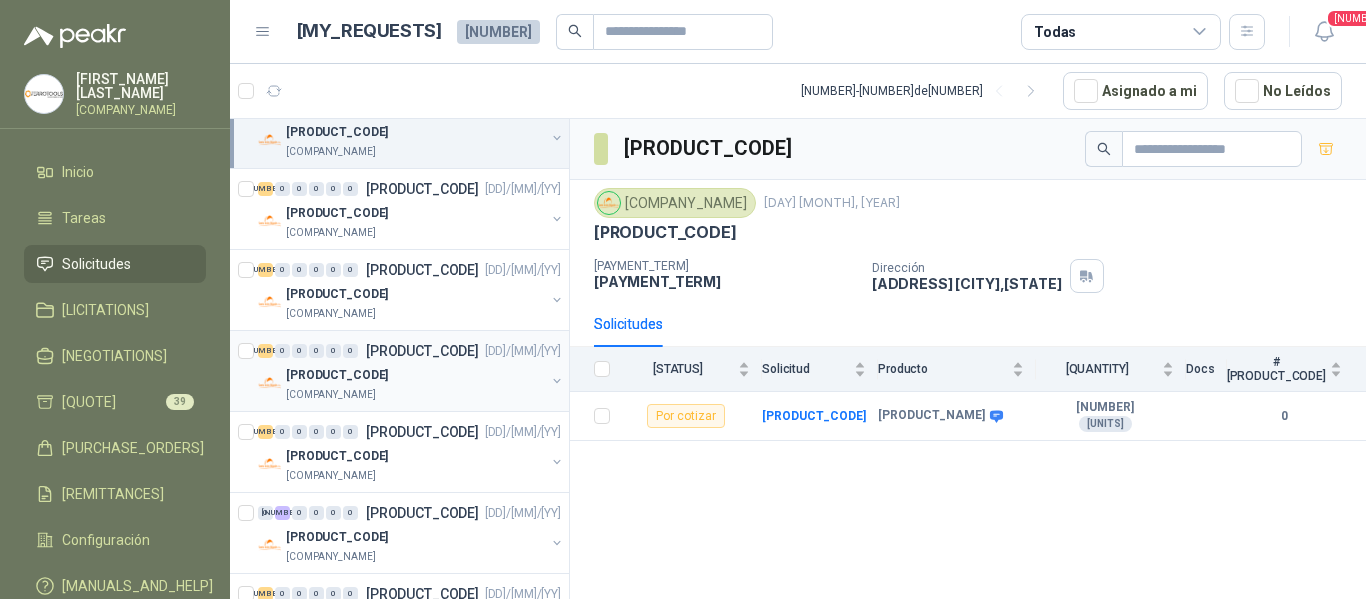 scroll, scrollTop: 0, scrollLeft: 0, axis: both 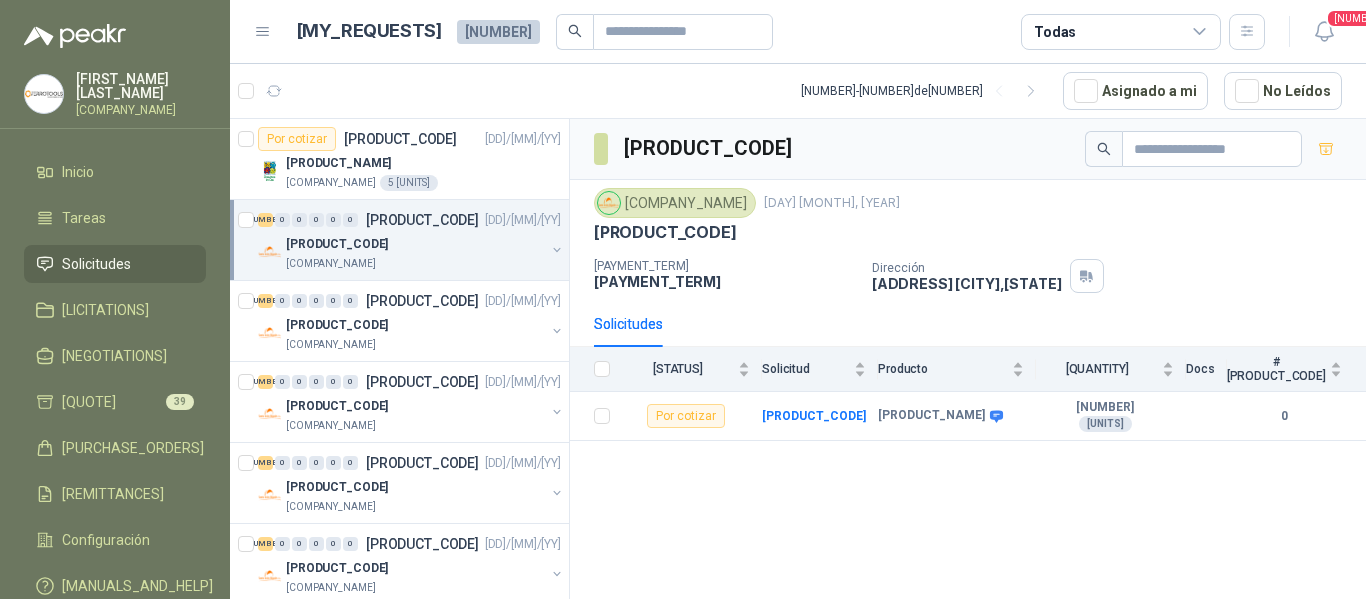 click on "[PRODUCT_CODE] [COMPANY_NAME] [DAY], [YEAR] [PRODUCT_CODE] [PAYMENT_TERM] [ADDRESS_TYPE] [ADDRESS] [CITY], [STATE] [REQUESTS] [STATUS] [PRODUCT_CODE] [PRODUCT_NAME] [QUANTITY] [DOCS] #[PRODUCT_CODE] [PRODUCT_CODE]" at bounding box center (968, 362) 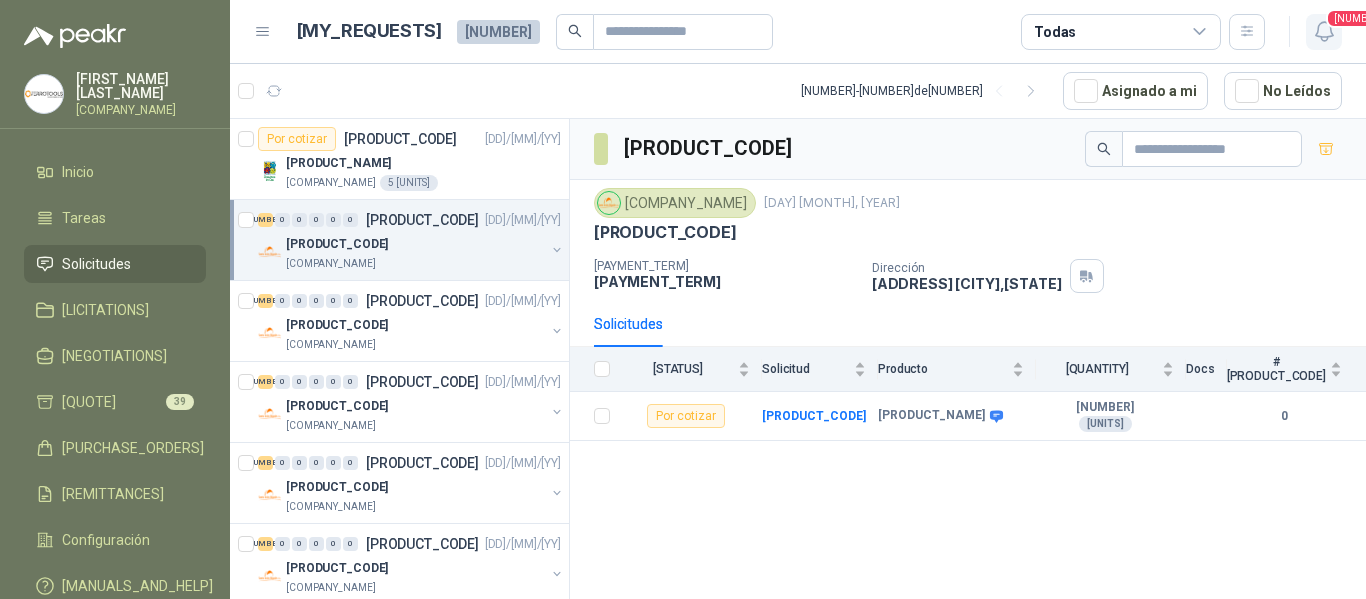 click on "[NUMBER]" at bounding box center [1358, 18] 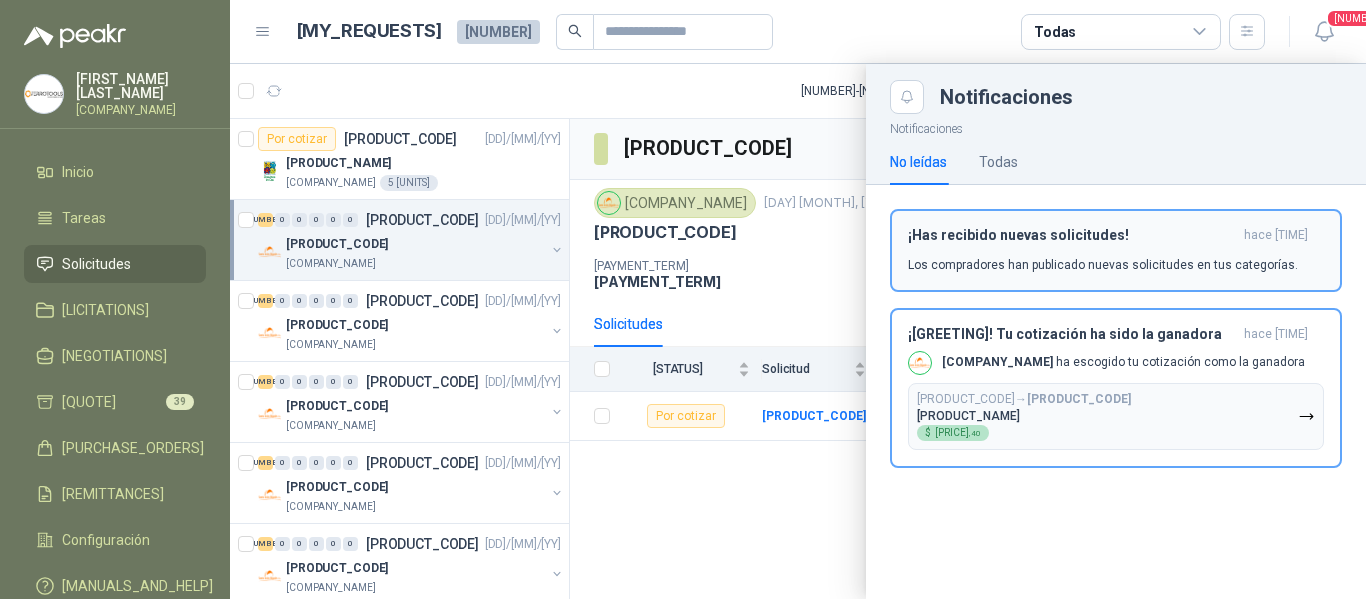 click on "Los compradores han publicado nuevas solicitudes en tus categorías." at bounding box center [1103, 265] 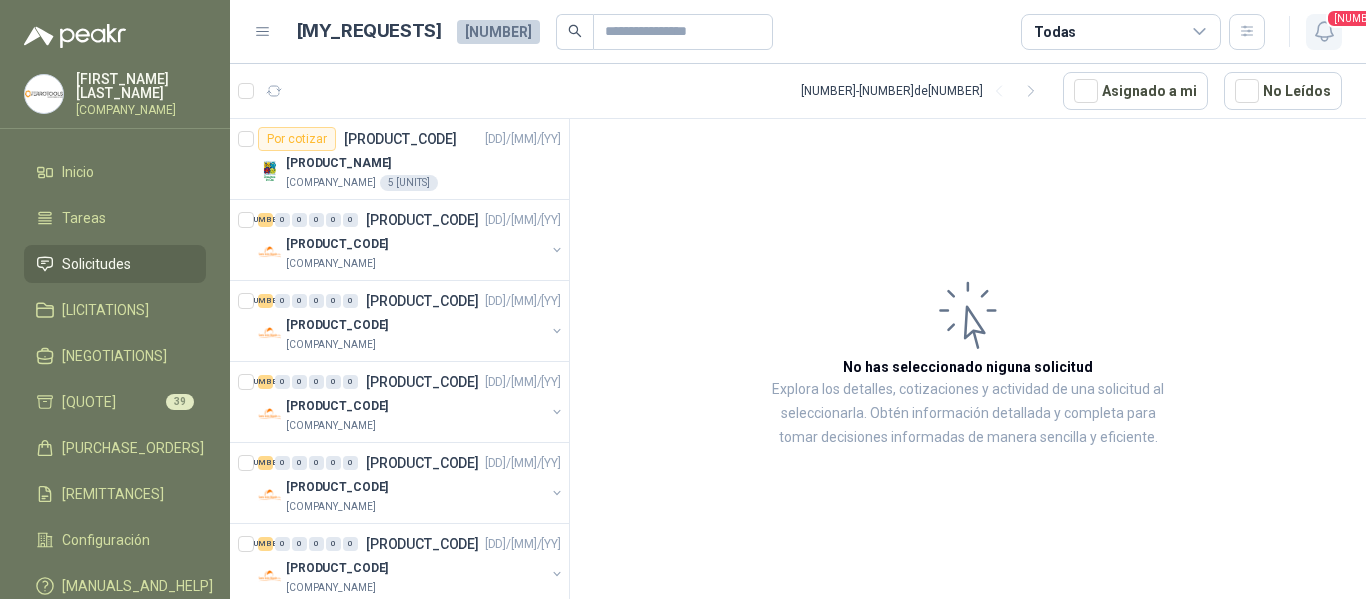 click at bounding box center (1324, 31) 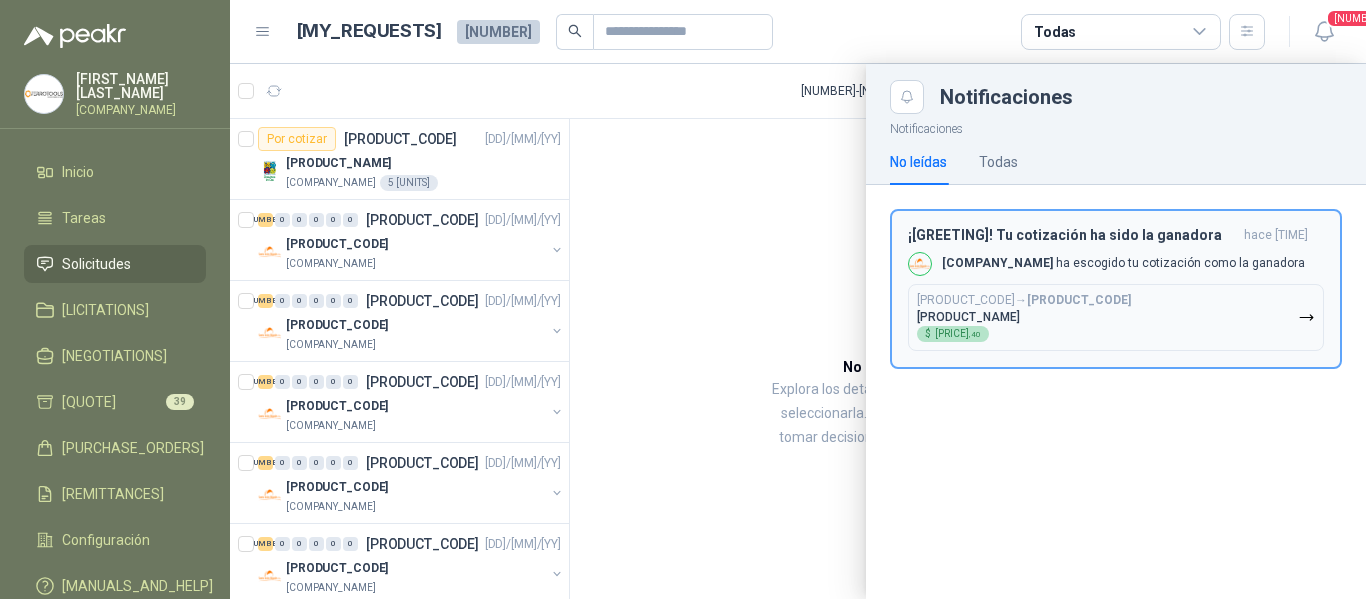 click on "[PRODUCT_CODE] → [PRODUCT_CODE] [PRODUCT_NAME] [PRODUCT_CODE] $ [PRICE]" at bounding box center (1116, 317) 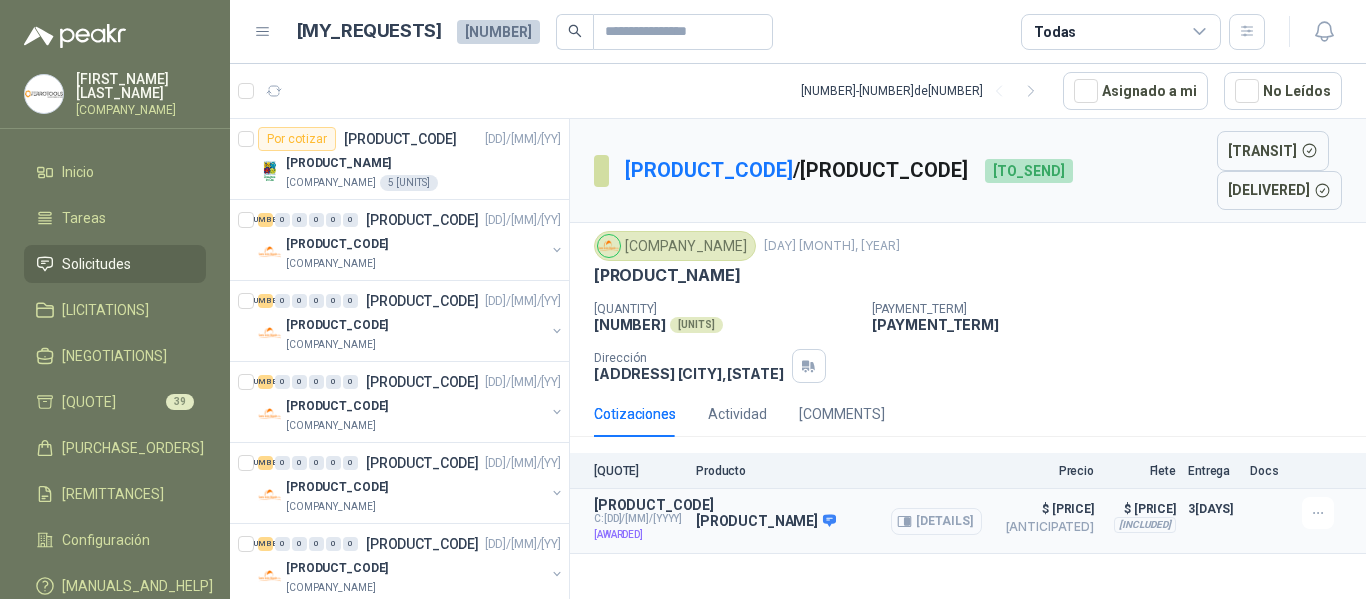 click on "[DETAILS]" at bounding box center [936, 521] 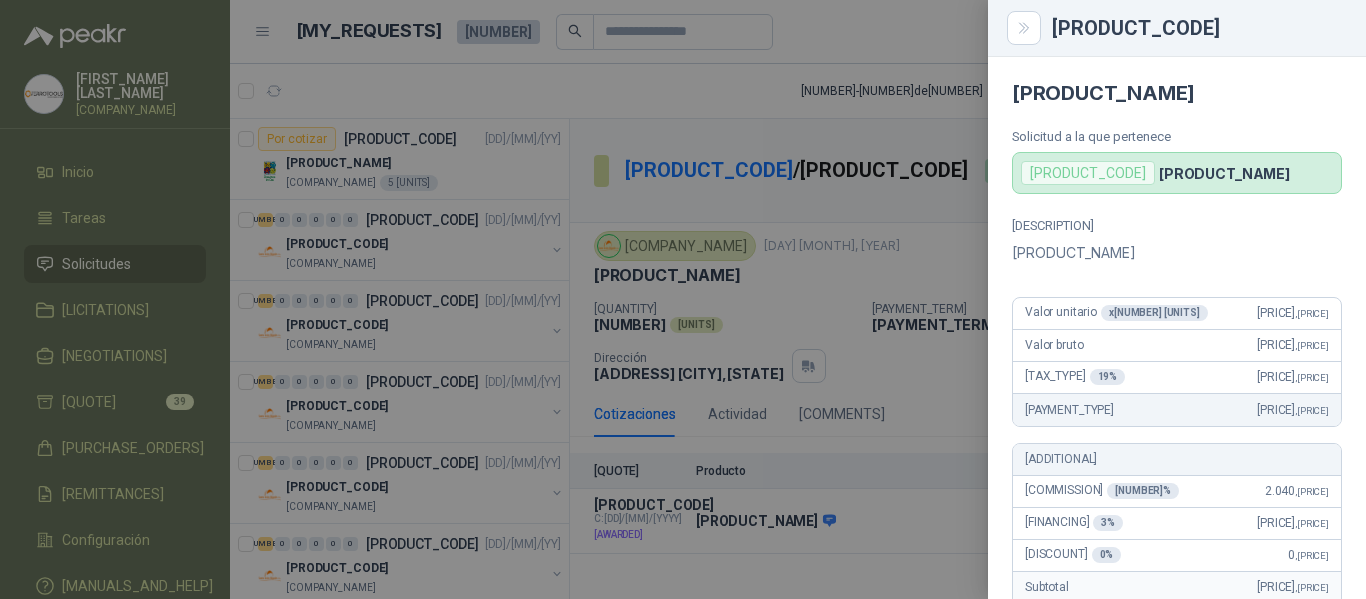 click at bounding box center [683, 299] 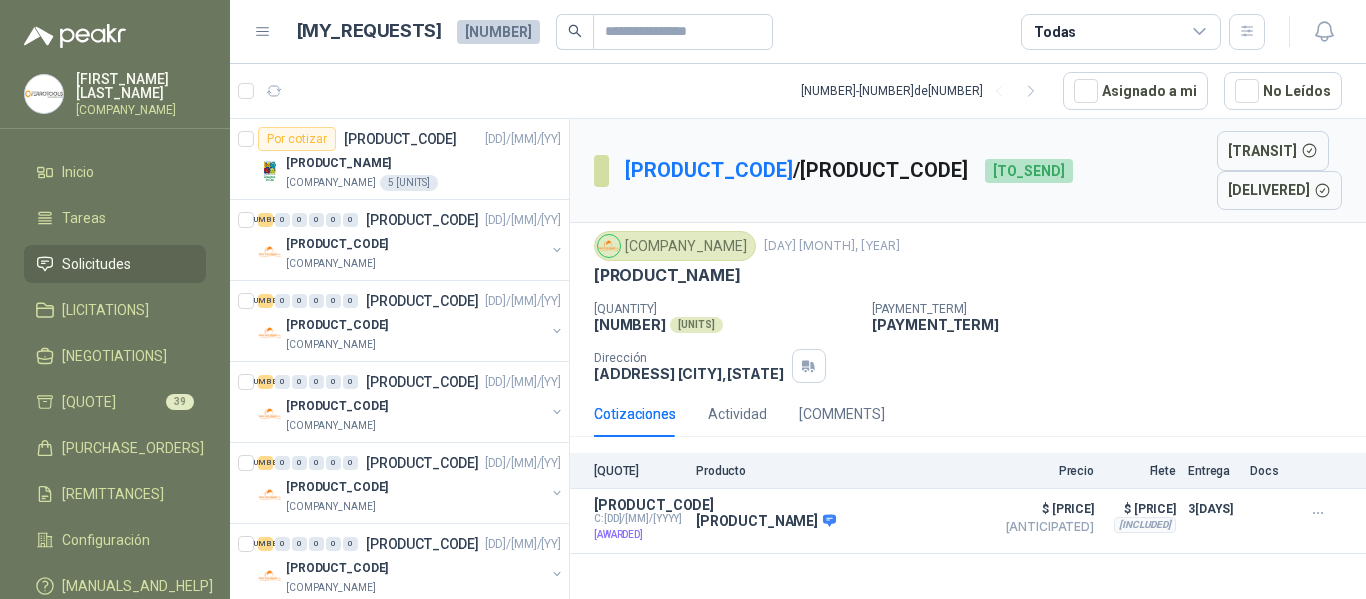 click on "Solicitudes" at bounding box center (96, 264) 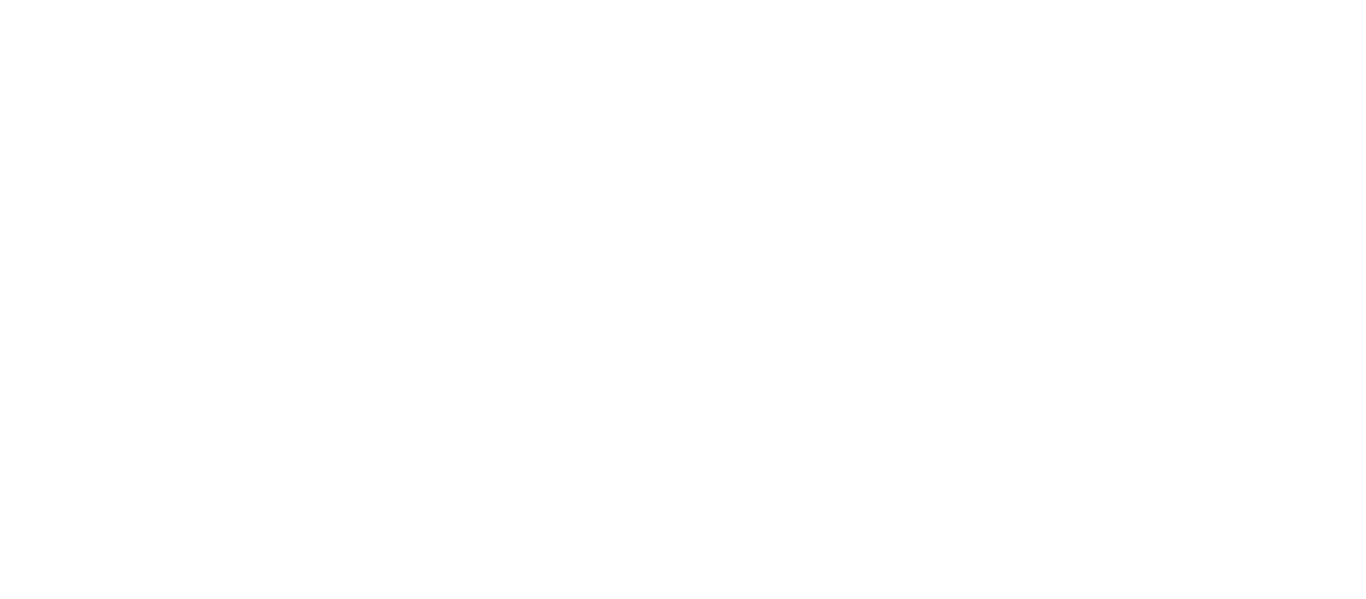 scroll, scrollTop: 0, scrollLeft: 0, axis: both 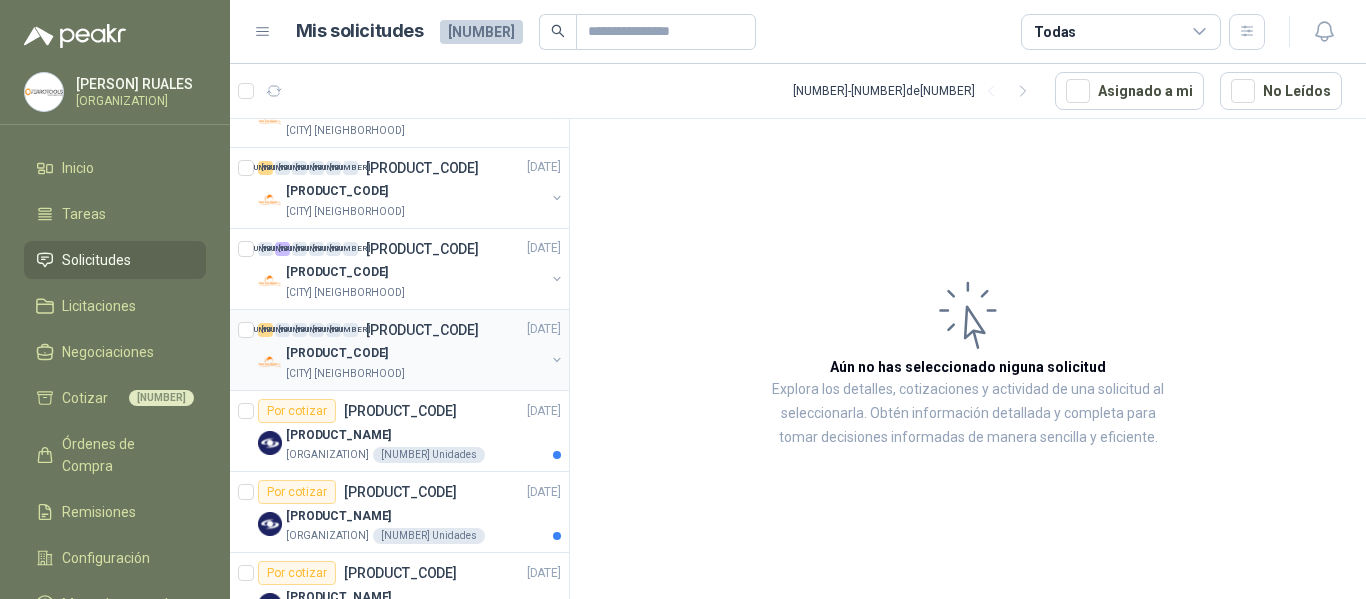 click on "[PRODUCT_CODE]" at bounding box center (415, 354) 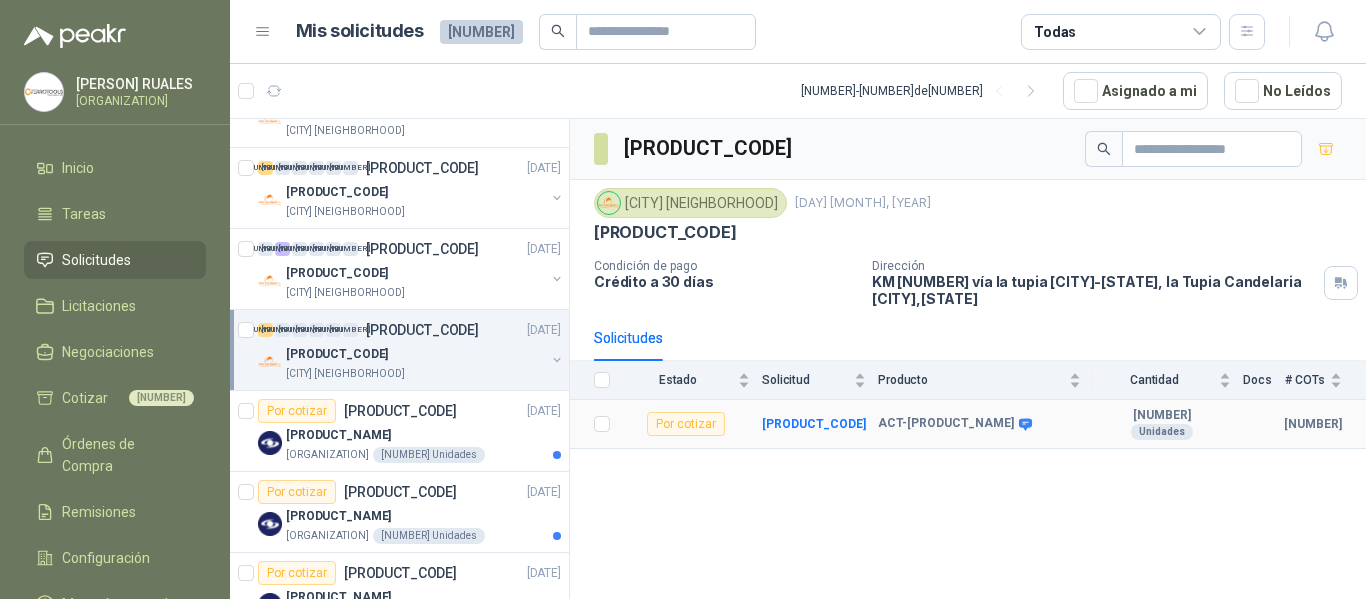 drag, startPoint x: 910, startPoint y: 433, endPoint x: 899, endPoint y: 413, distance: 22.825424 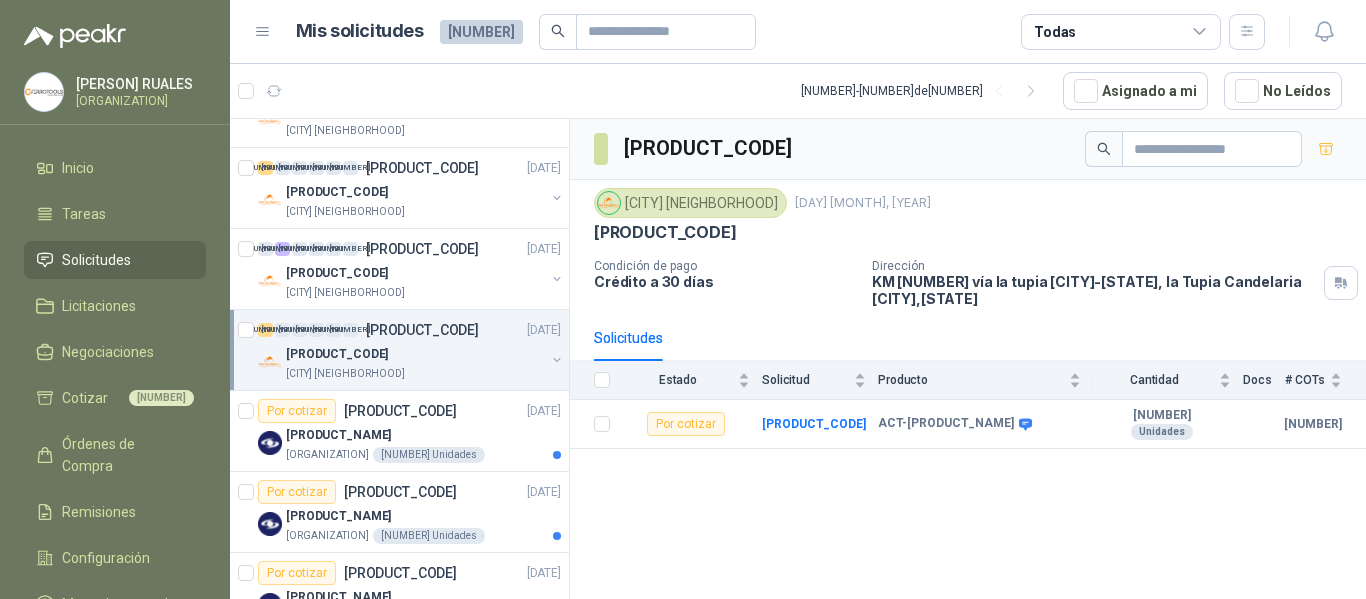 click on "GSOL004331   Santa Anita Napoles 3 jul, 2025   01-RQL-2884 Condición de pago Crédito a 30 días Dirección KM 2 vía la tupia Pradera-Valle del Cauca, la Tupia Candelaria    Pradera ,  Valle del Cauca Solicitudes Estado Solicitud Producto Cantidad Docs # COTs Por cotizar SOL047822 ACT-BOMBA DOSIFICADORA CLORO 1 Unidades 0" at bounding box center (968, 362) 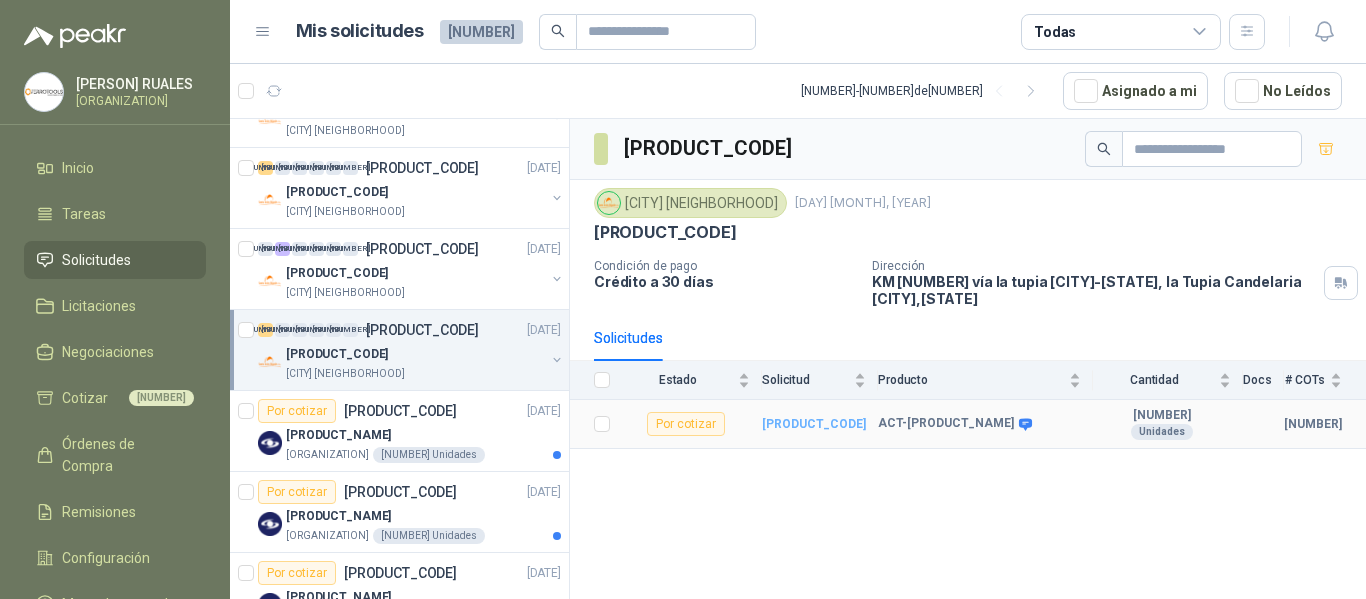 click on "SOL047822" at bounding box center (814, 424) 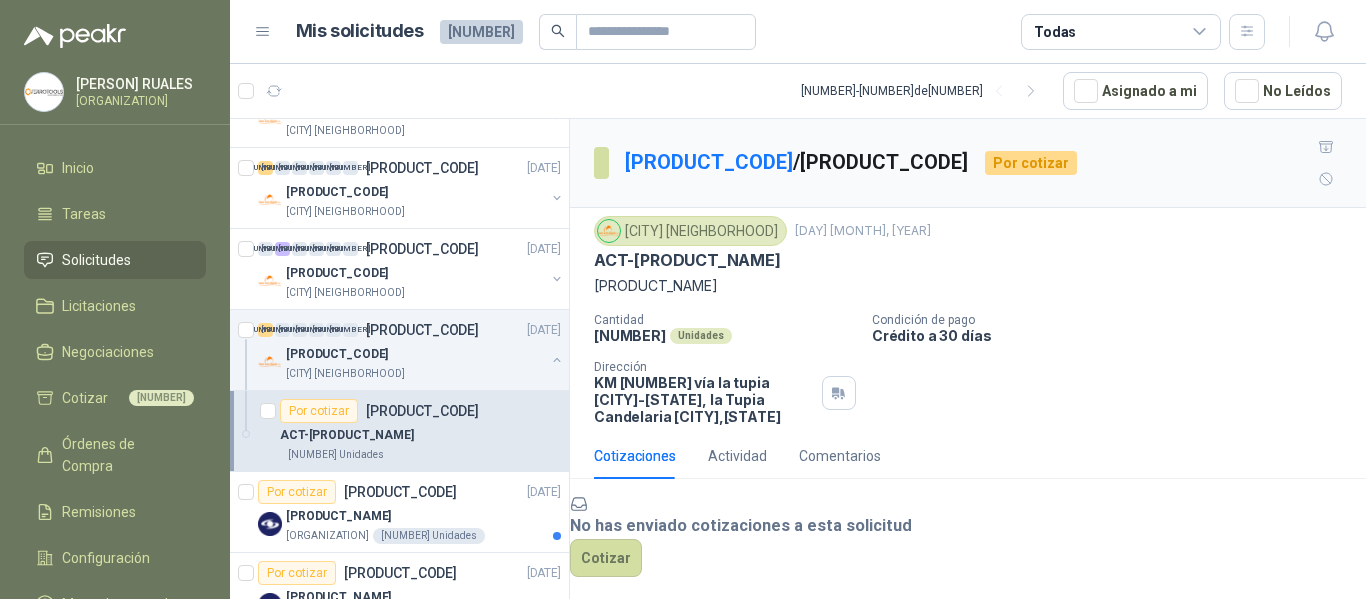 scroll, scrollTop: 113, scrollLeft: 0, axis: vertical 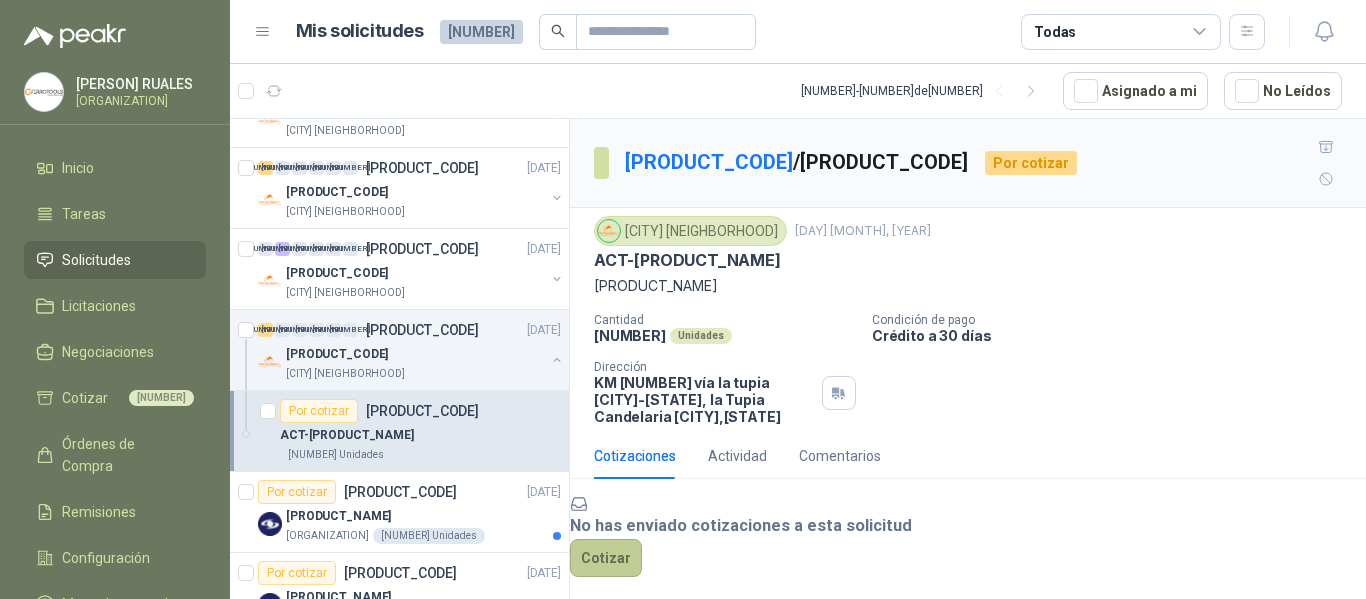 click on "[QUOTE]" at bounding box center (606, 558) 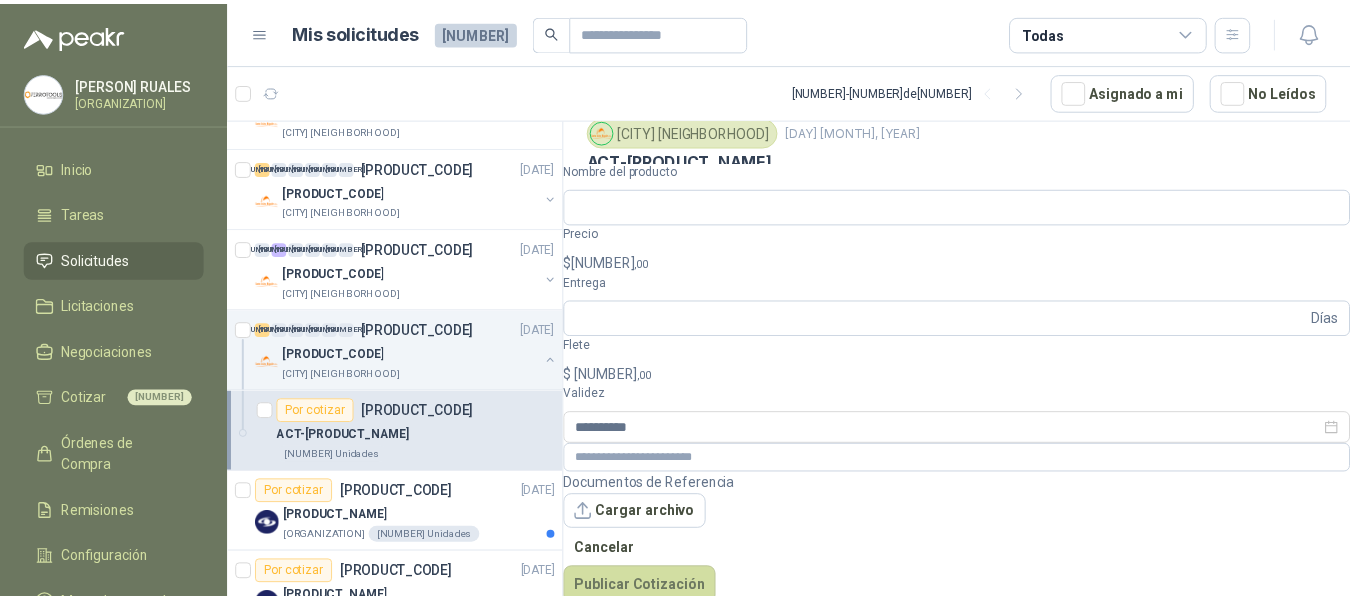 scroll, scrollTop: 99, scrollLeft: 0, axis: vertical 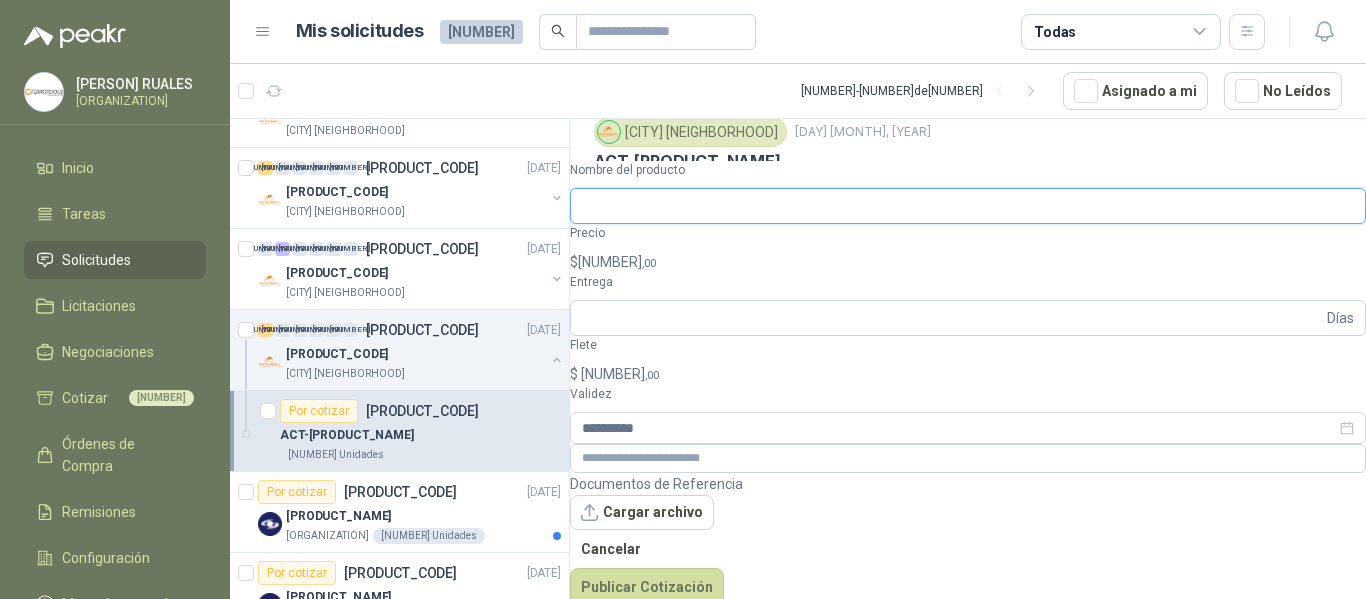 click on "Nombre del producto" at bounding box center [968, 206] 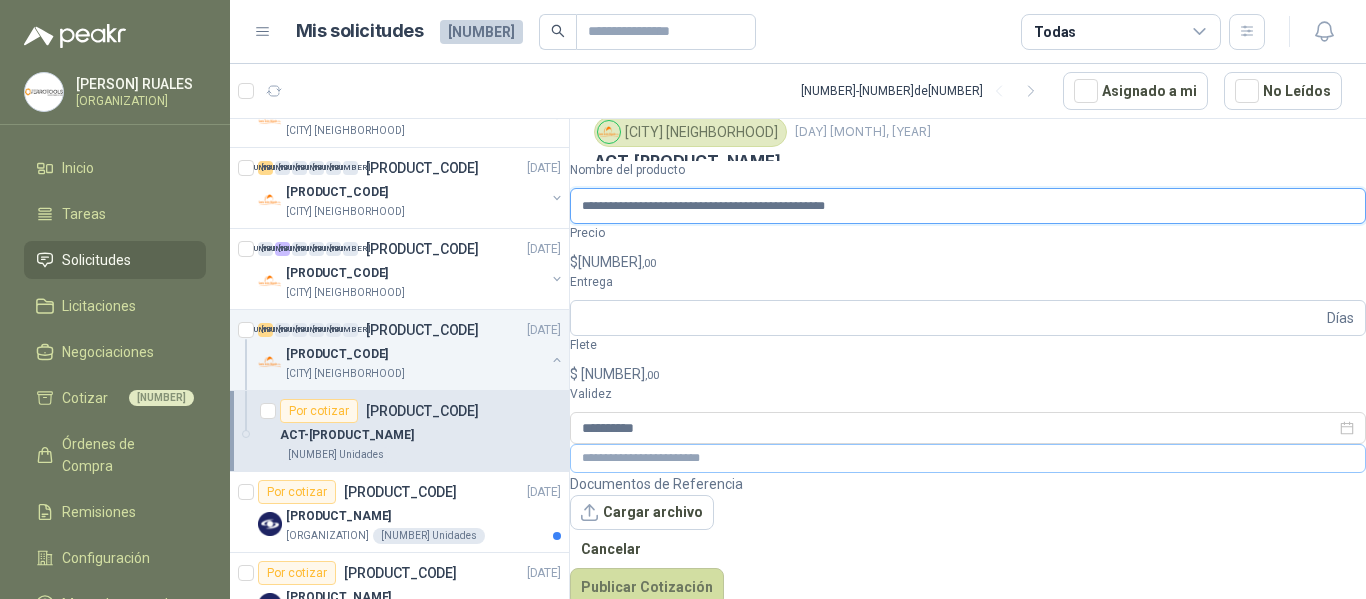 type on "**********" 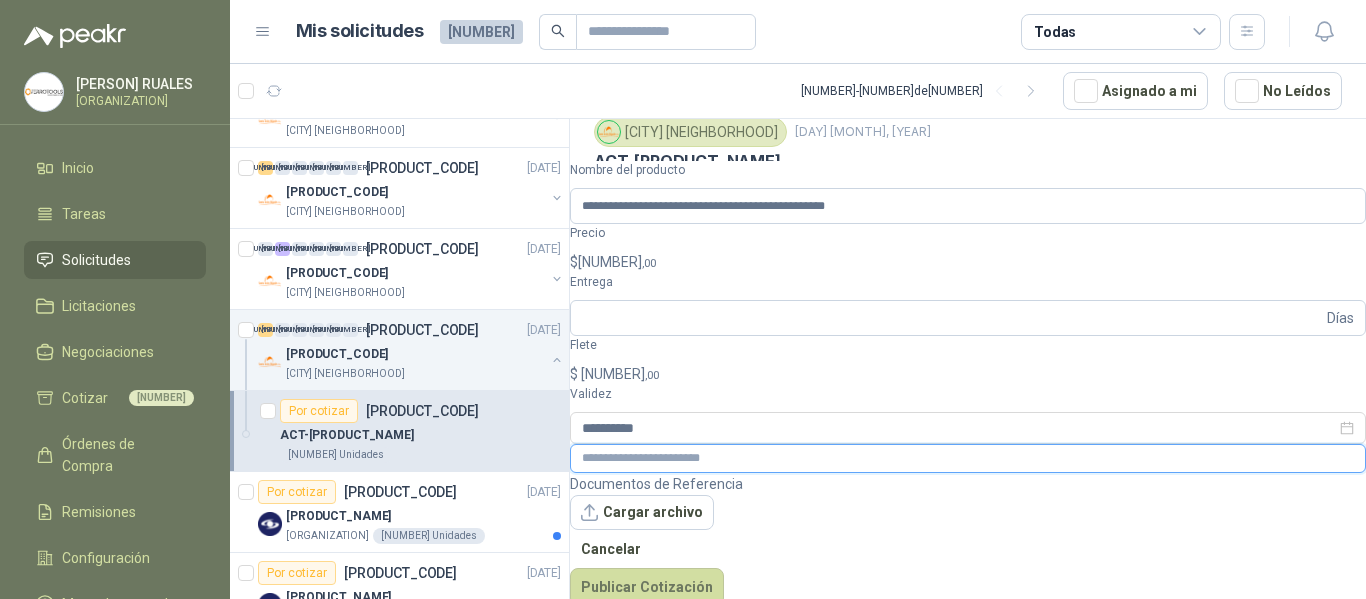 click at bounding box center (968, 458) 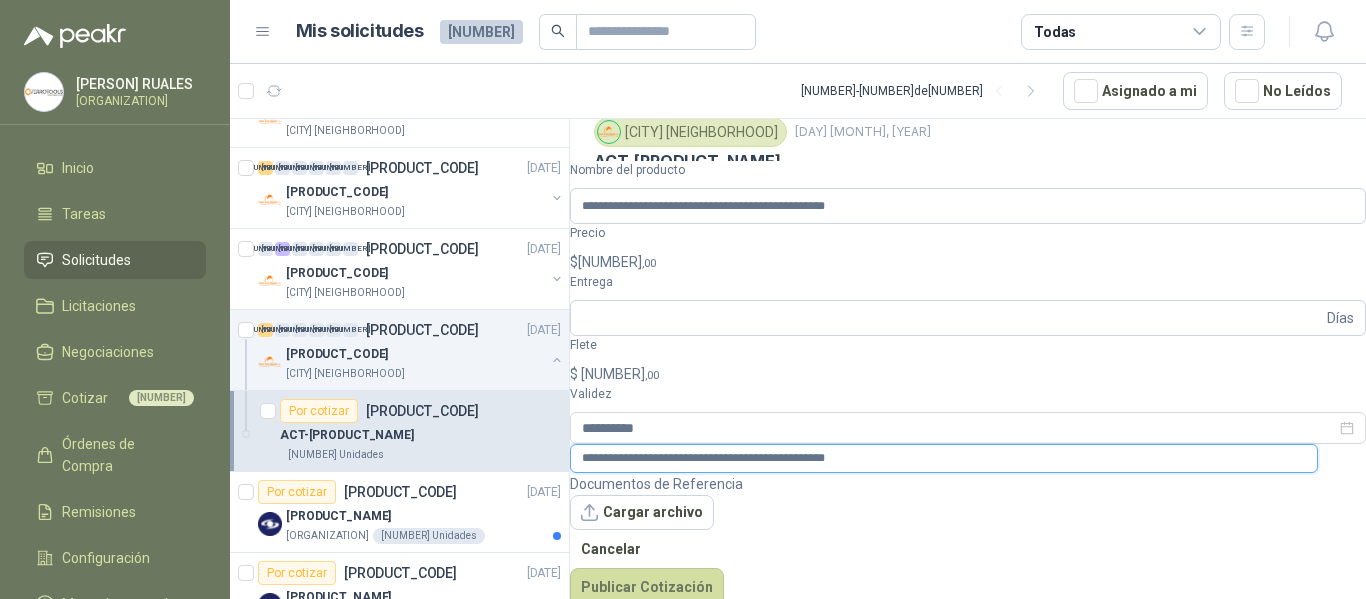 type on "**********" 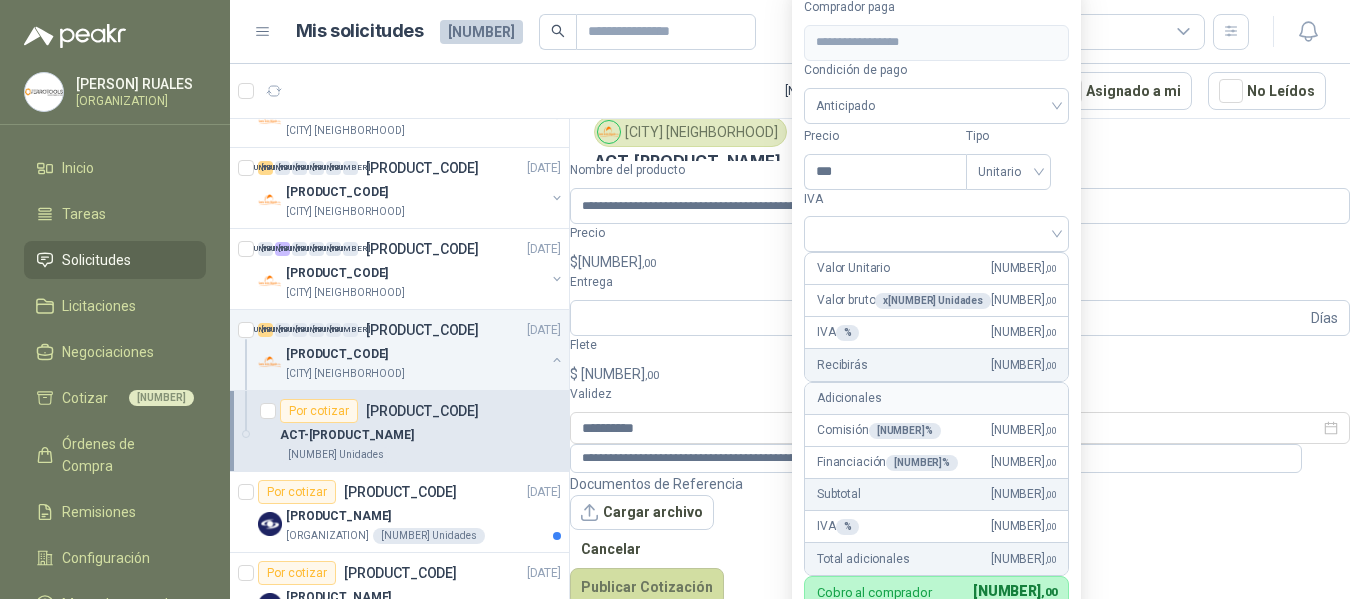 click on "HERNAN   RUALES FERROTOOLS S.A.S.   Inicio   Tareas   Solicitudes   Licitaciones   Negociaciones   Cotizar 39   Órdenes de Compra   Remisiones   Configuración   Manuales y ayuda Mis solicitudes 13195 Todas 1 - 50  de  9289 Asignado a mi No Leídos Por cotizar SOL047879 03/07/25   Plant Preservative Mixture (PPM™) 30 ML Zoologico De Cali  5   Unidades 1   0   0   0   0   0   GSOL004337 03/07/25   01-RQU-2125 Santa Anita Napoles   1   0   0   0   0   0   GSOL004336 03/07/25   01-RQU-2124 Santa Anita Napoles   1   0   0   0   0   0   GSOL004335 03/07/25   01-RQU-2123 Santa Anita Napoles   26   0   0   0   0   0   GSOL004334 03/07/25   01-RQP-9130 Santa Anita Napoles   26   0   0   0   0   0   GSOL004333 03/07/25   01-RQG-3753 Santa Anita Napoles   0   1   0   0   0   0   GSOL004332 03/07/25   01-RQU-2122 Santa Anita Napoles   1   0   0   0   0   0   GSOL004331 03/07/25   01-RQL-2884 Santa Anita Napoles   Por cotizar SOL047822 ACT-BOMBA DOSIFICADORA CLORO 1   Unidades Por cotizar SOL047820 02/07/25   2     4" at bounding box center (675, 299) 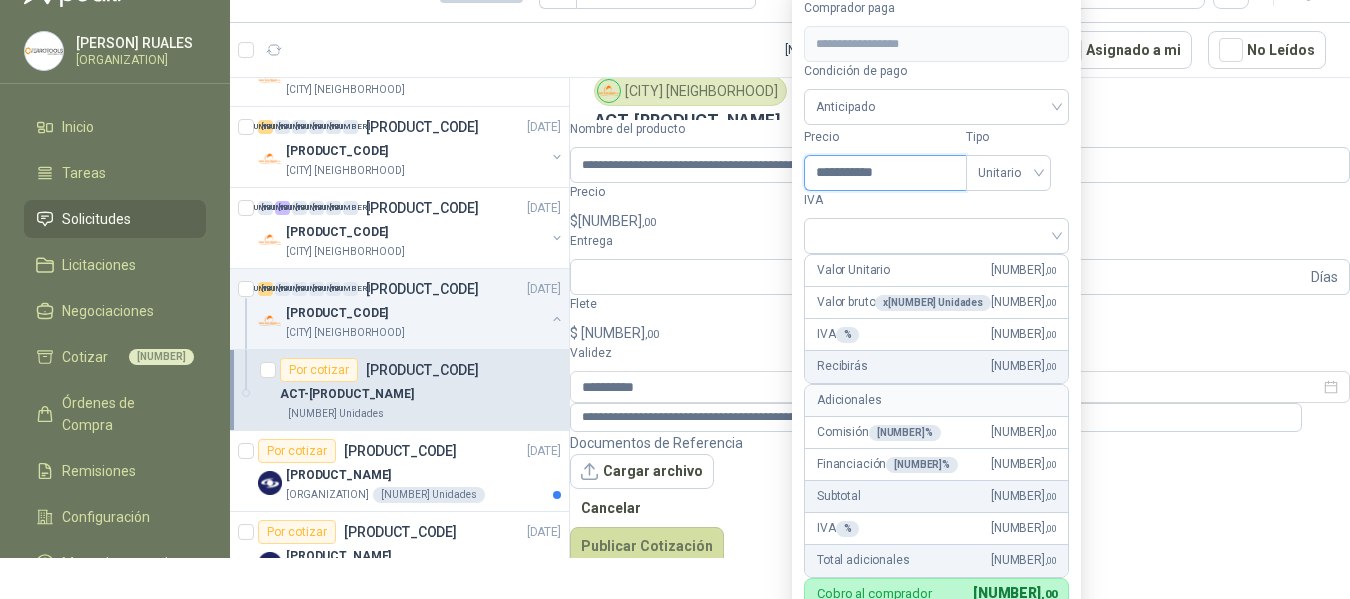 scroll, scrollTop: 43, scrollLeft: 0, axis: vertical 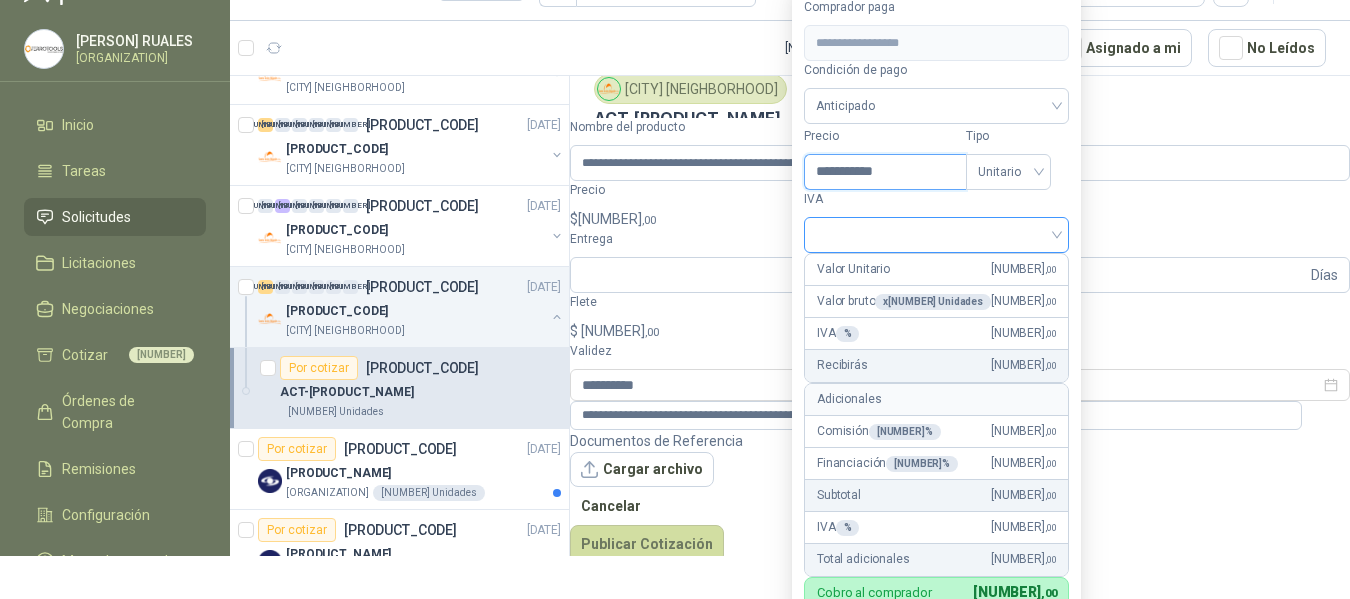 type on "**********" 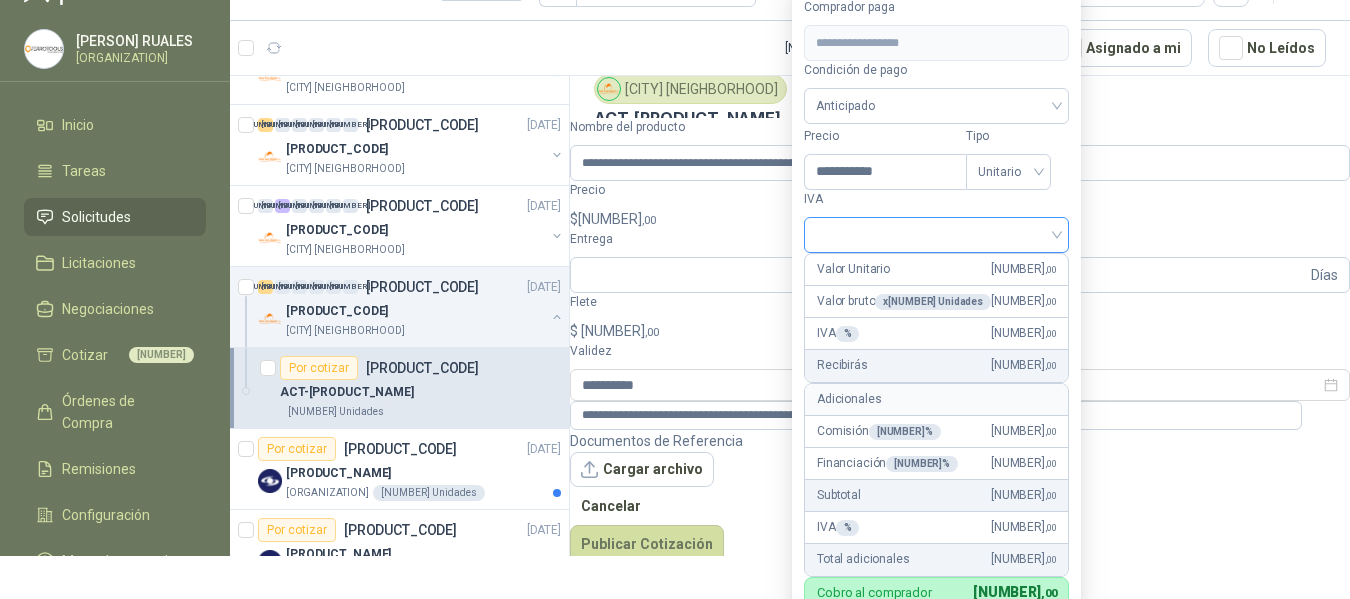 click at bounding box center [936, 233] 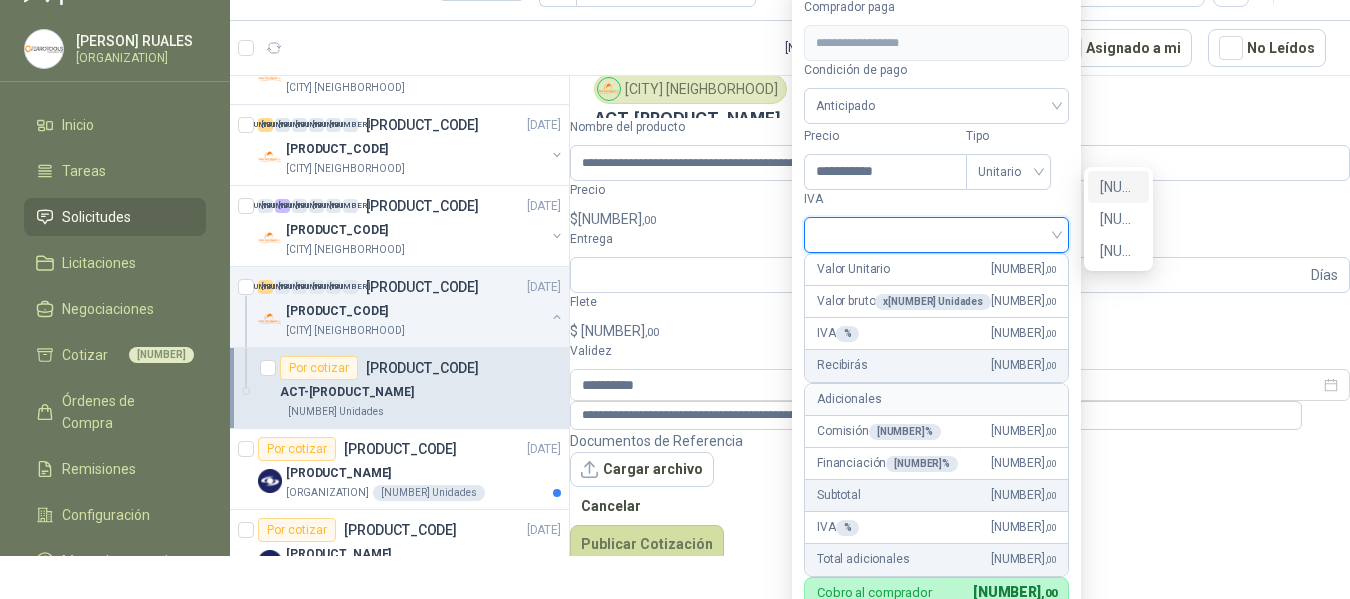 click on "19%" at bounding box center [1118, 187] 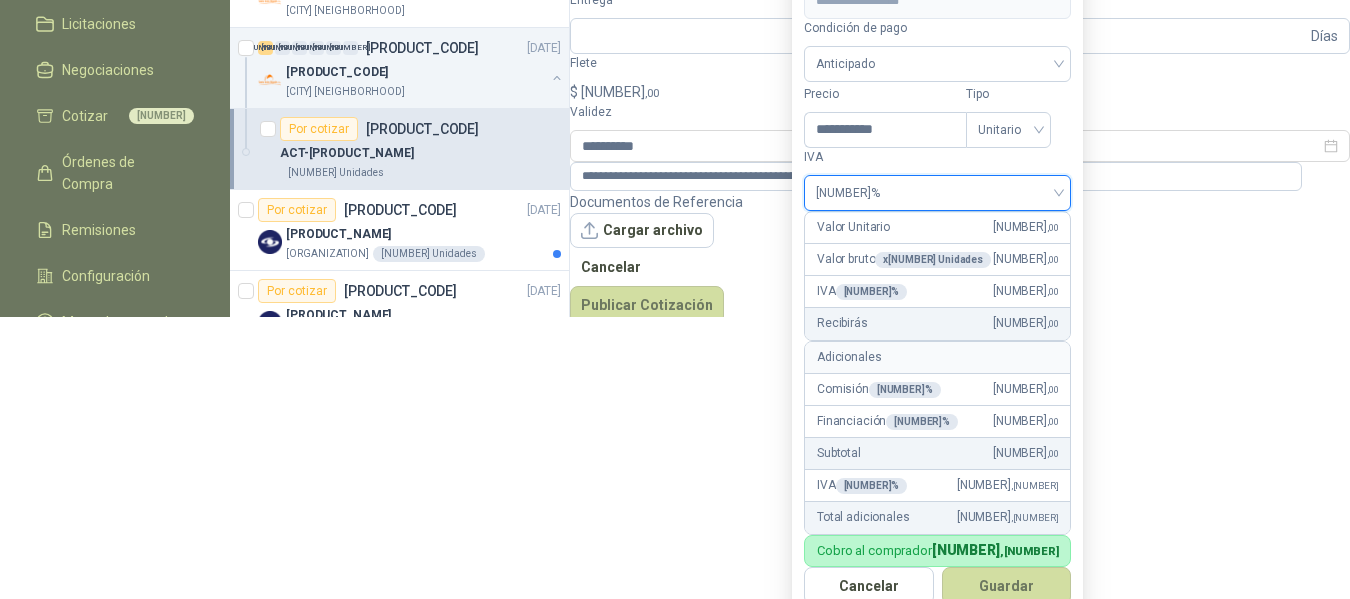 scroll, scrollTop: 286, scrollLeft: 0, axis: vertical 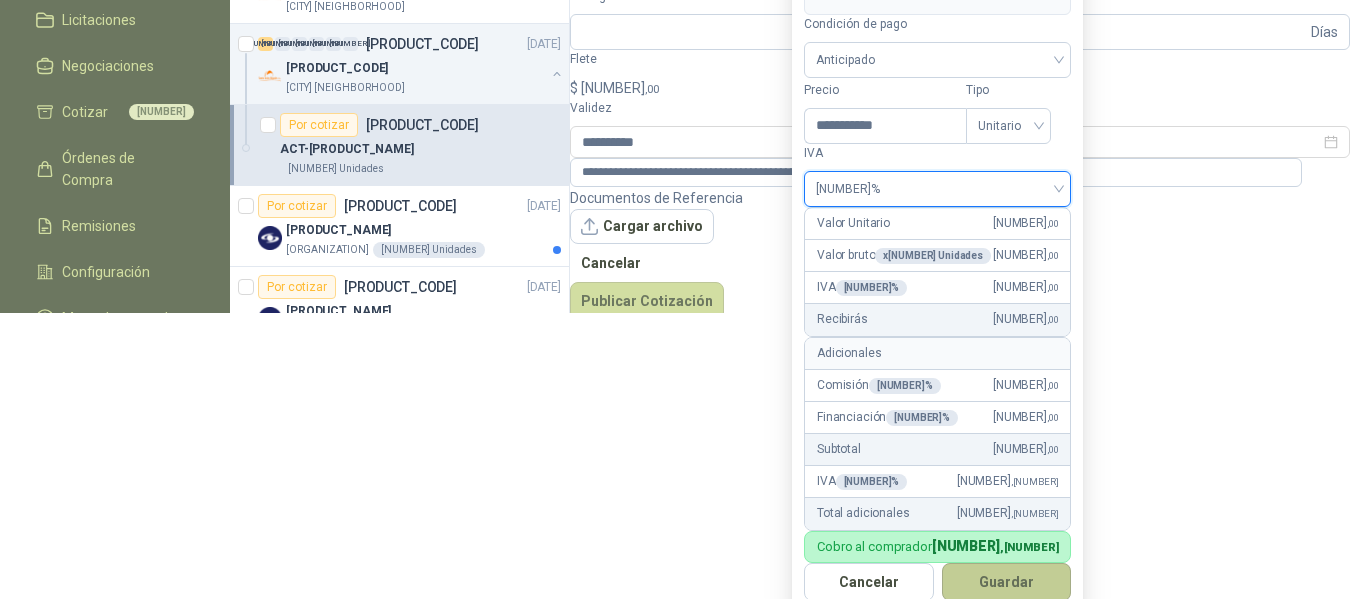click on "Guardar" at bounding box center [1007, 582] 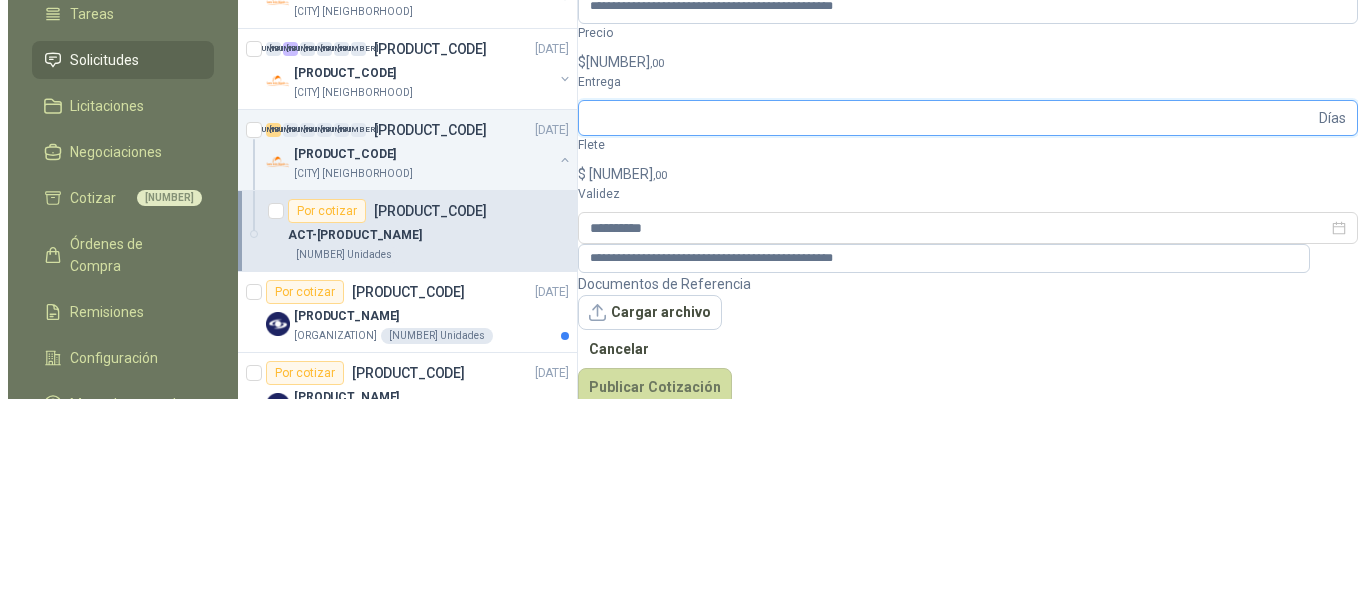 scroll, scrollTop: 0, scrollLeft: 0, axis: both 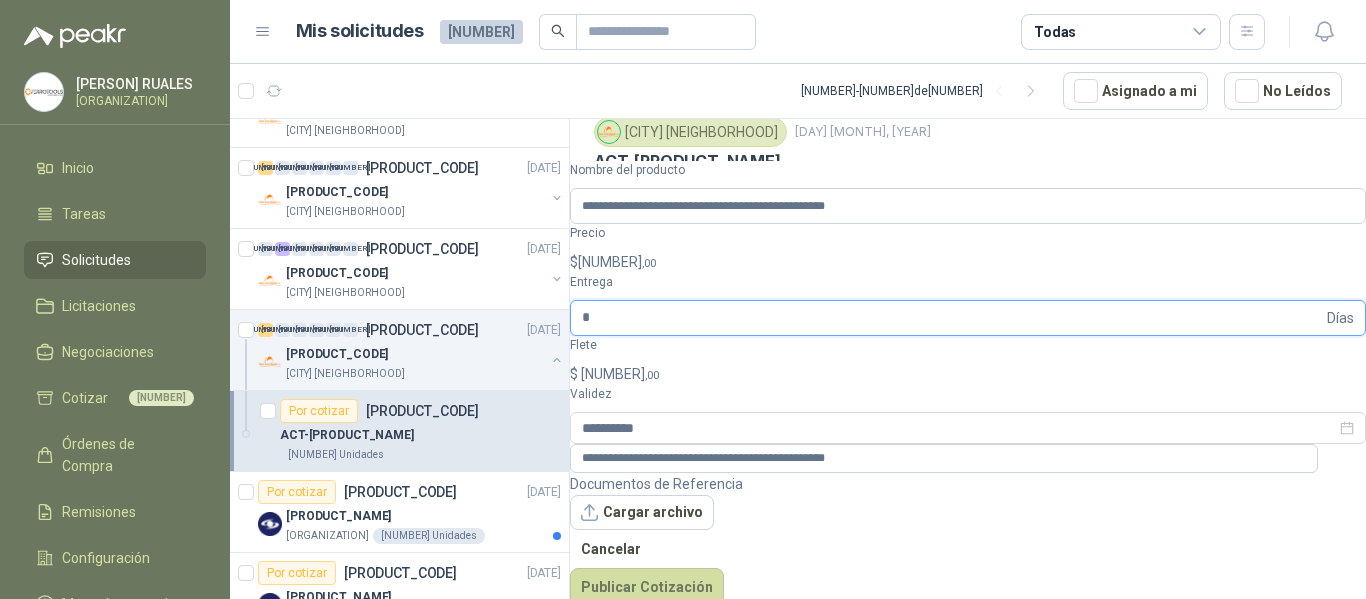 type on "*" 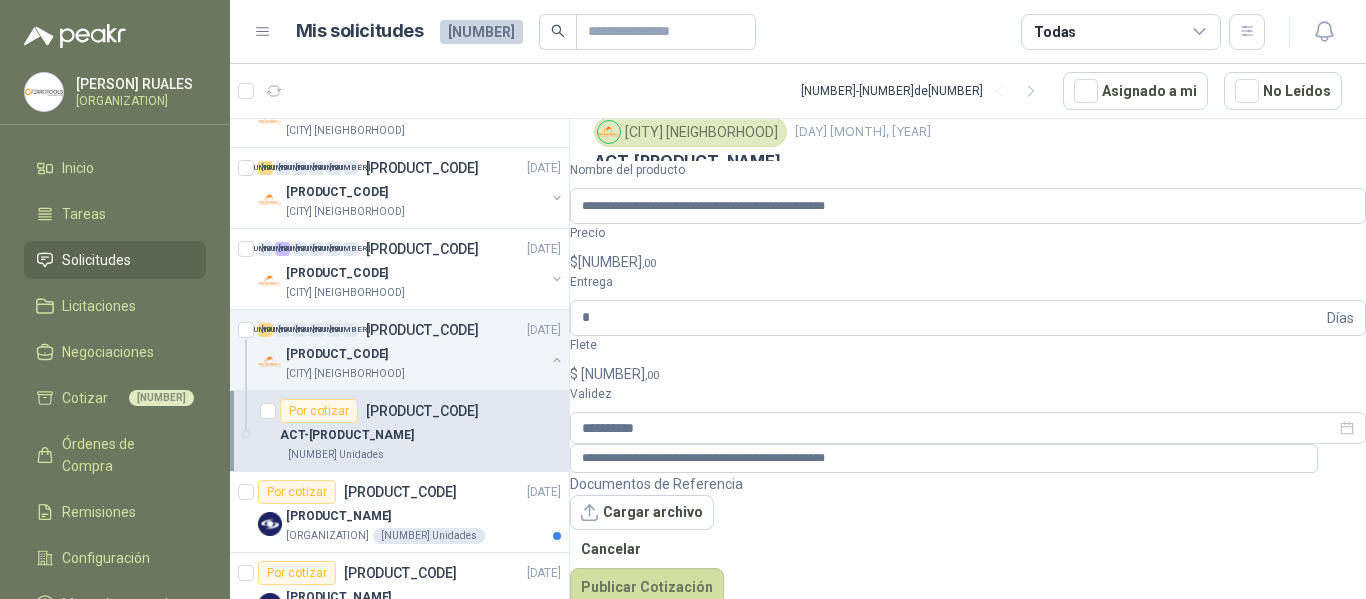 click on "Documentos de Referencia Cargar archivo Cancelar Publicar Cotización" at bounding box center (968, 540) 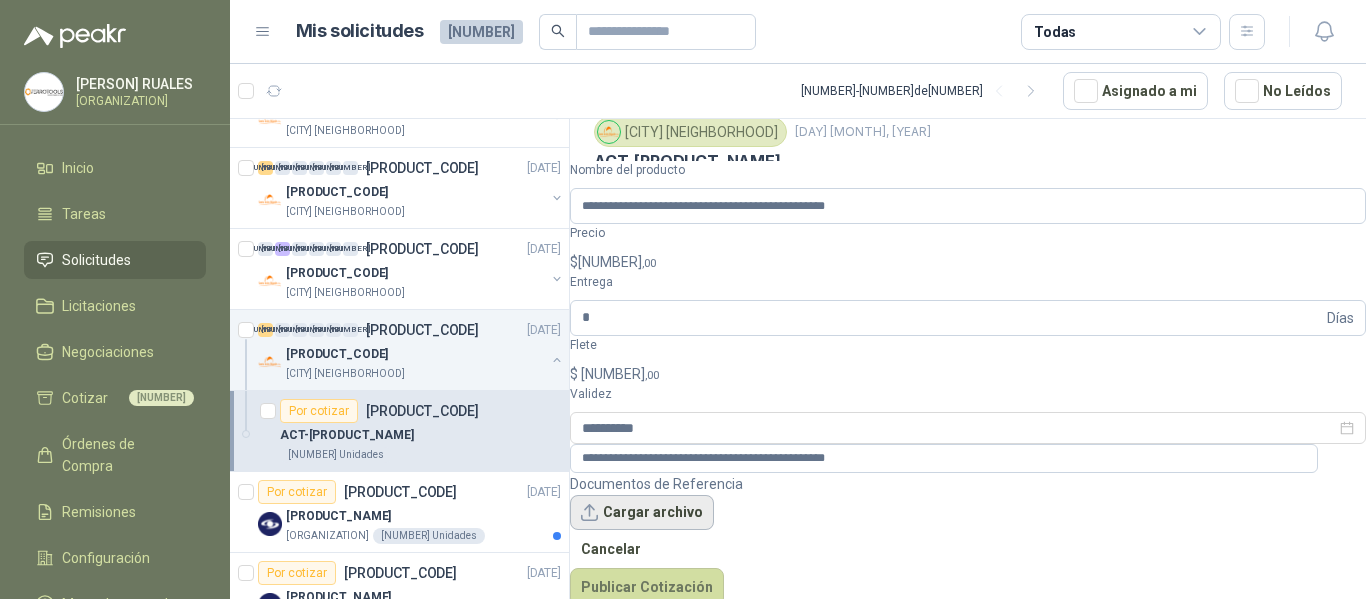 click on "Cargar archivo" at bounding box center (642, 513) 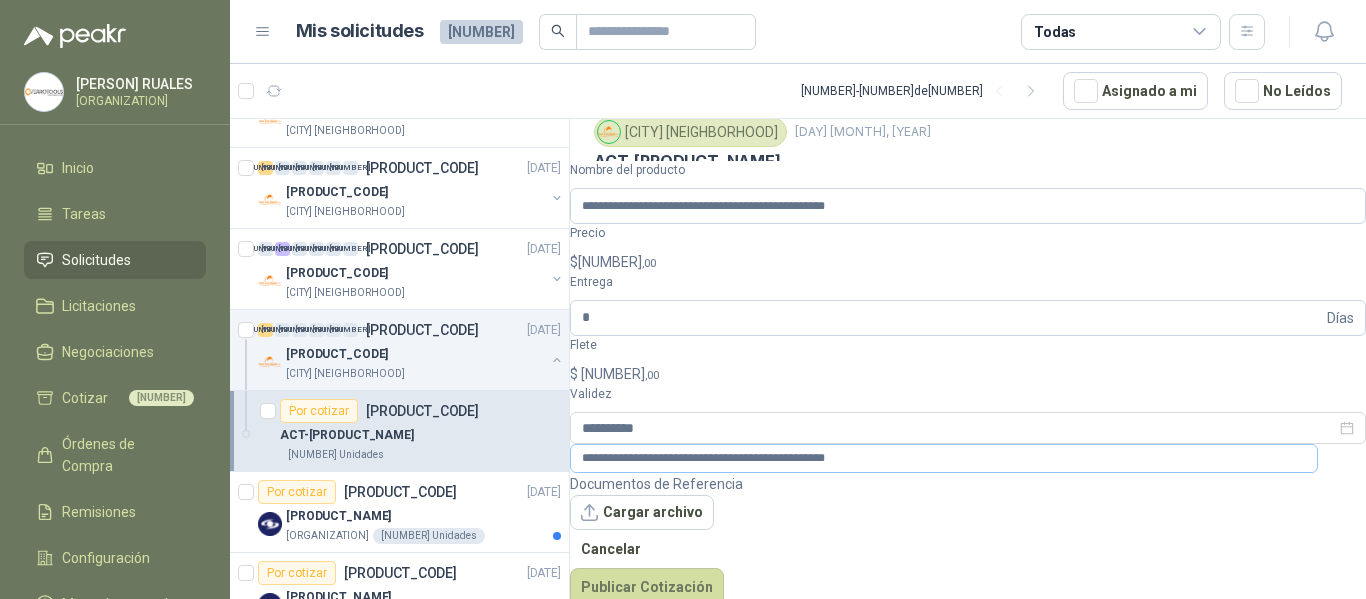 scroll, scrollTop: 113, scrollLeft: 0, axis: vertical 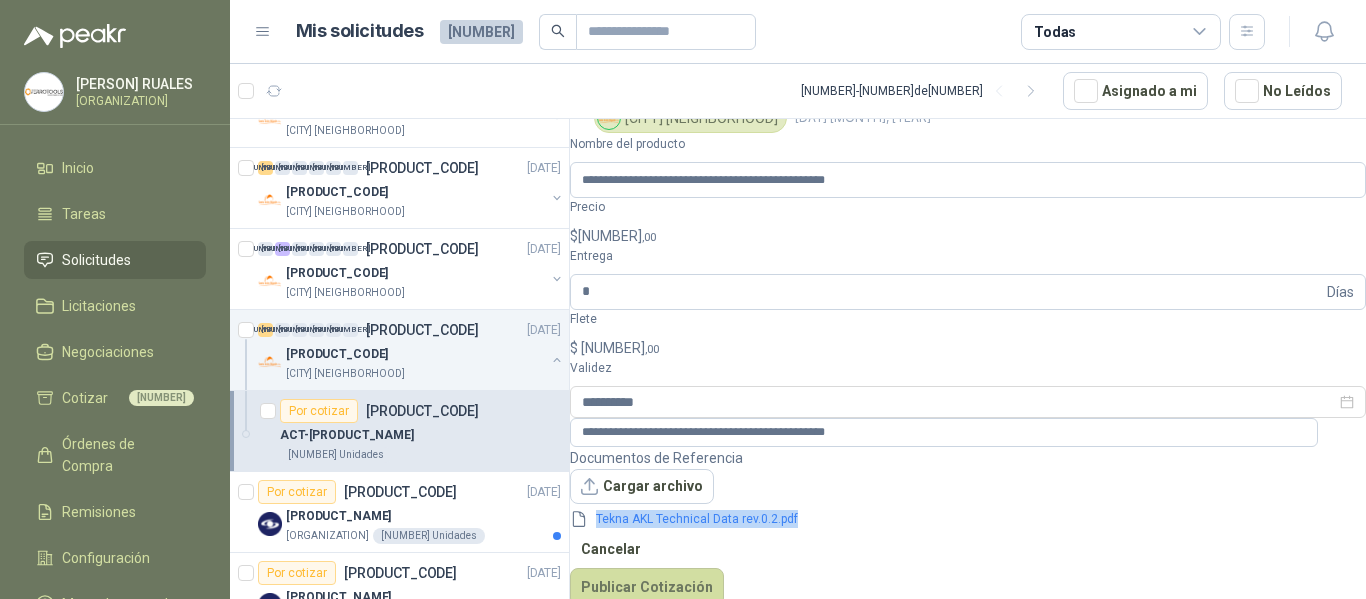 drag, startPoint x: 1029, startPoint y: 519, endPoint x: 991, endPoint y: 540, distance: 43.416588 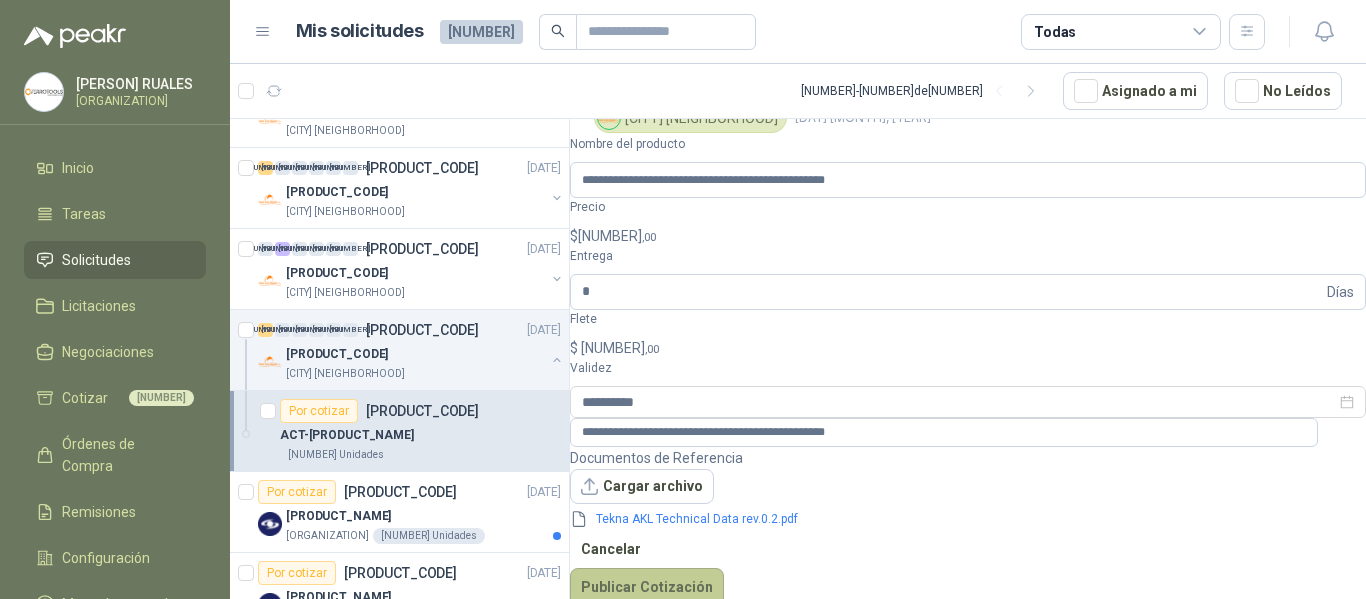 click on "Publicar Cotización" at bounding box center (647, 587) 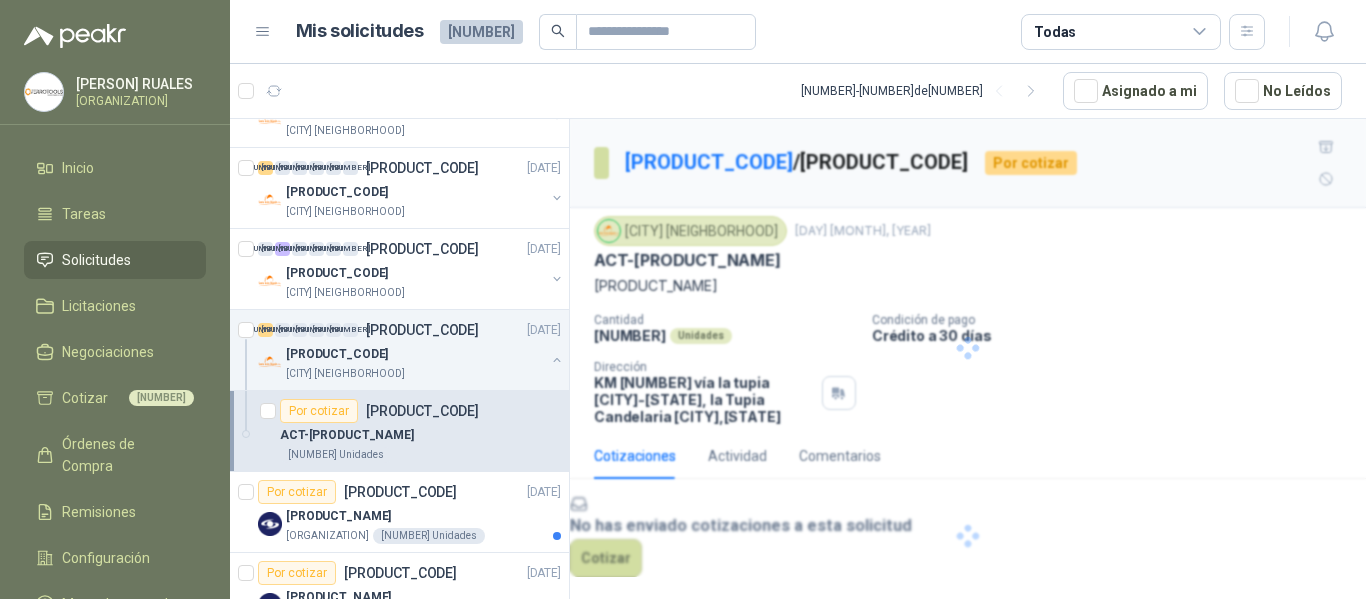 scroll, scrollTop: 0, scrollLeft: 0, axis: both 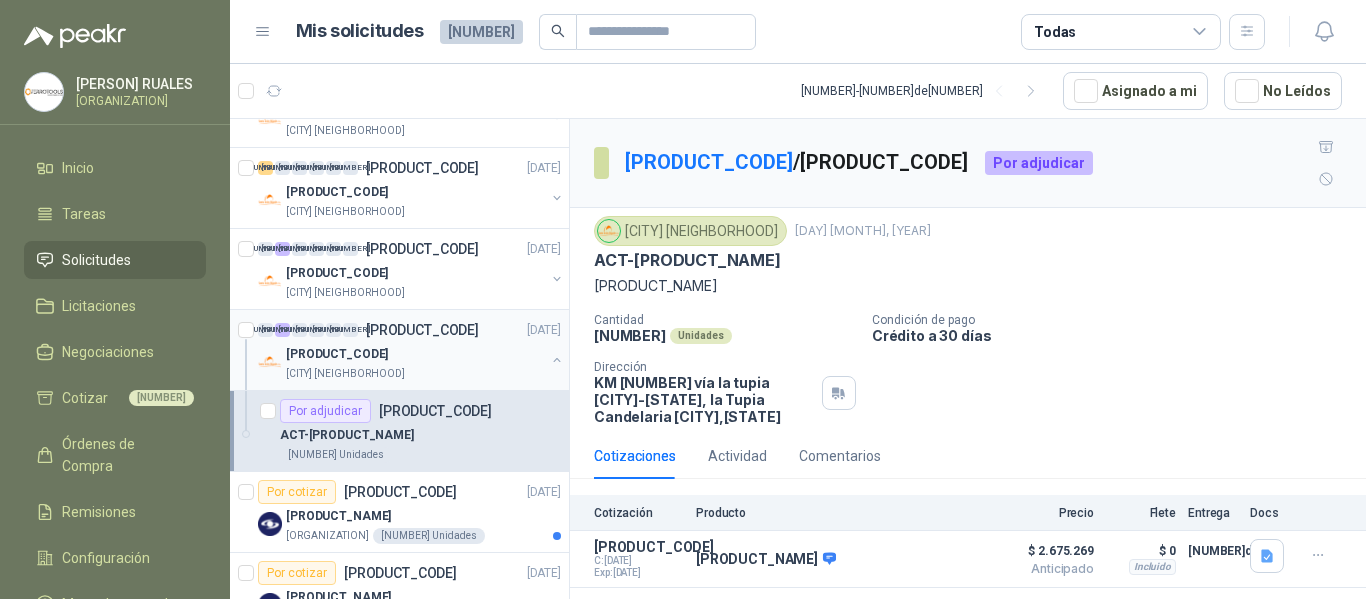 click at bounding box center (557, 360) 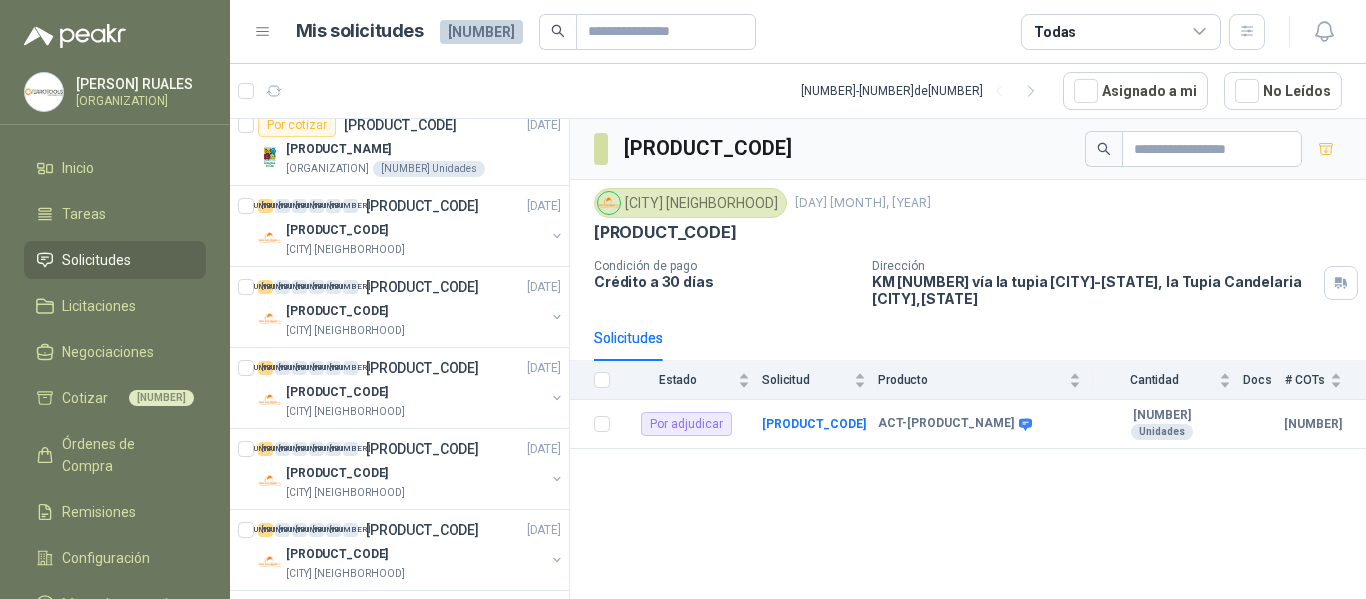 scroll, scrollTop: 0, scrollLeft: 0, axis: both 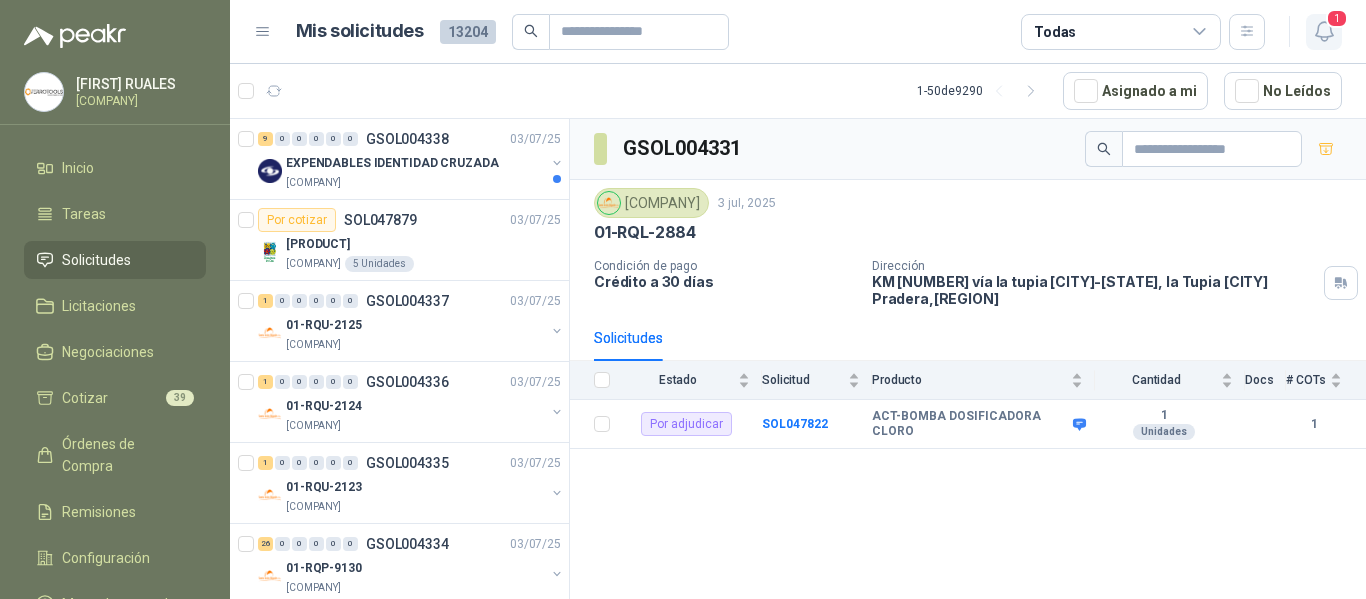 click at bounding box center [1324, 31] 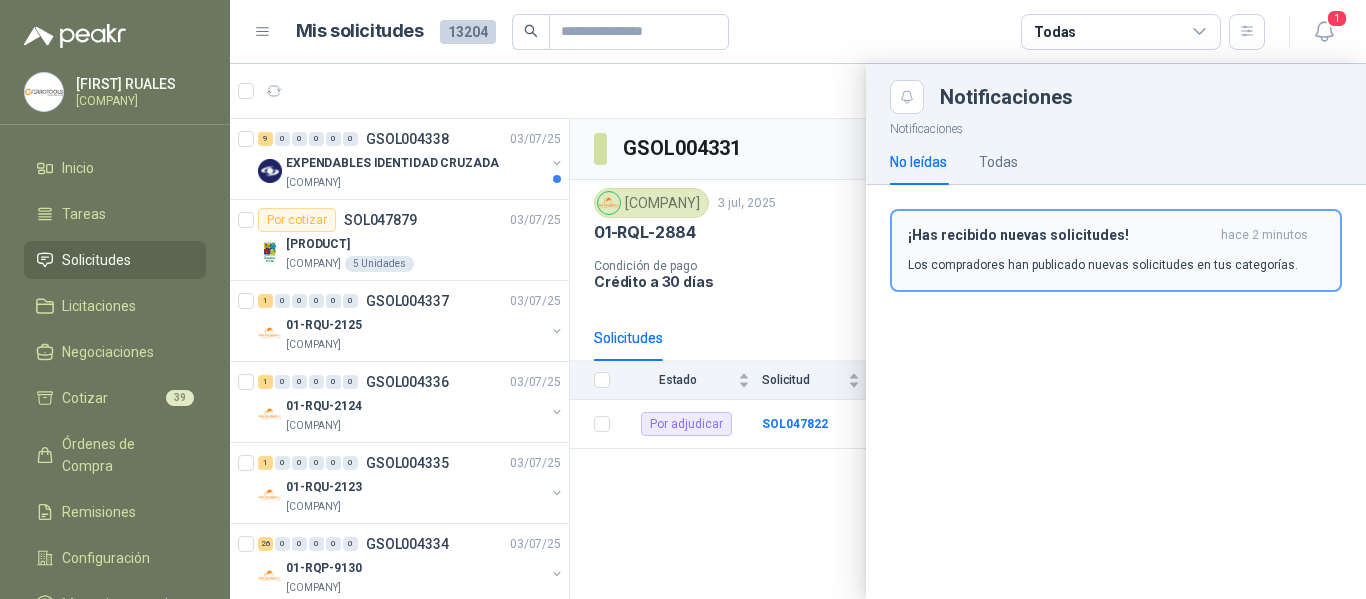click on "Los compradores han publicado nuevas solicitudes en tus categorías." at bounding box center [1103, 265] 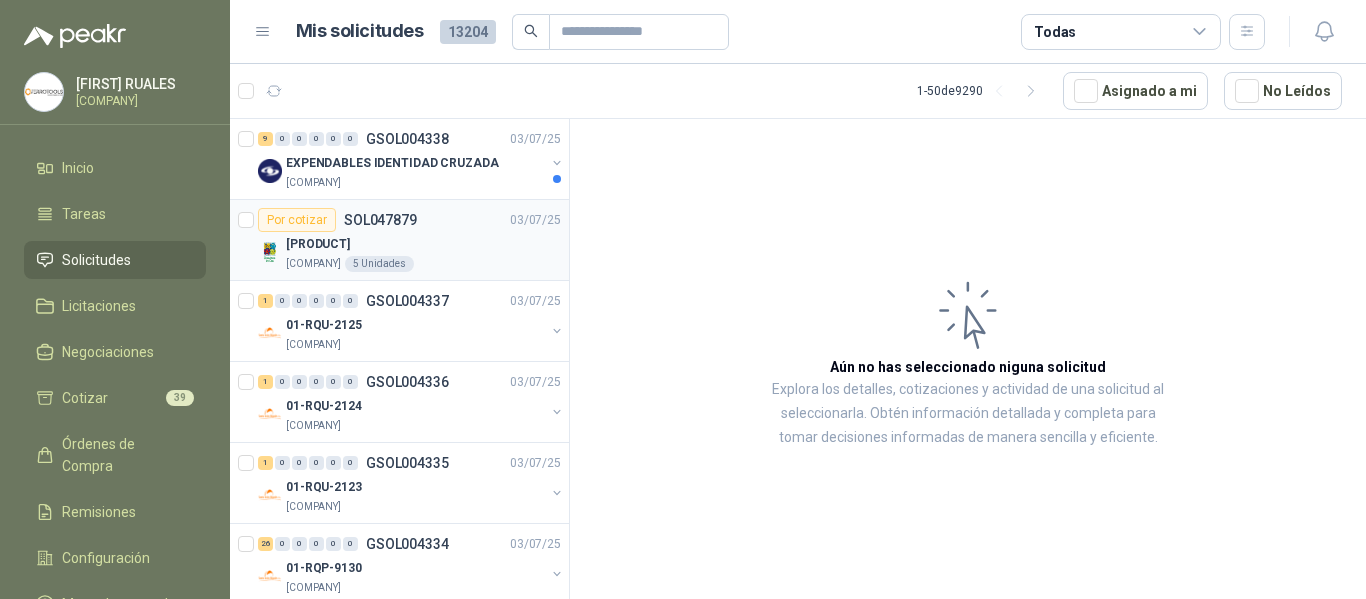 click on "[PRODUCT_NAME]" at bounding box center [423, 244] 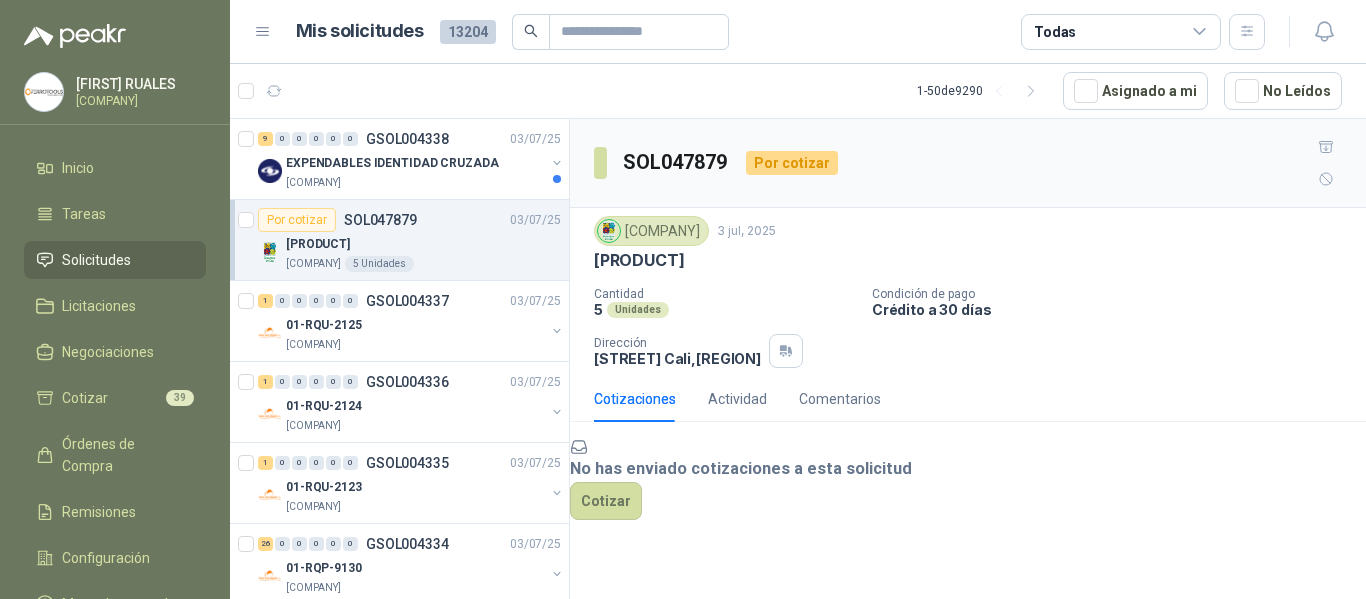 drag, startPoint x: 595, startPoint y: 232, endPoint x: 797, endPoint y: 244, distance: 202.35612 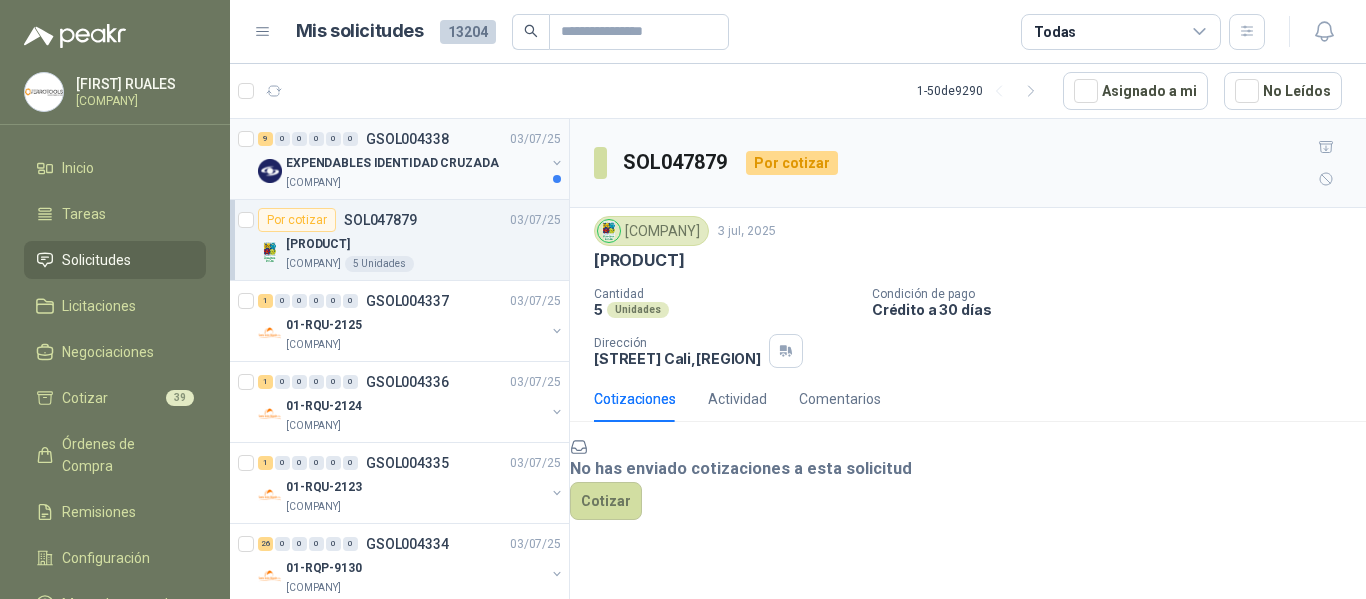 click on "EXPENDABLES  IDENTIDAD CRUZADA" at bounding box center (392, 163) 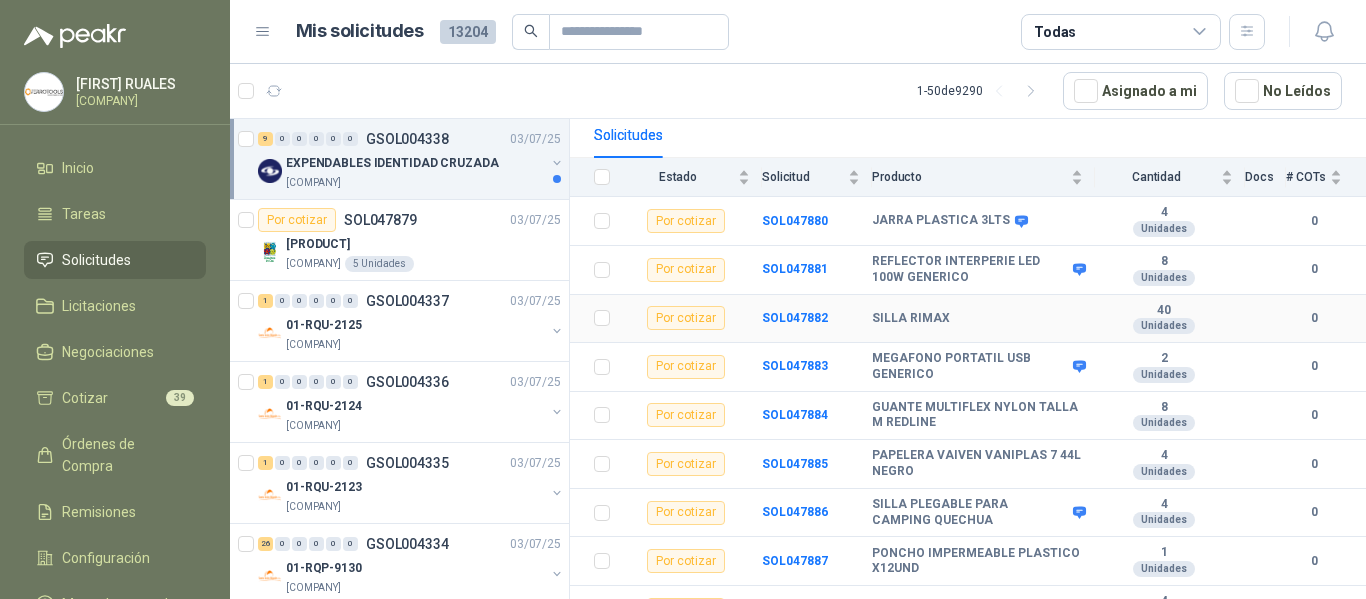 scroll, scrollTop: 218, scrollLeft: 0, axis: vertical 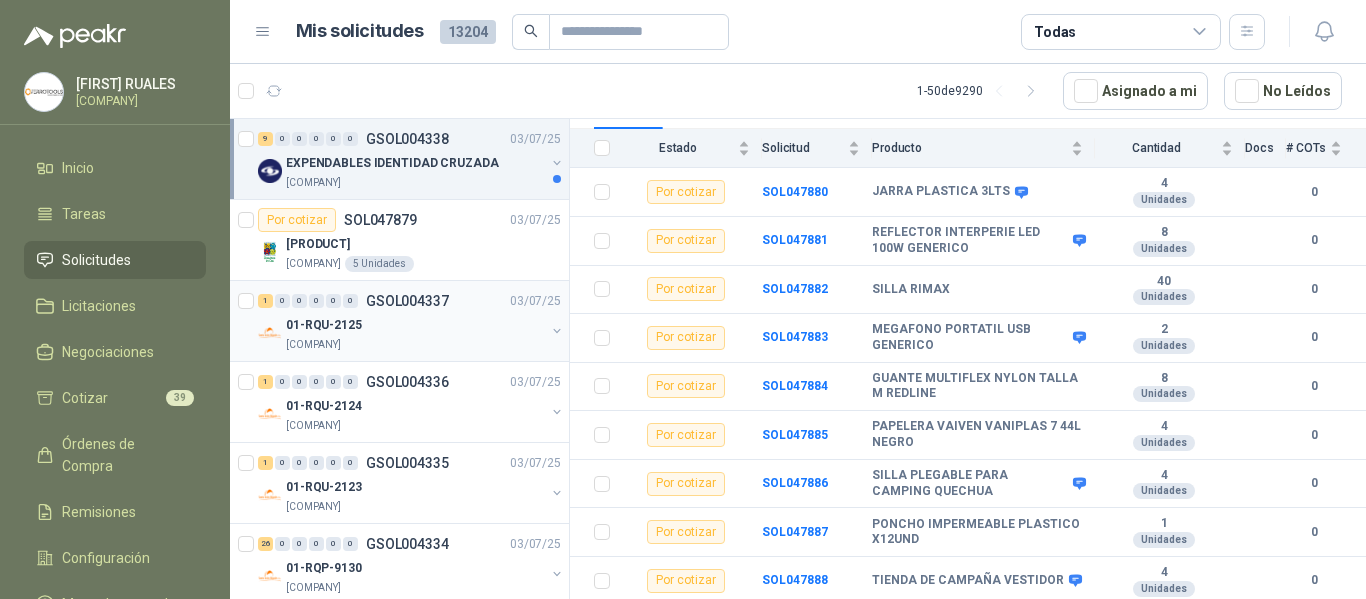 click on "[PRODUCT_CODE]" at bounding box center [415, 325] 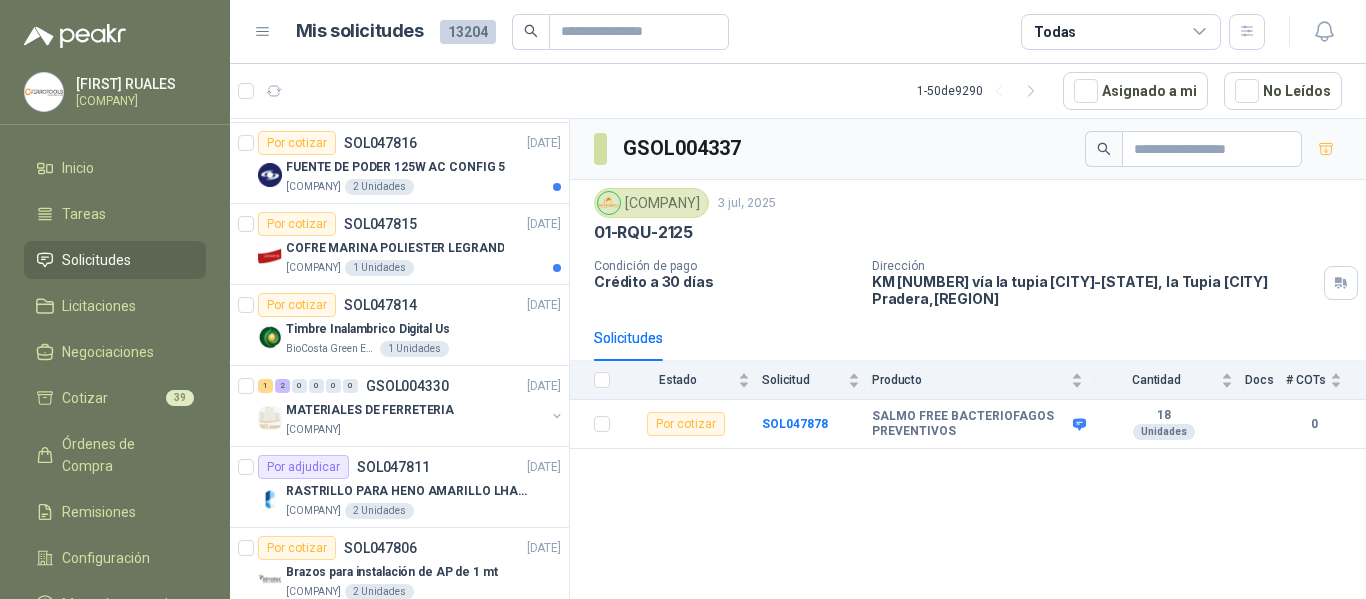 scroll, scrollTop: 1050, scrollLeft: 0, axis: vertical 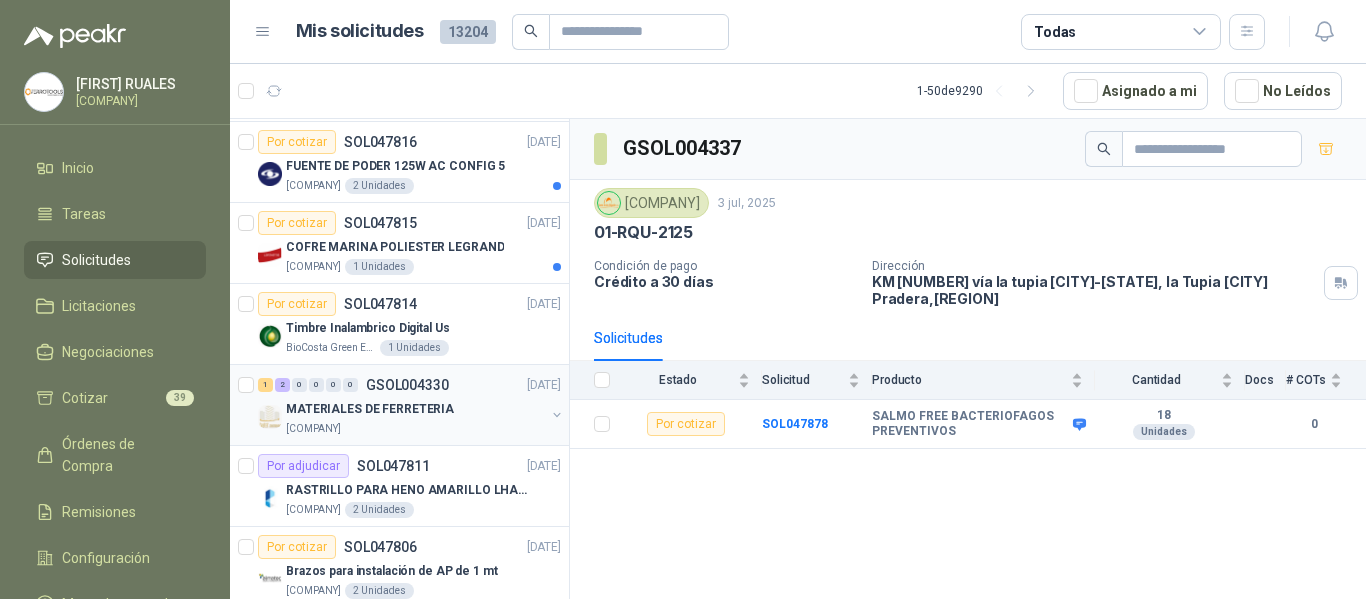 click on "[COMPANY_NAME]" at bounding box center [415, 429] 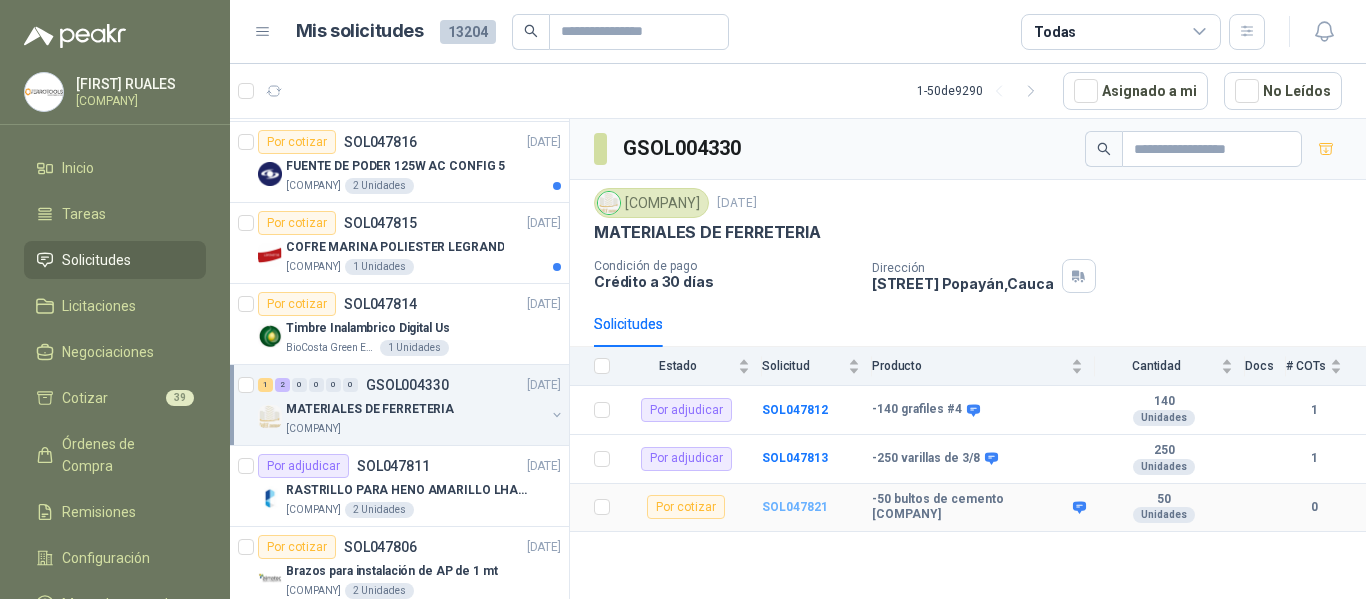 click on "[PRODUCT_CODE]" at bounding box center (795, 507) 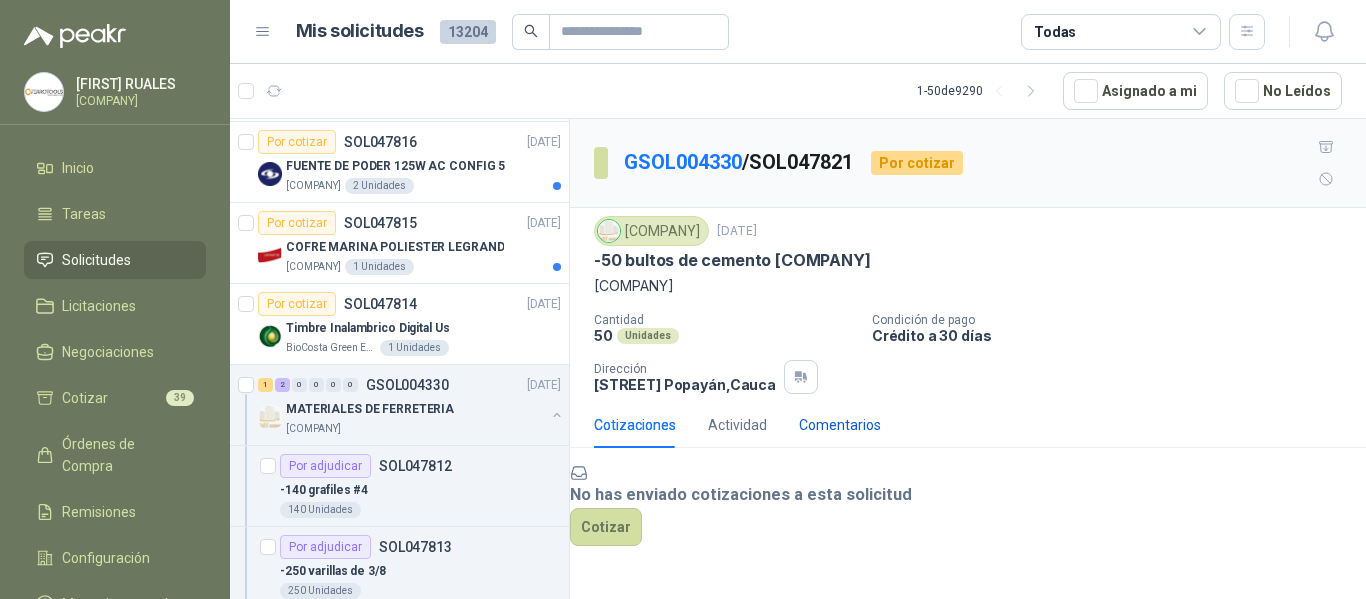 click on "[COMMENTS]" at bounding box center [840, 425] 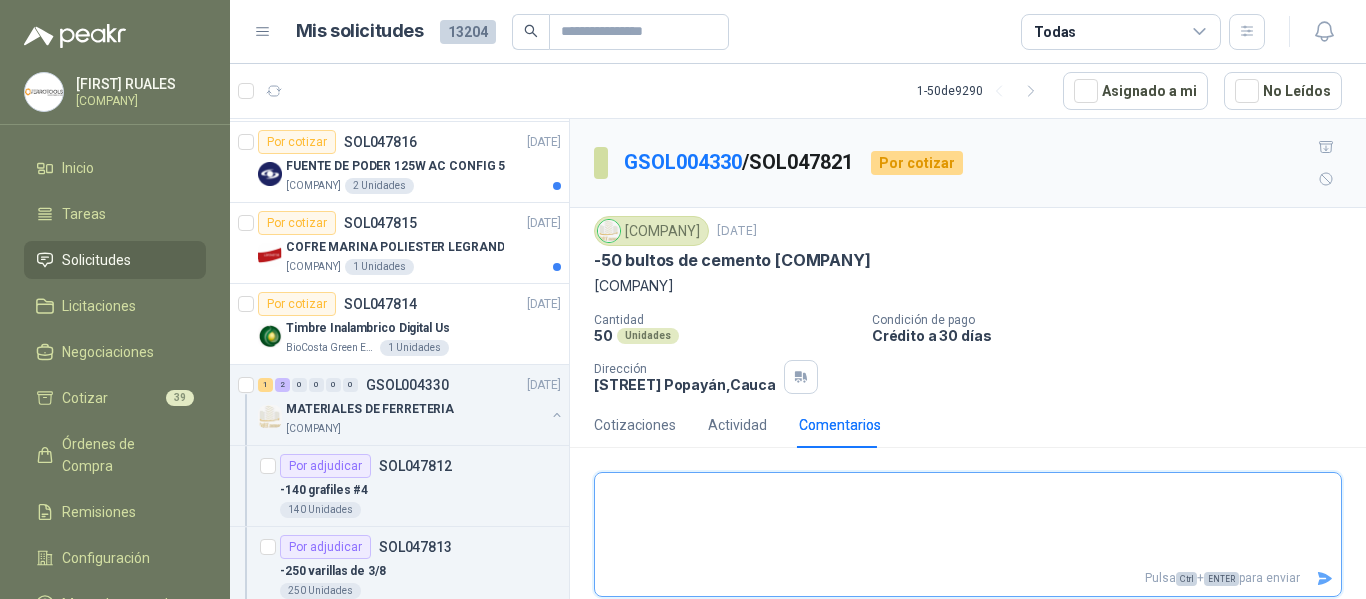 click at bounding box center [968, 519] 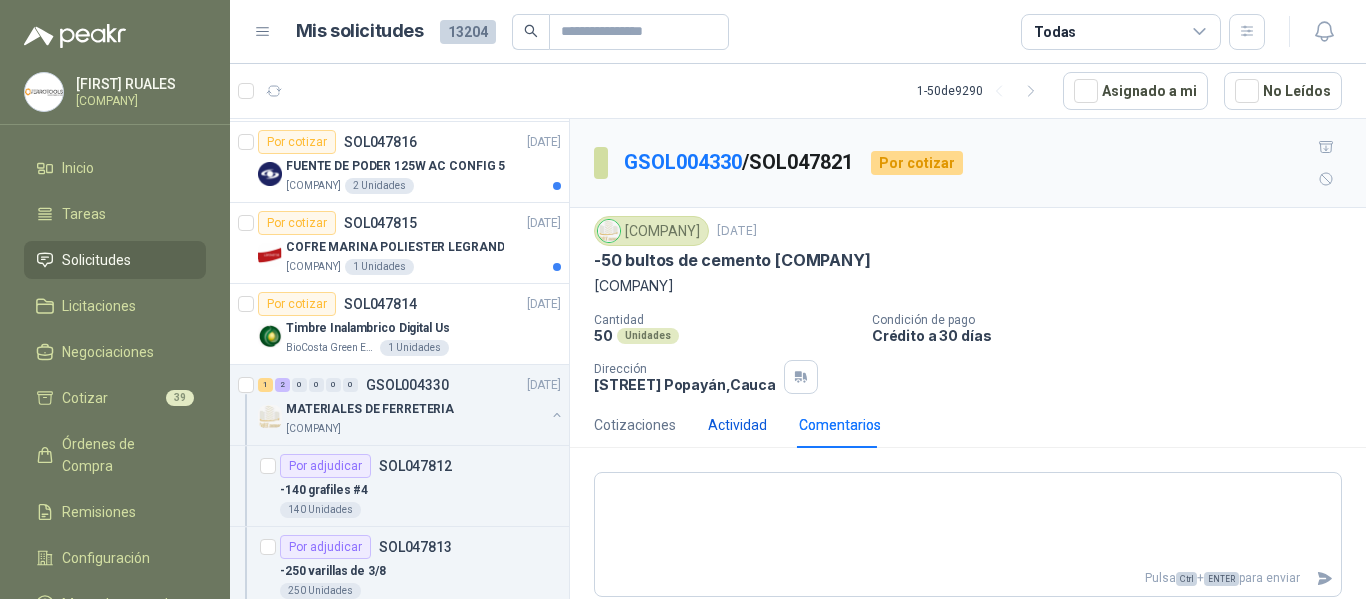 click on "Actividad" at bounding box center (737, 425) 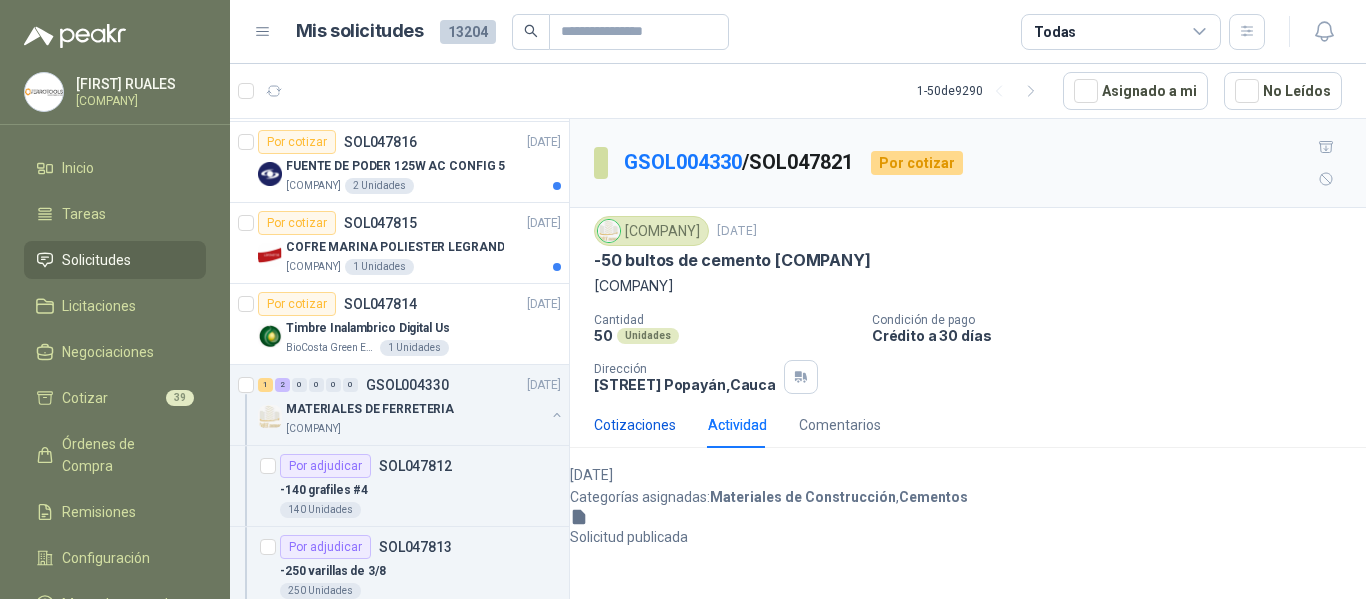 click on "Cotizaciones" at bounding box center (635, 425) 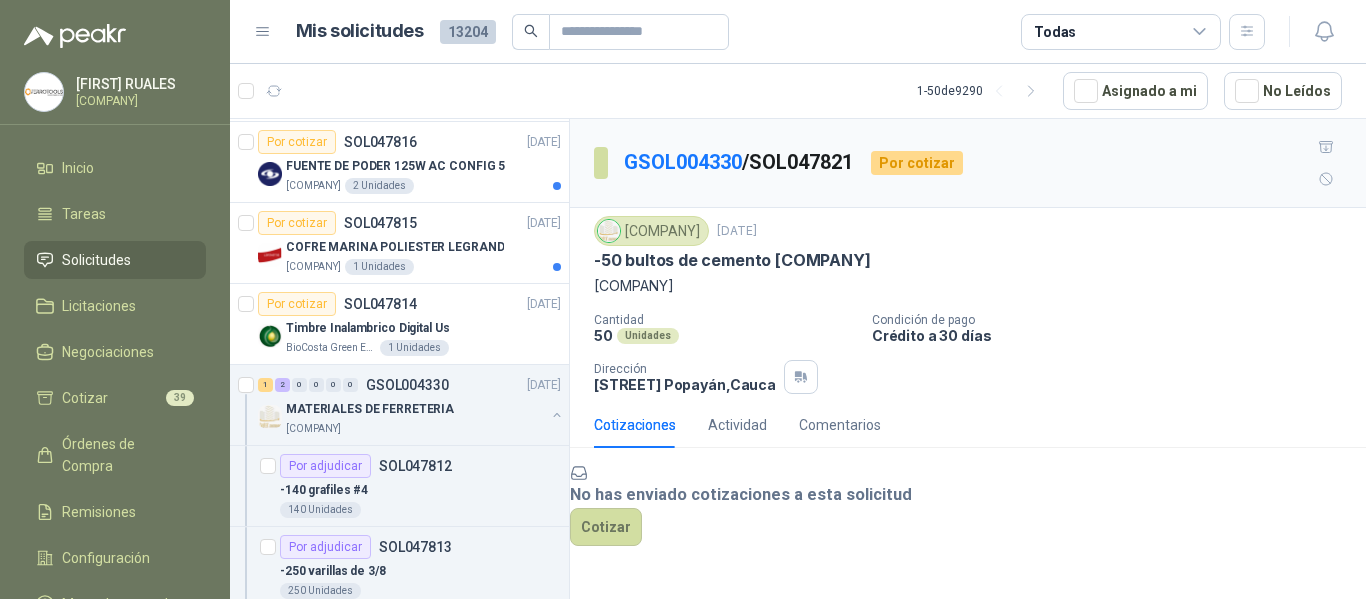 scroll, scrollTop: 0, scrollLeft: 0, axis: both 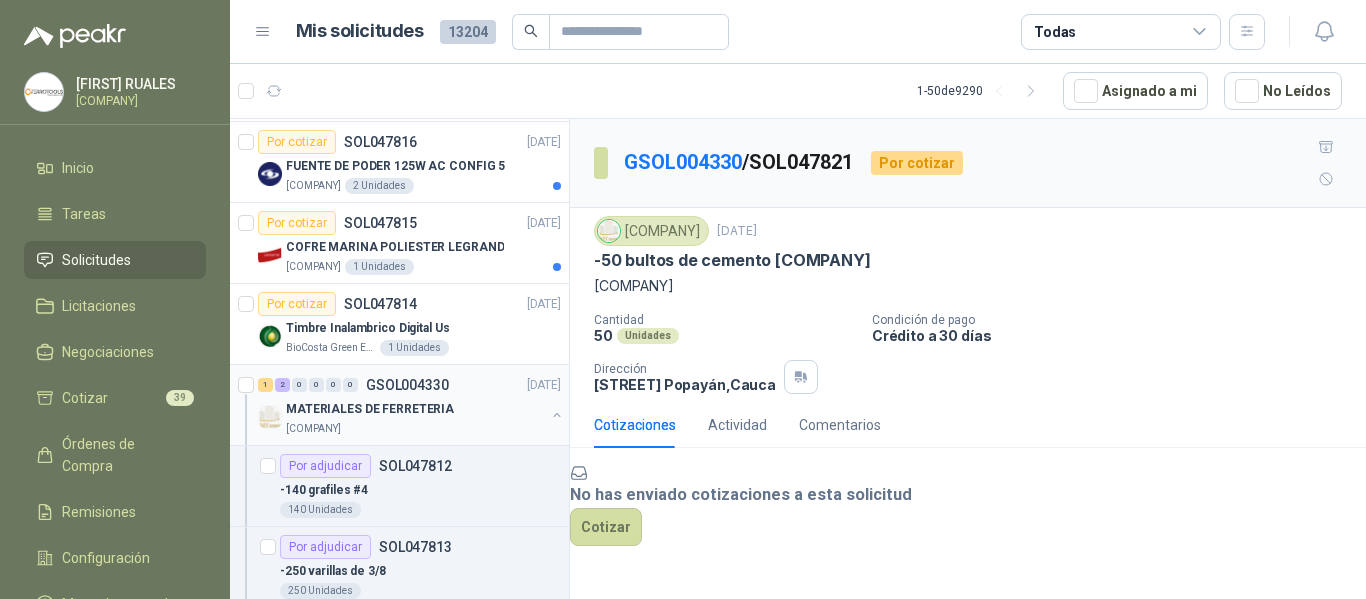 click on "MATERIALES DE FERRETERIA" at bounding box center (415, 409) 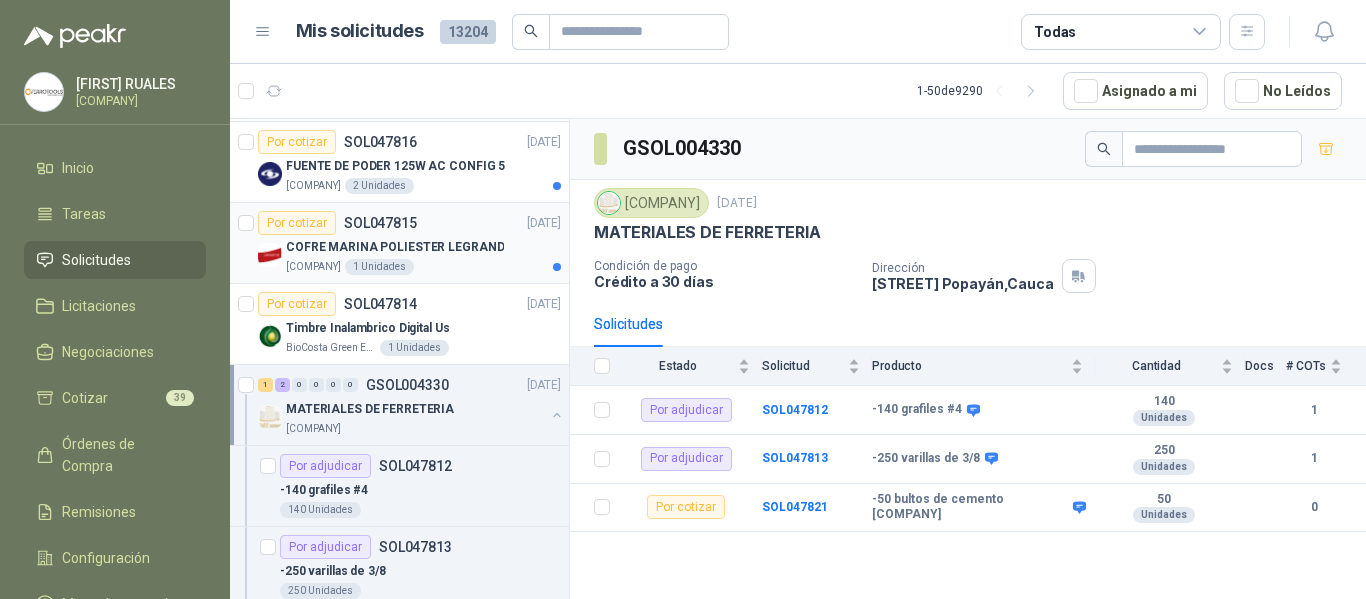 click on "Lafayette SAS 1   Unidades" at bounding box center (423, 267) 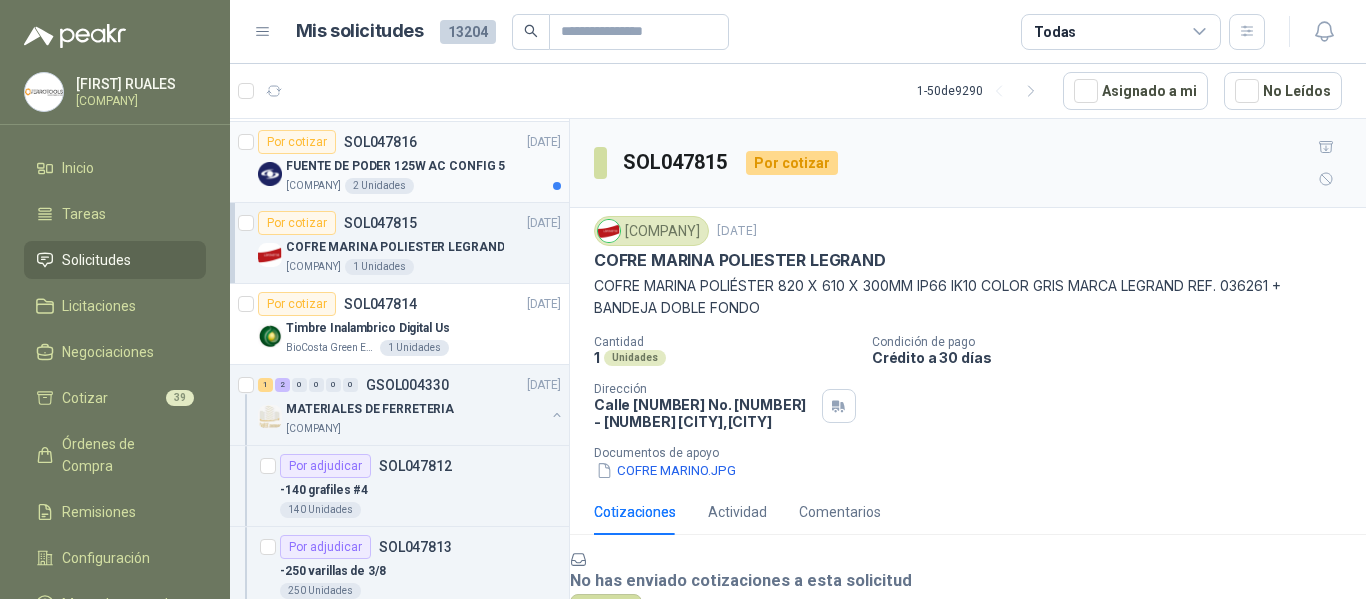 click on "[PRODUCT_NAME]" at bounding box center (395, 166) 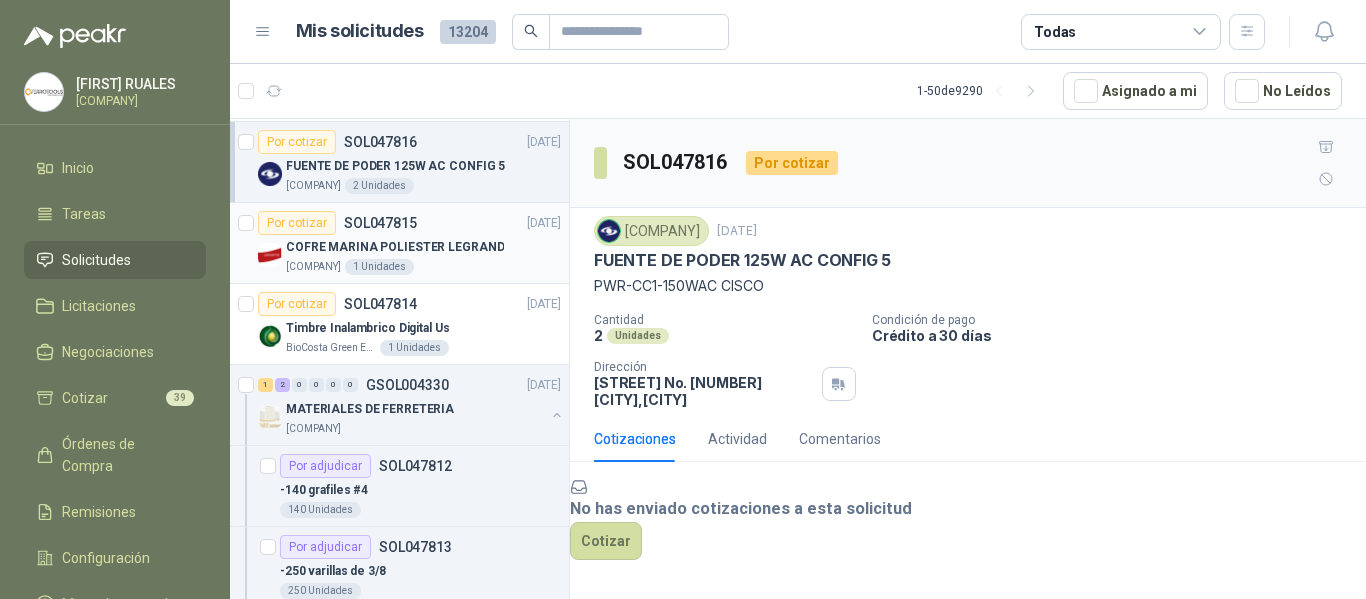 click on "COFRE MARINA POLIESTER LEGRAND" at bounding box center (395, 247) 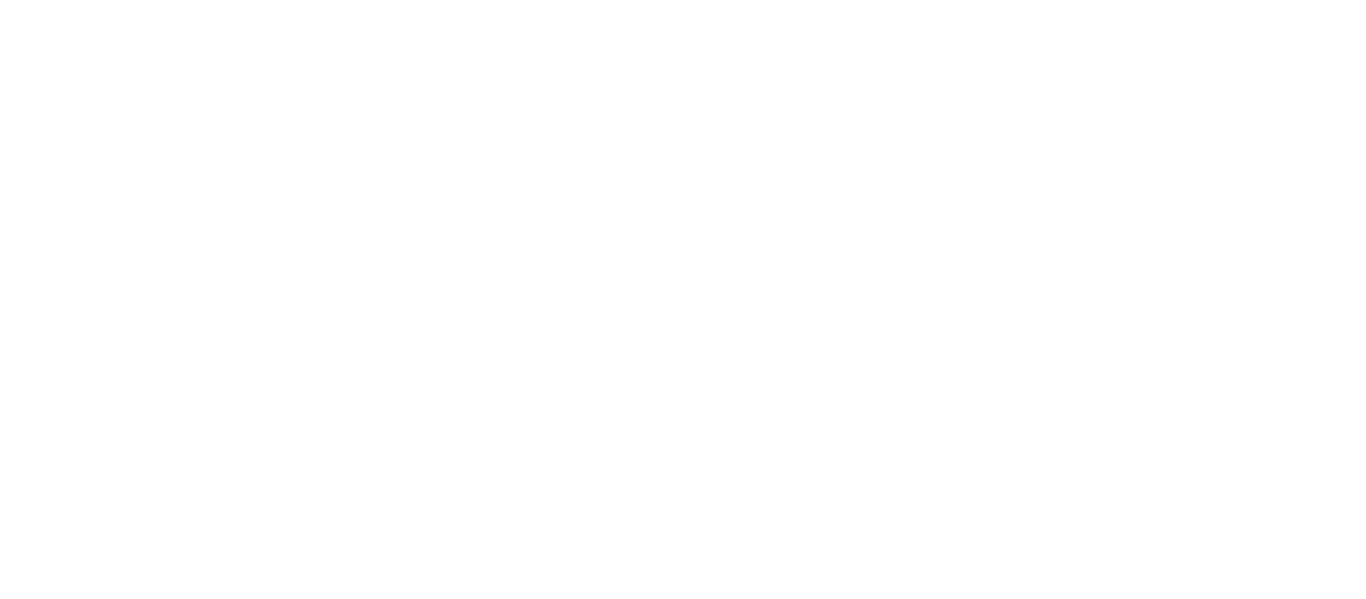 scroll, scrollTop: 0, scrollLeft: 0, axis: both 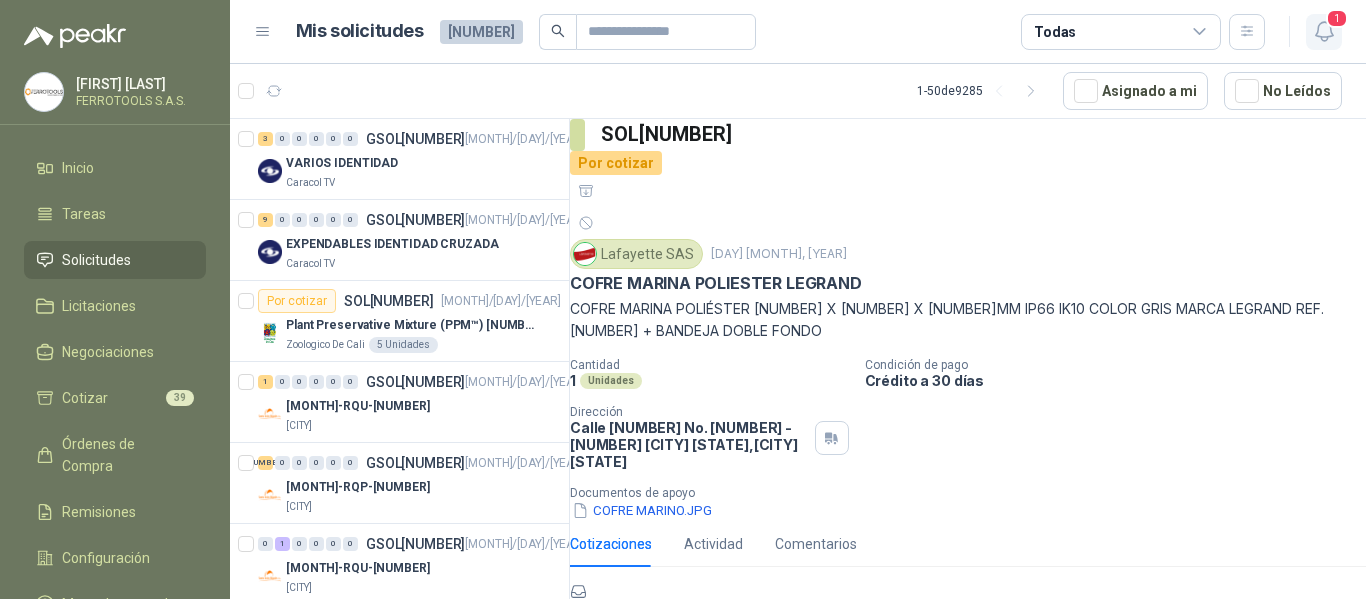 click on "1" at bounding box center (1324, 32) 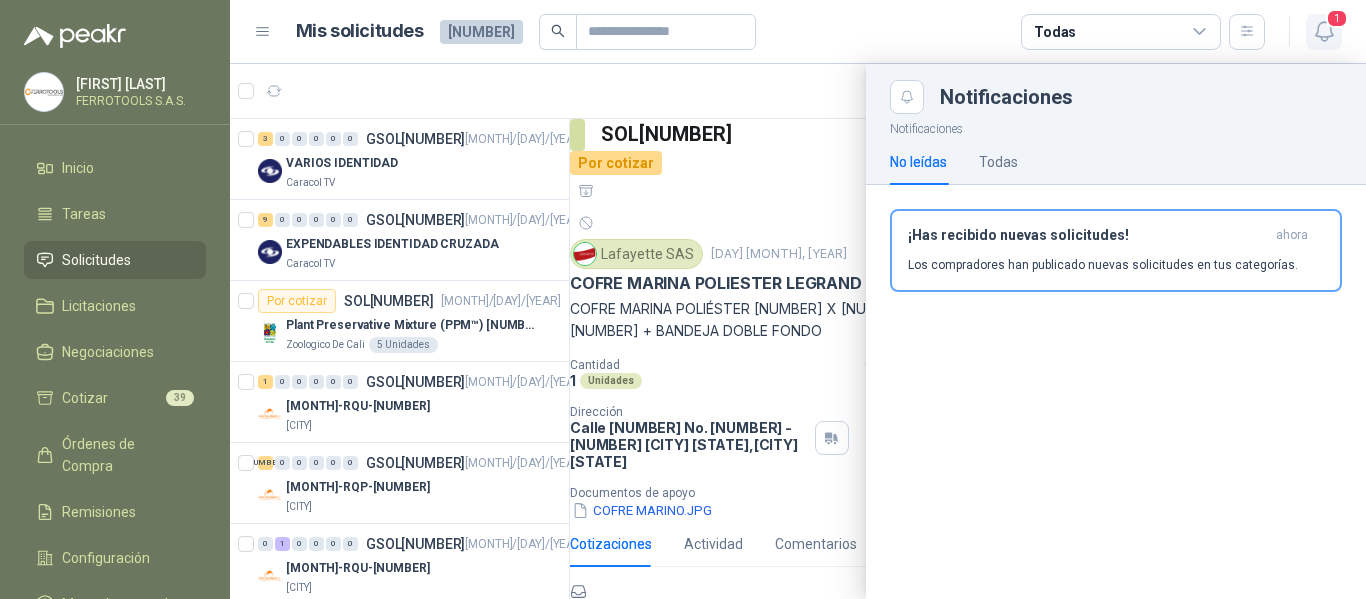 click on "[NUMBER]" at bounding box center [1324, 32] 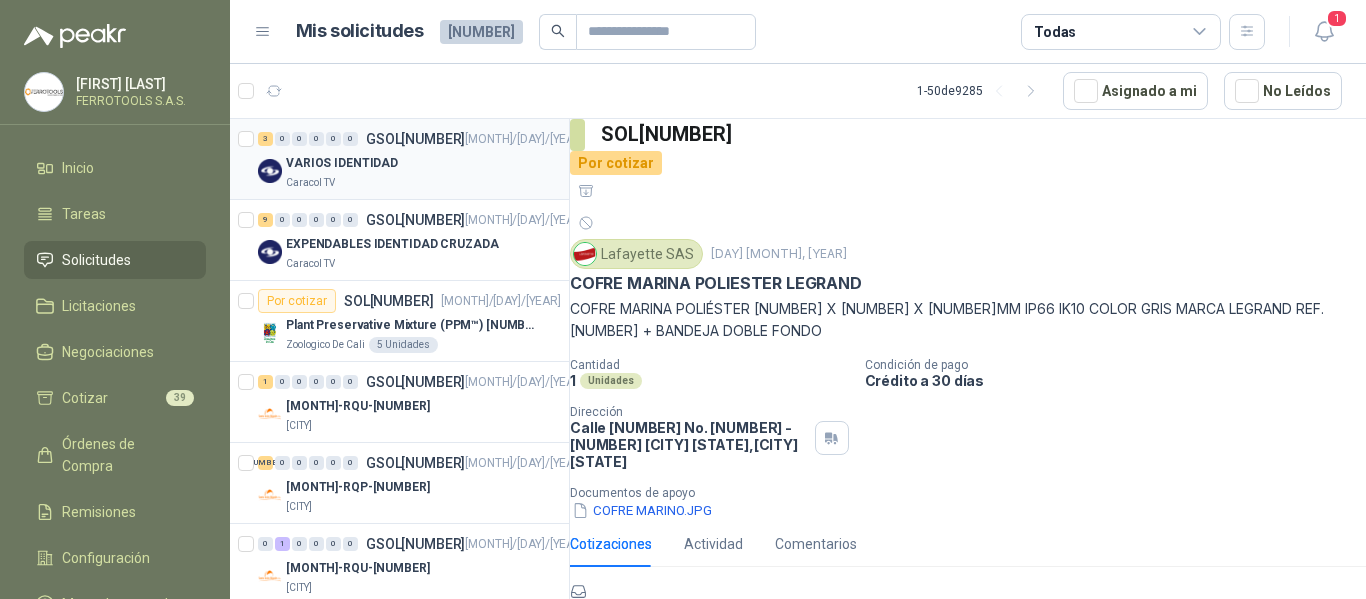 click on "VARIOS IDENTIDAD" at bounding box center (427, 163) 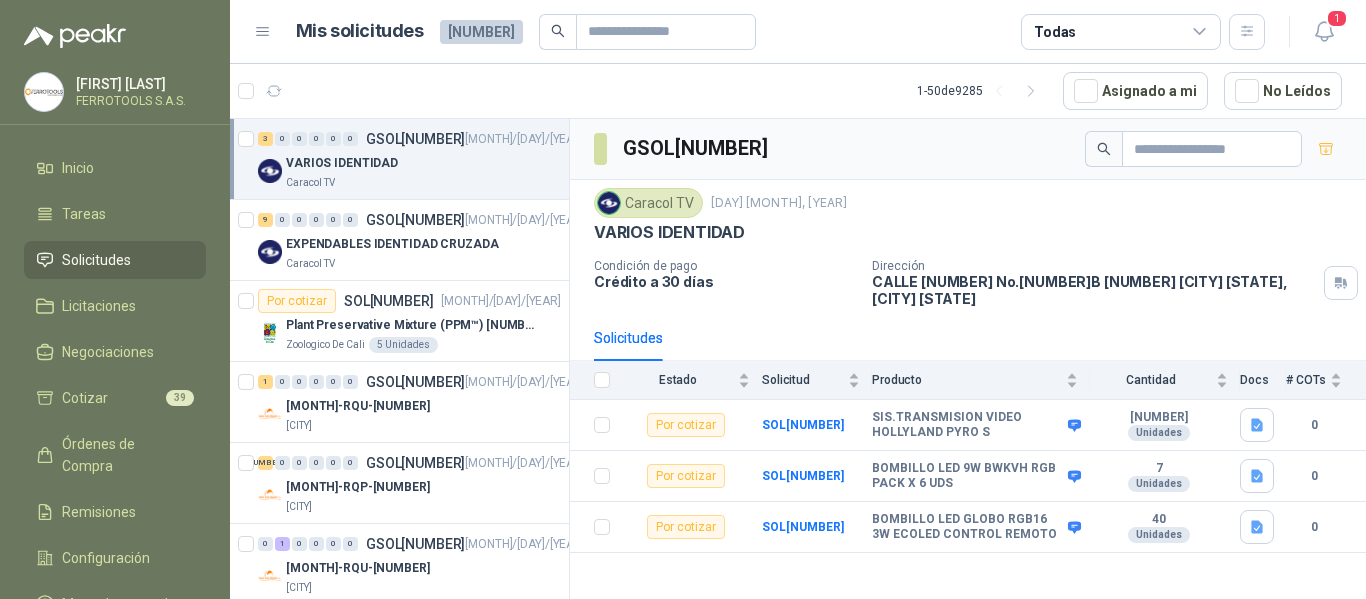 click on "1 - 50  de  9285 Asignado a mi No Leídos" at bounding box center (798, 91) 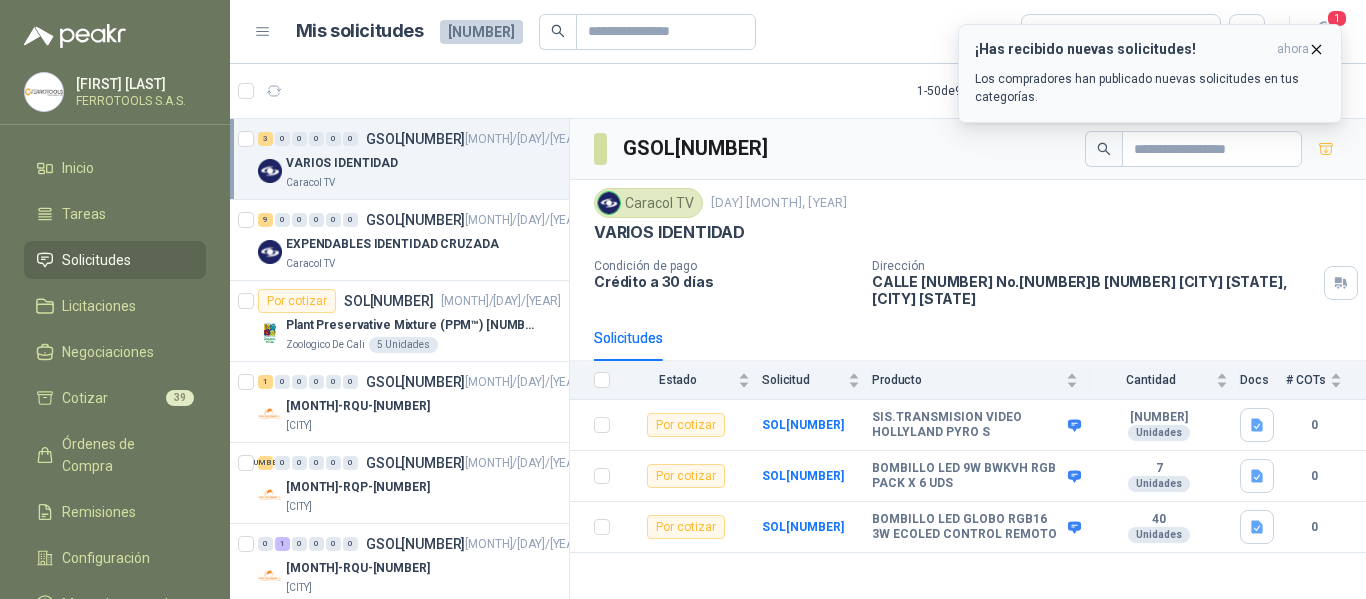 click at bounding box center (1317, 49) 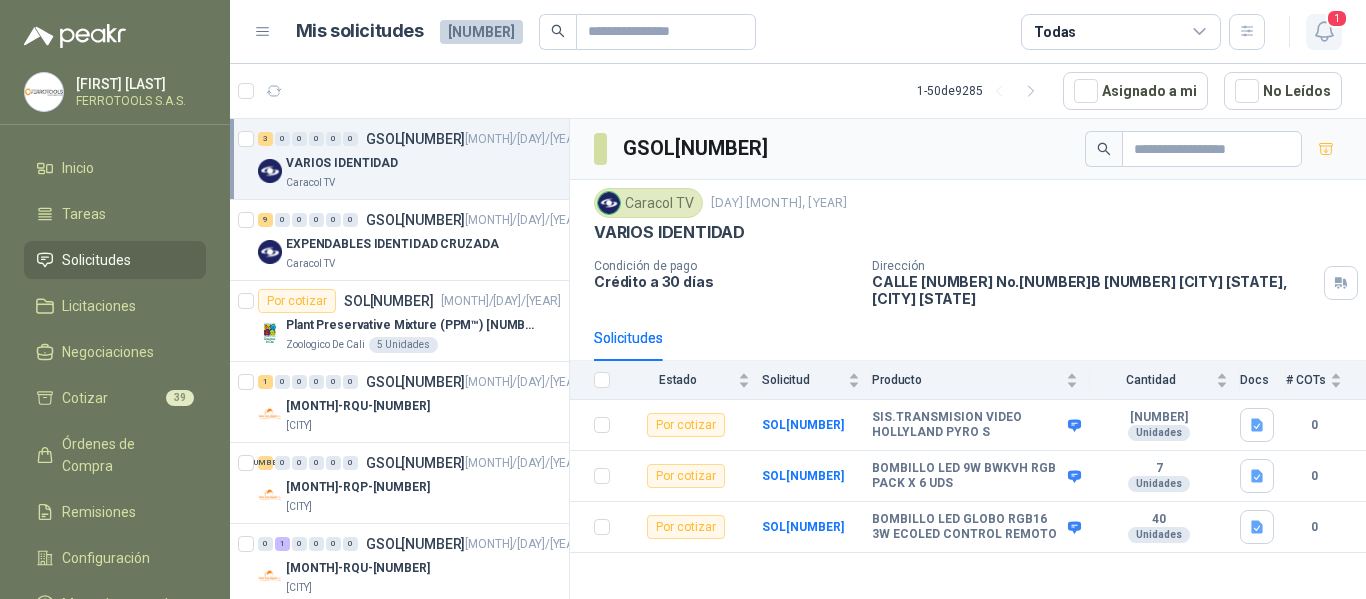 click at bounding box center (1324, 31) 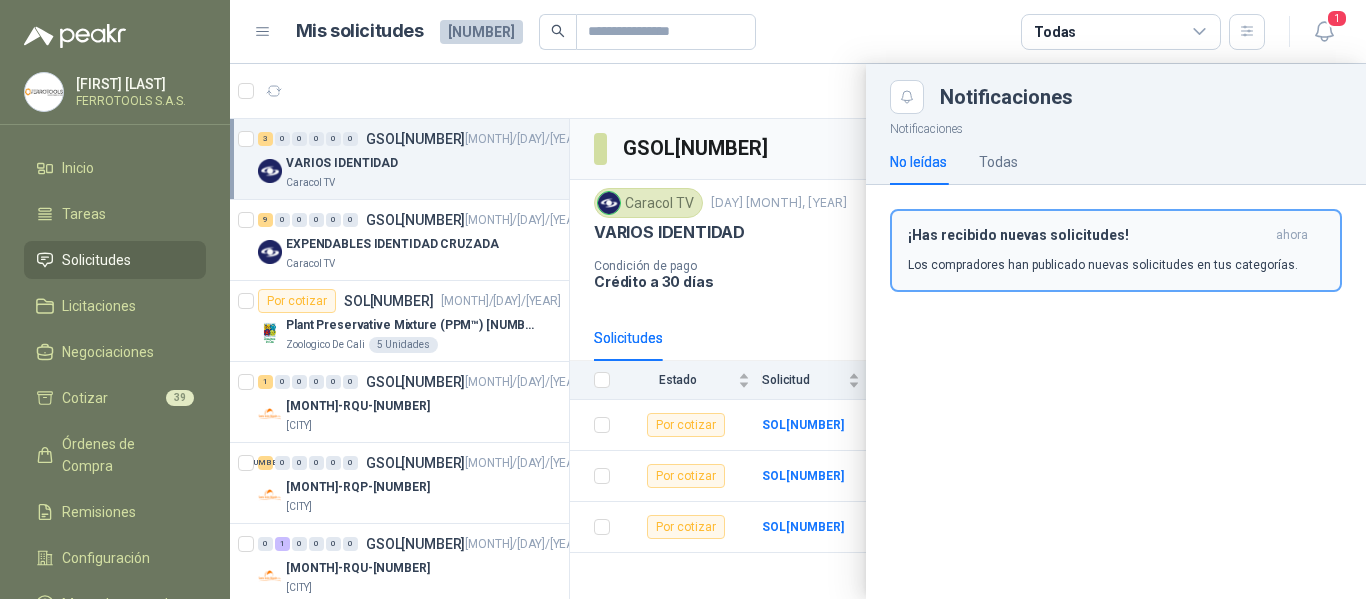 click on "¡Has recibido nuevas solicitudes! ahora   Los compradores han publicado nuevas solicitudes en tus categorías." at bounding box center [1116, 250] 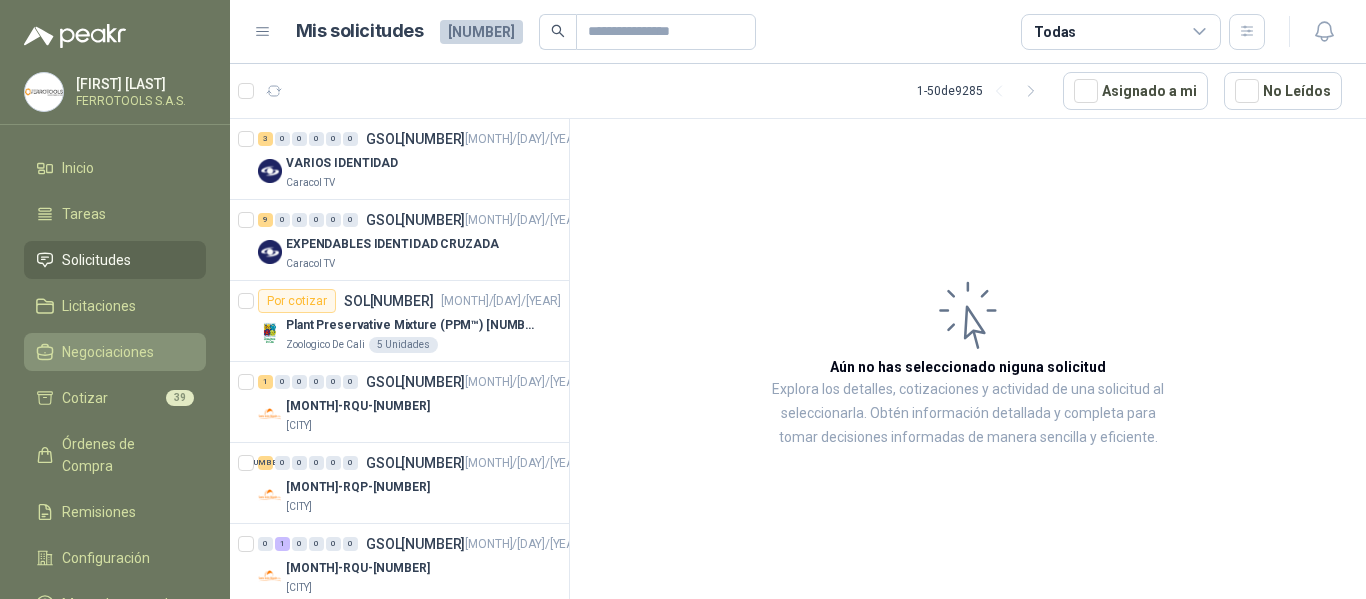 click on "[NEGOTIATIONS]" at bounding box center [108, 352] 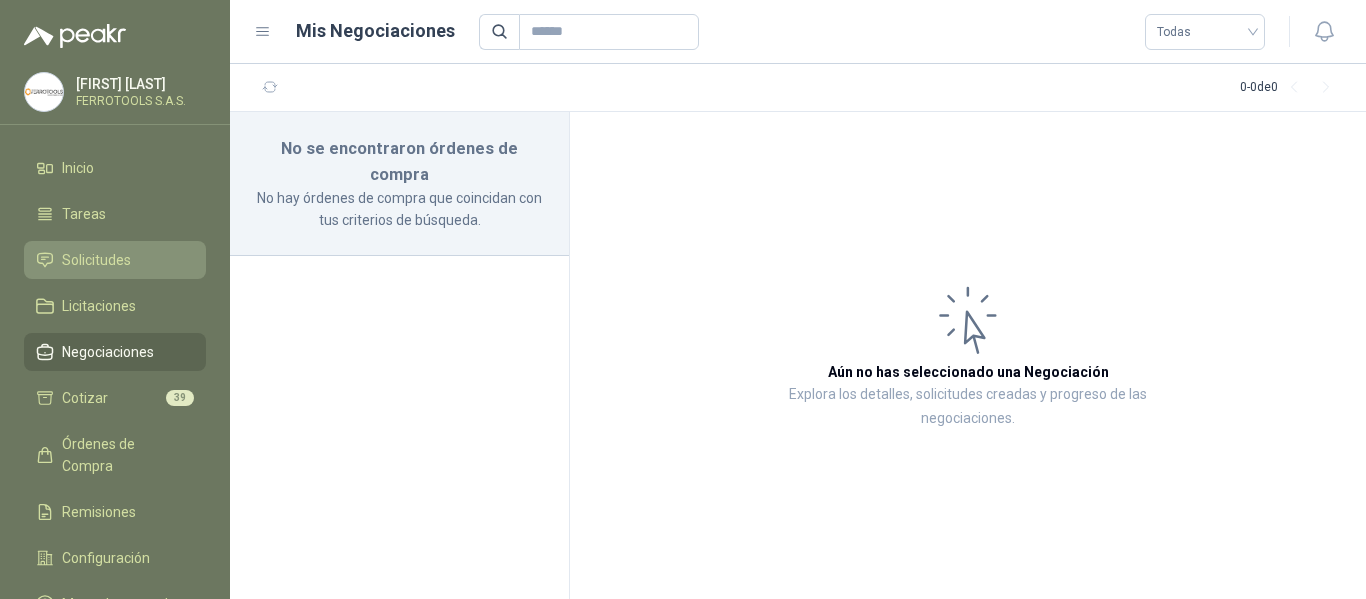 click on "Solicitudes" at bounding box center (96, 260) 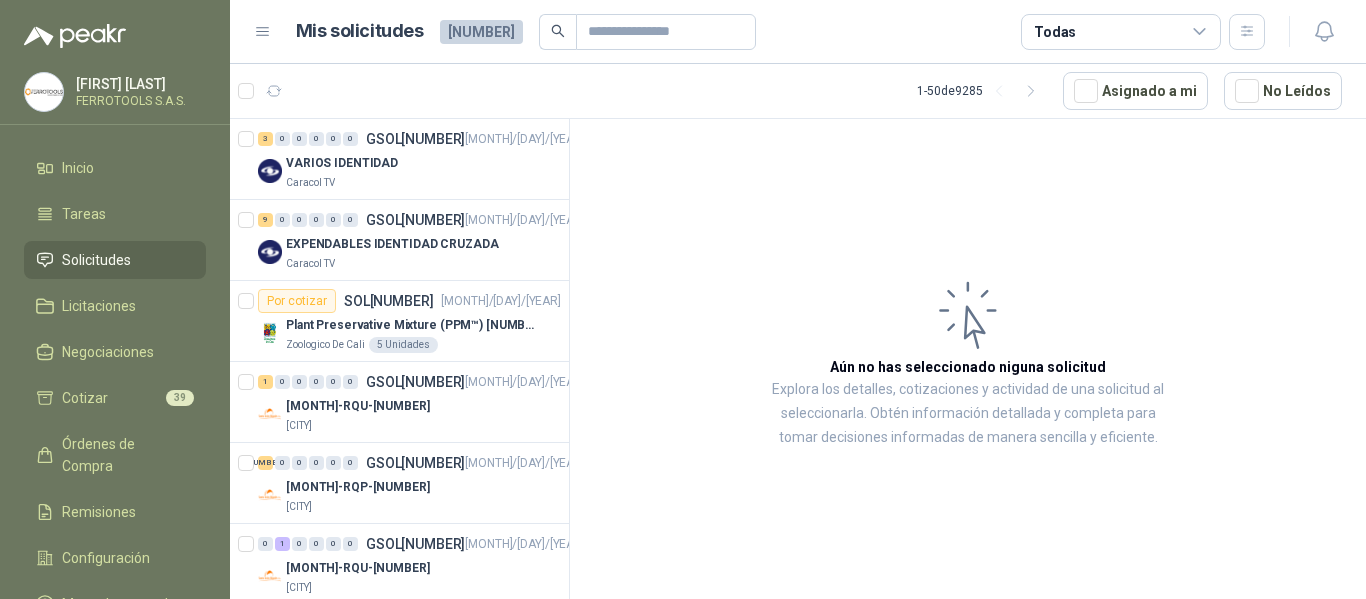 click on "Aún no has seleccionado niguna solicitud Explora los detalles, cotizaciones y actividad de una solicitud al seleccionarla. Obtén información detallada y   completa para tomar decisiones informadas de manera sencilla y eficiente." at bounding box center [968, 362] 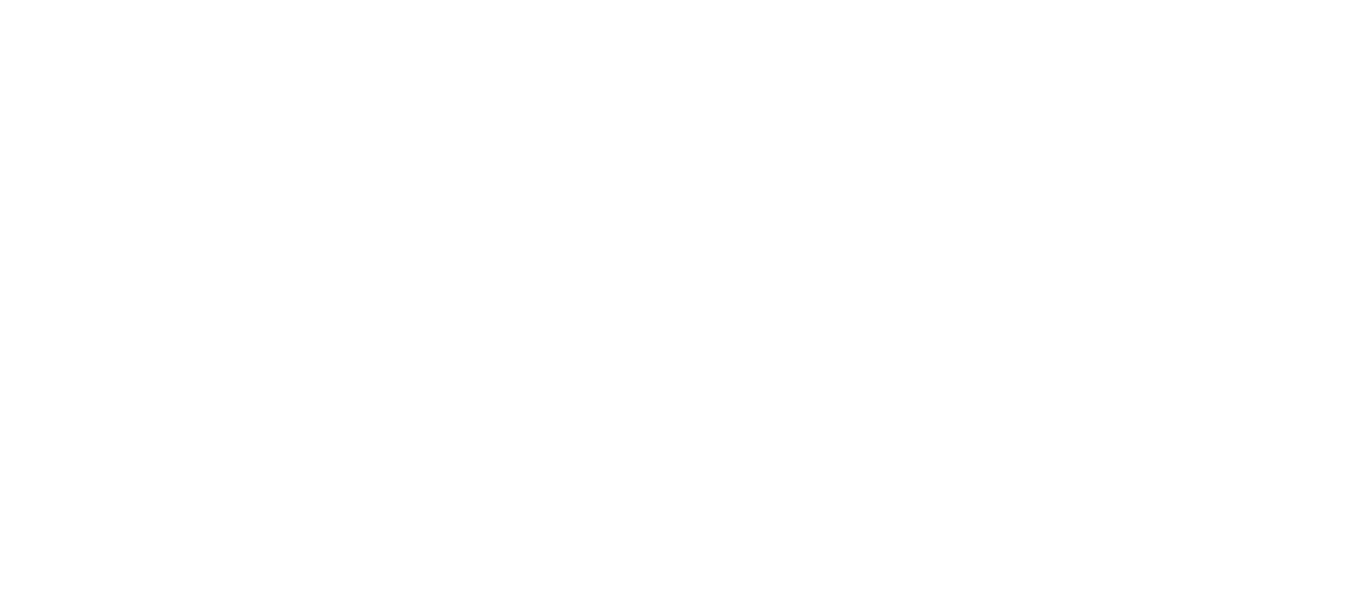 scroll, scrollTop: 0, scrollLeft: 0, axis: both 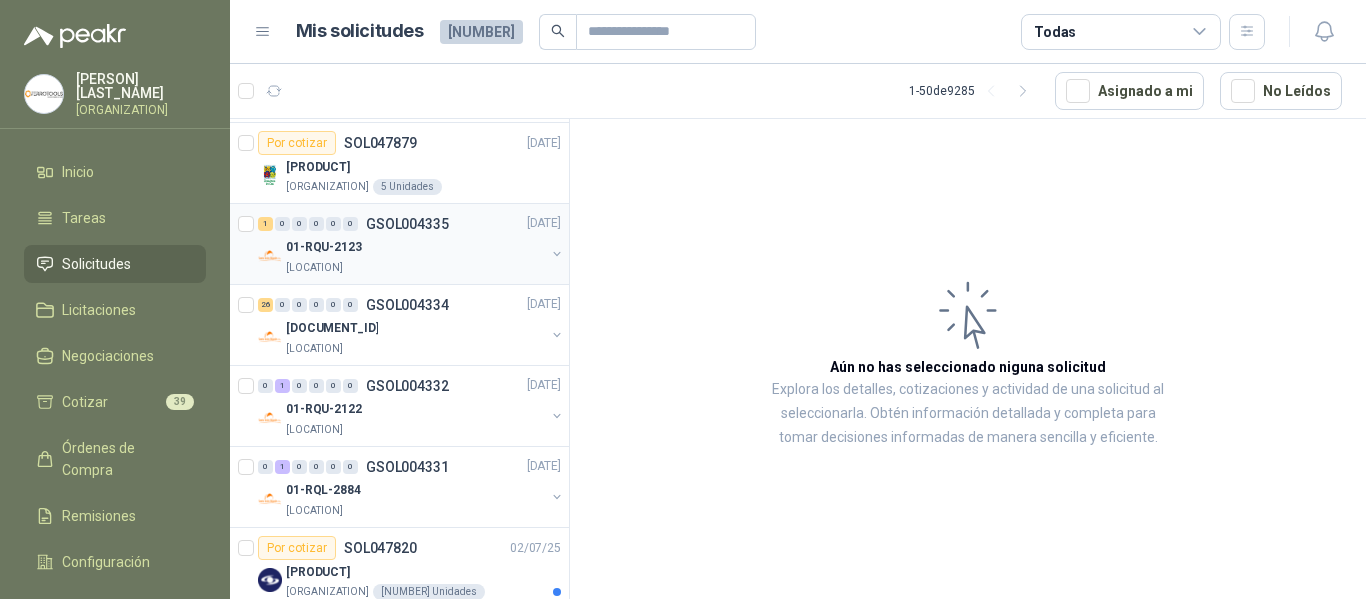 click on "[PRODUCT_CODE]" at bounding box center [415, 410] 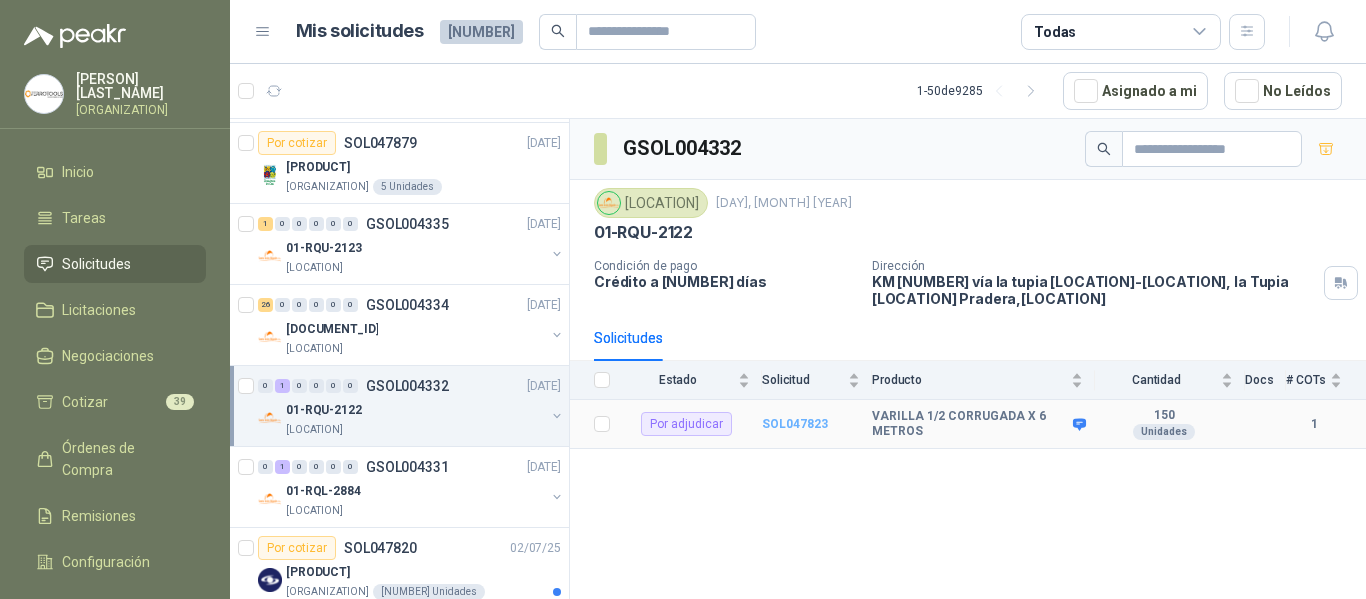 click on "SOL047823" at bounding box center (795, 424) 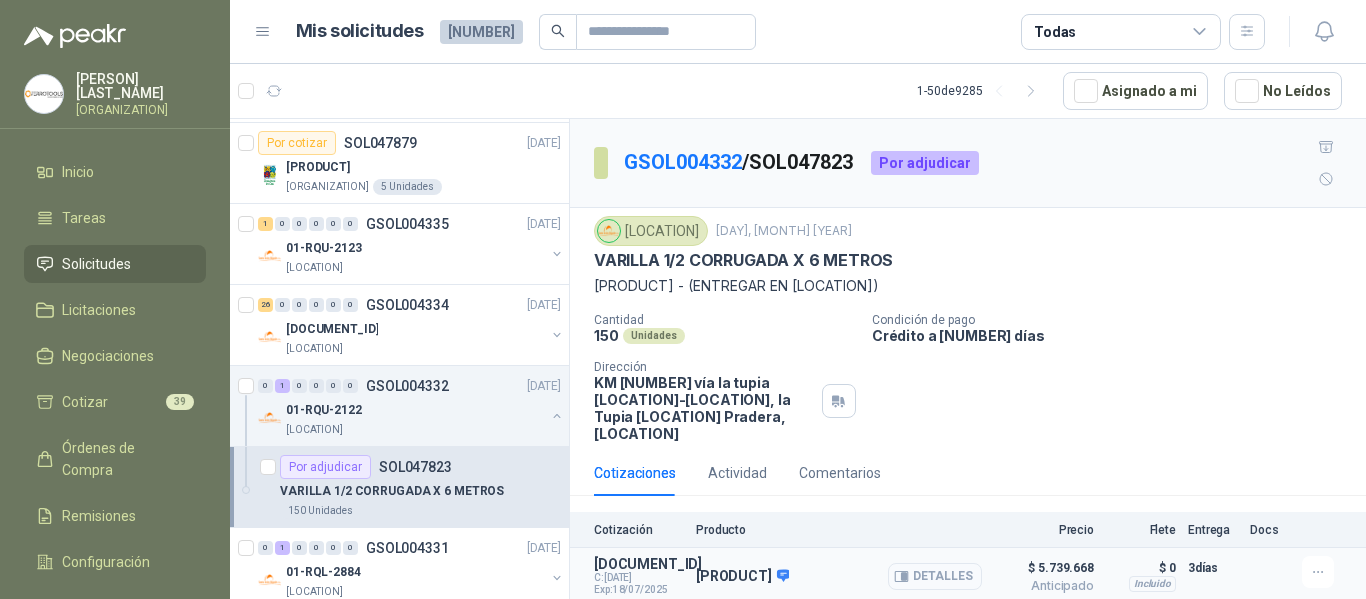 click on "[DETAILS]" at bounding box center [935, 576] 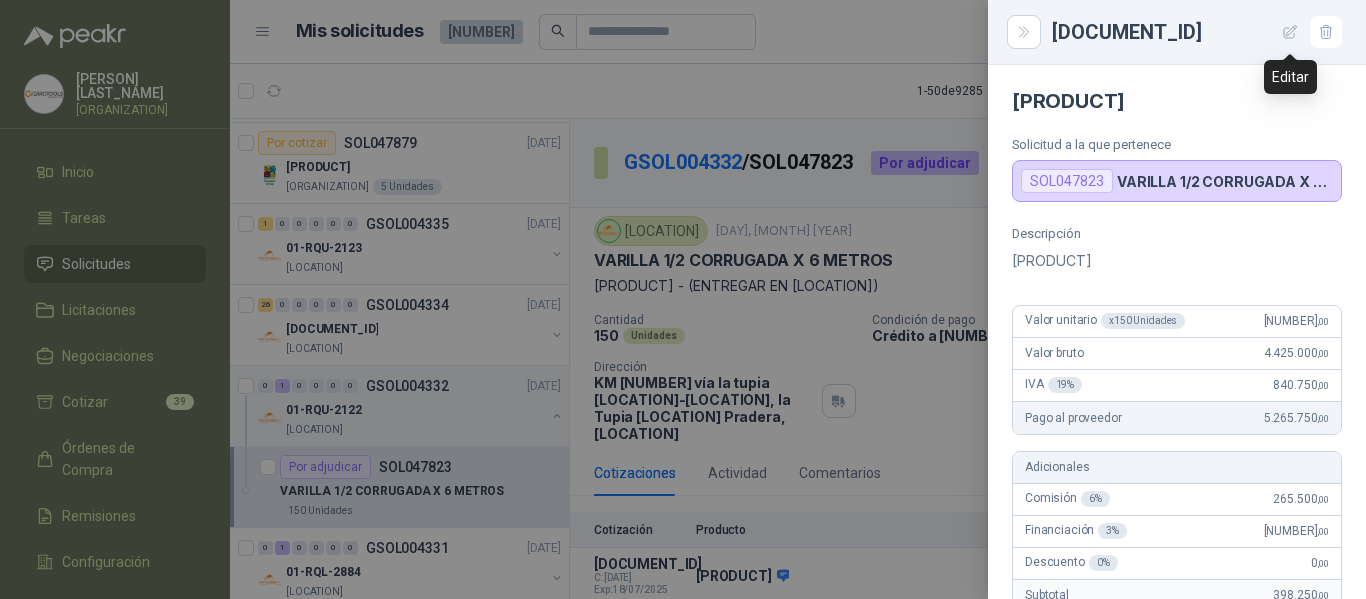 click at bounding box center [1290, 32] 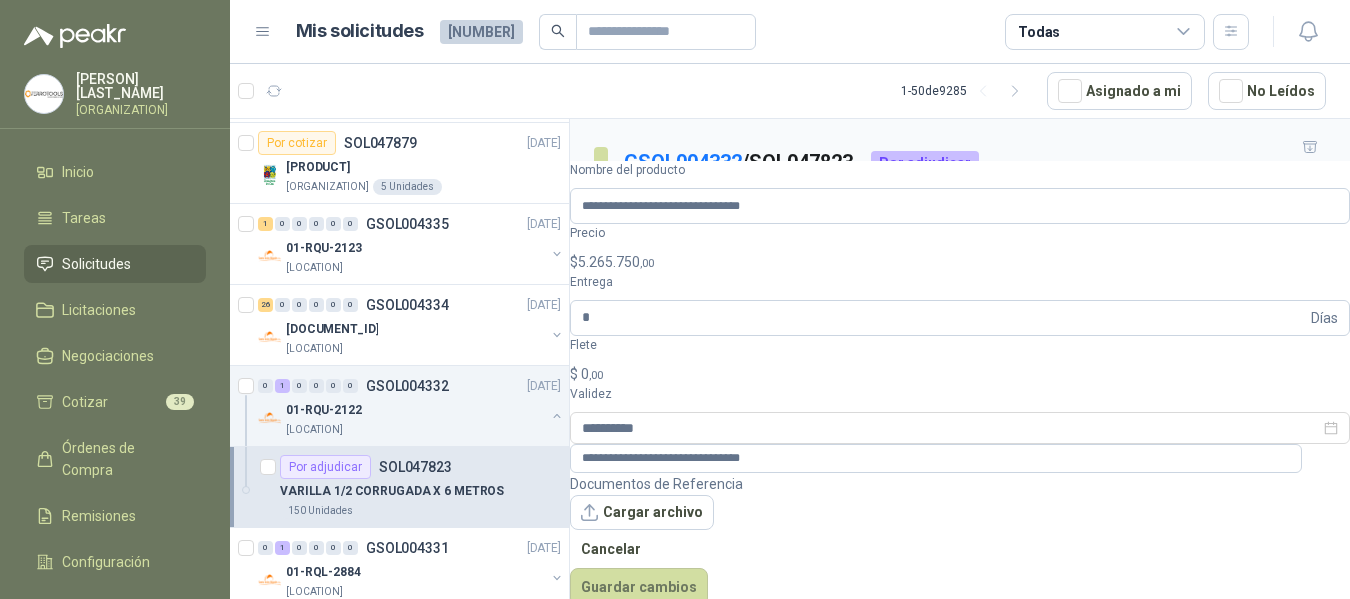 click on "HERNAN   RUALES FERROTOOLS S.A.S.   Inicio   Tareas   Solicitudes   Licitaciones   Negociaciones   Cotizar 39   Órdenes de Compra   Remisiones   Configuración   Manuales y ayuda Mis solicitudes 13166 Todas 1 - 50  de  9285 Asignado a mi No Leídos 3   0   0   0   0   0   GSOL004339 03/07/25   VARIOS IDENTIDAD Caracol TV   9   0   0   0   0   0   GSOL004338 03/07/25   EXPENDABLES  IDENTIDAD CRUZADA Caracol TV   Por cotizar SOL047879 03/07/25   Plant Preservative Mixture (PPM™) 30 ML Zoologico De Cali  5   Unidades 1   0   0   0   0   0   GSOL004335 03/07/25   01-RQU-2123 Santa Anita Napoles   26   0   0   0   0   0   GSOL004334 03/07/25   01-RQP-9130 Santa Anita Napoles   0   1   0   0   0   0   GSOL004332 03/07/25   01-RQU-2122 Santa Anita Napoles   Por adjudicar SOL047823 VARILLA 1/2  CORRUGADA X 6 METROS 150   Unidades 0   1   0   0   0   0   GSOL004331 03/07/25   01-RQL-2884 Santa Anita Napoles   Por cotizar SOL047820 02/07/25   CARRO TRANSPORTE CILINDRO (9KL-2M3) Caracol TV 2   Unidades Por cotizar" at bounding box center [675, 299] 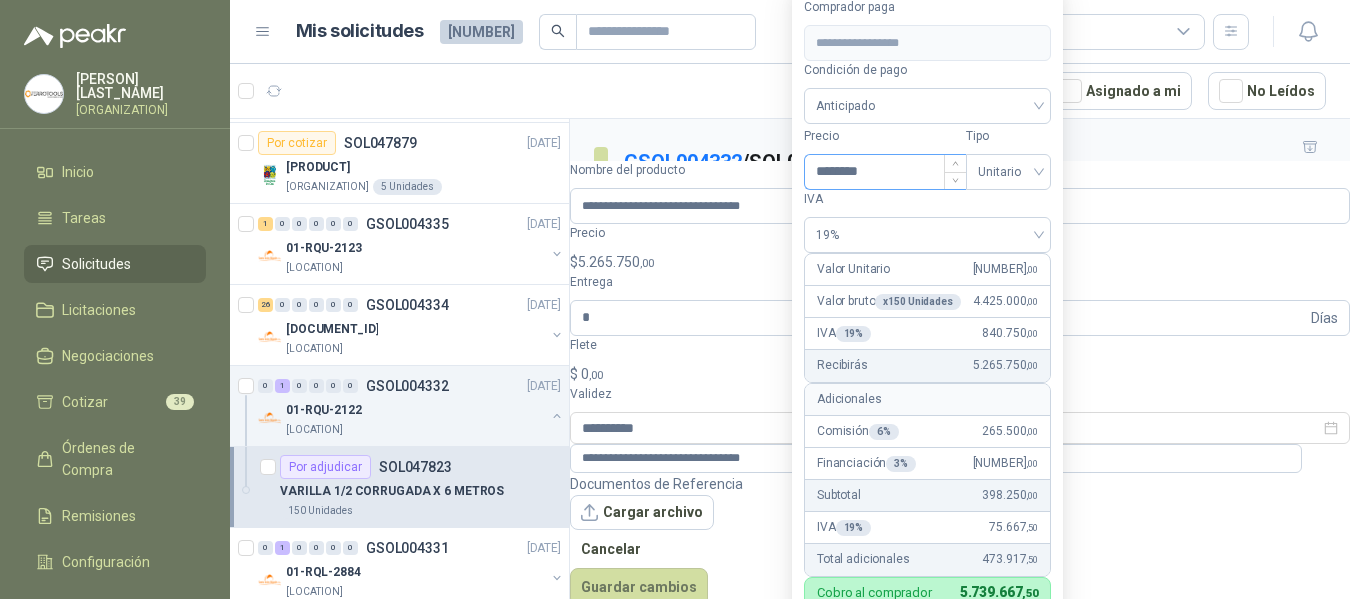 click on "********" at bounding box center [885, 172] 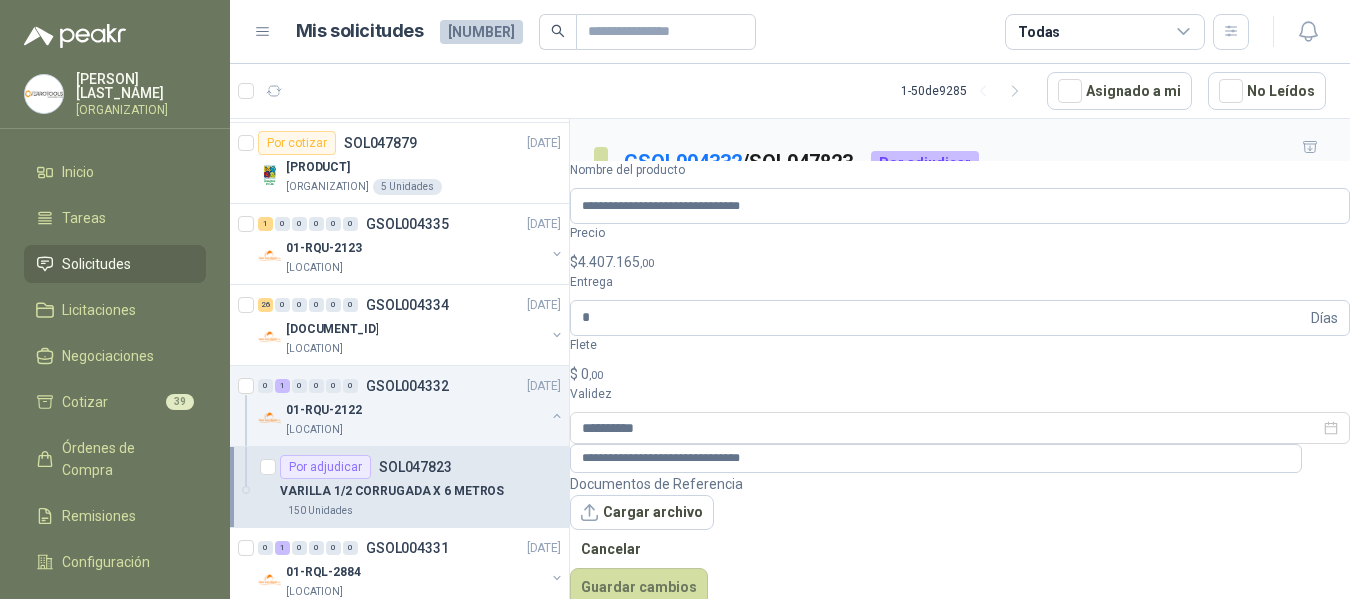click on "Santa Anita Napoles 3 jul, 2025" at bounding box center [960, 231] 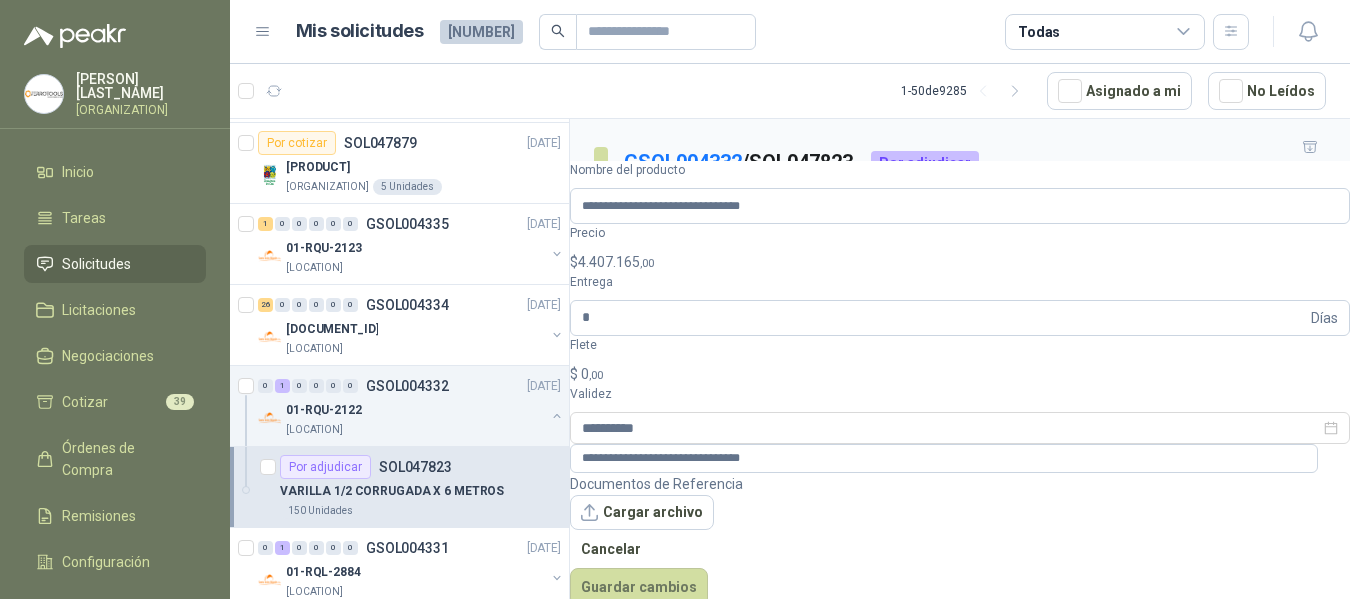 click on "HERNAN   RUALES FERROTOOLS S.A.S.   Inicio   Tareas   Solicitudes   Licitaciones   Negociaciones   Cotizar 39   Órdenes de Compra   Remisiones   Configuración   Manuales y ayuda Mis solicitudes 13166 Todas 1 - 50  de  9285 Asignado a mi No Leídos 3   0   0   0   0   0   GSOL004339 03/07/25   VARIOS IDENTIDAD Caracol TV   9   0   0   0   0   0   GSOL004338 03/07/25   EXPENDABLES  IDENTIDAD CRUZADA Caracol TV   Por cotizar SOL047879 03/07/25   Plant Preservative Mixture (PPM™) 30 ML Zoologico De Cali  5   Unidades 1   0   0   0   0   0   GSOL004335 03/07/25   01-RQU-2123 Santa Anita Napoles   26   0   0   0   0   0   GSOL004334 03/07/25   01-RQP-9130 Santa Anita Napoles   0   1   0   0   0   0   GSOL004332 03/07/25   01-RQU-2122 Santa Anita Napoles   Por adjudicar SOL047823 VARILLA 1/2  CORRUGADA X 6 METROS 150   Unidades 0   1   0   0   0   0   GSOL004331 03/07/25   01-RQL-2884 Santa Anita Napoles   Por cotizar SOL047820 02/07/25   CARRO TRANSPORTE CILINDRO (9KL-2M3) Caracol TV 2   Unidades Por cotizar" at bounding box center [675, 299] 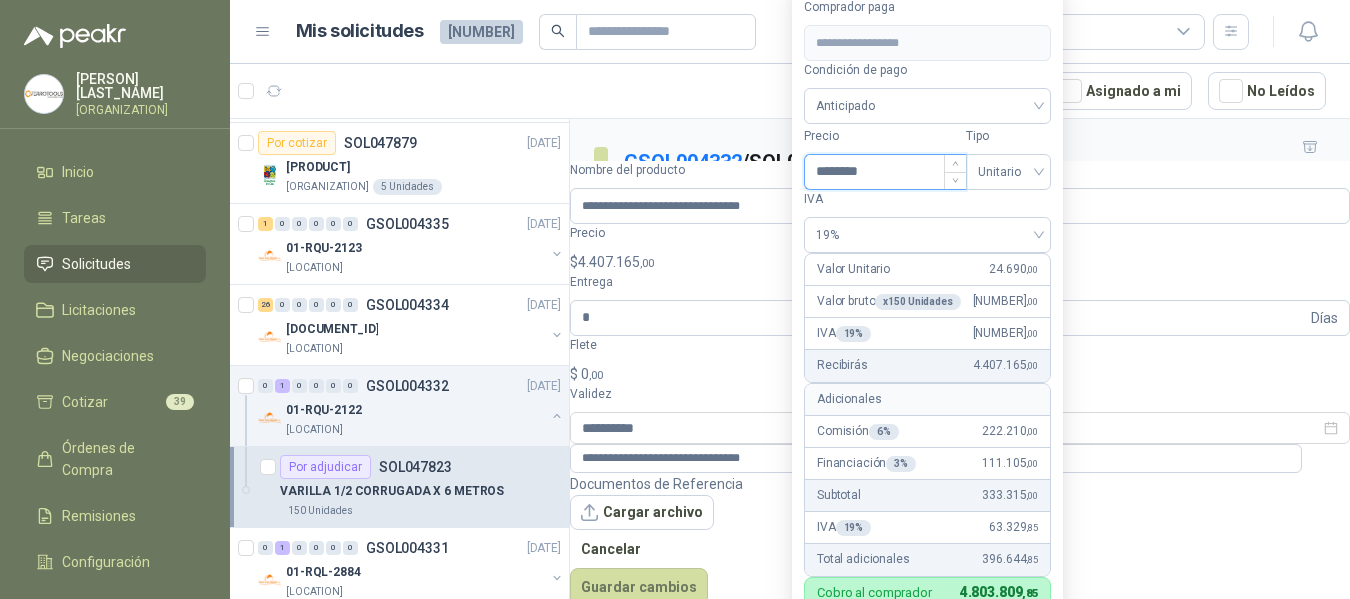click on "********" at bounding box center (885, 172) 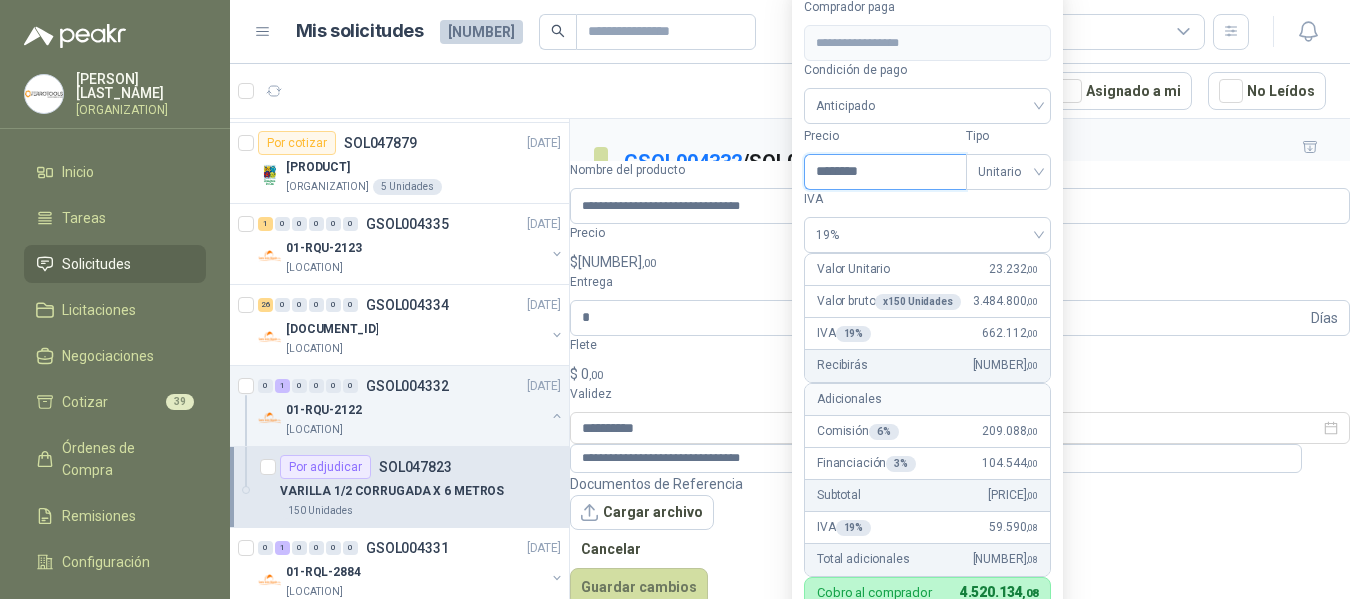 type on "********" 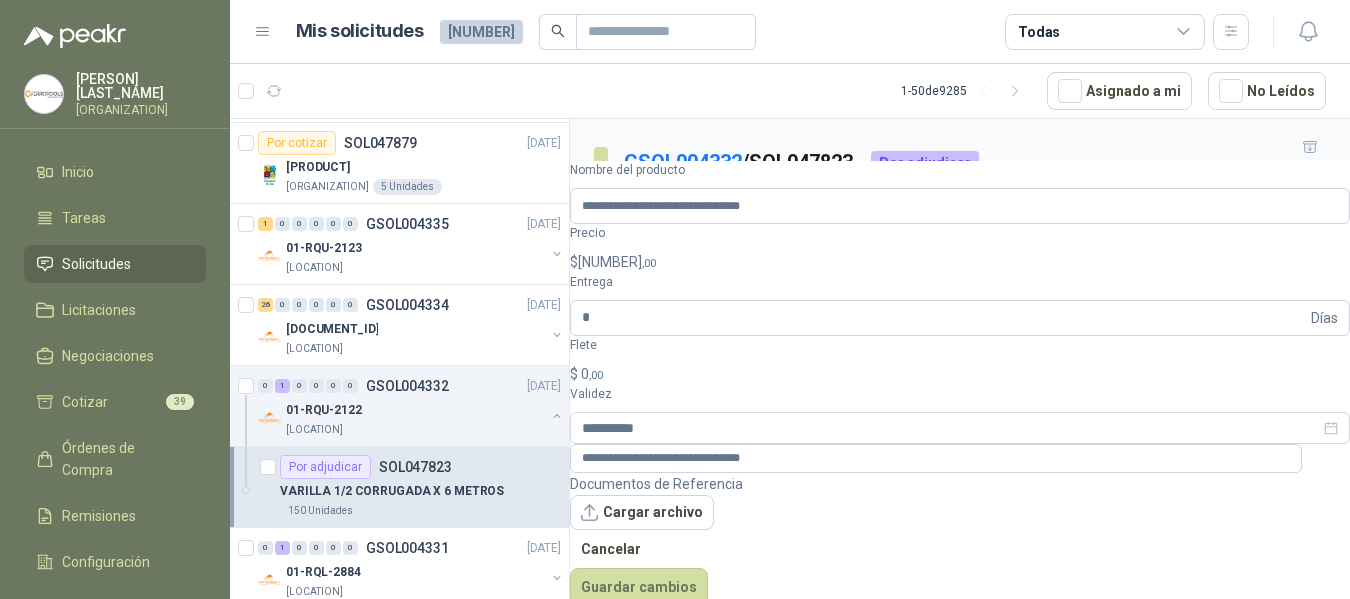 click on "1 - 50  de  9285 Asignado a mi No Leídos" at bounding box center [790, 91] 